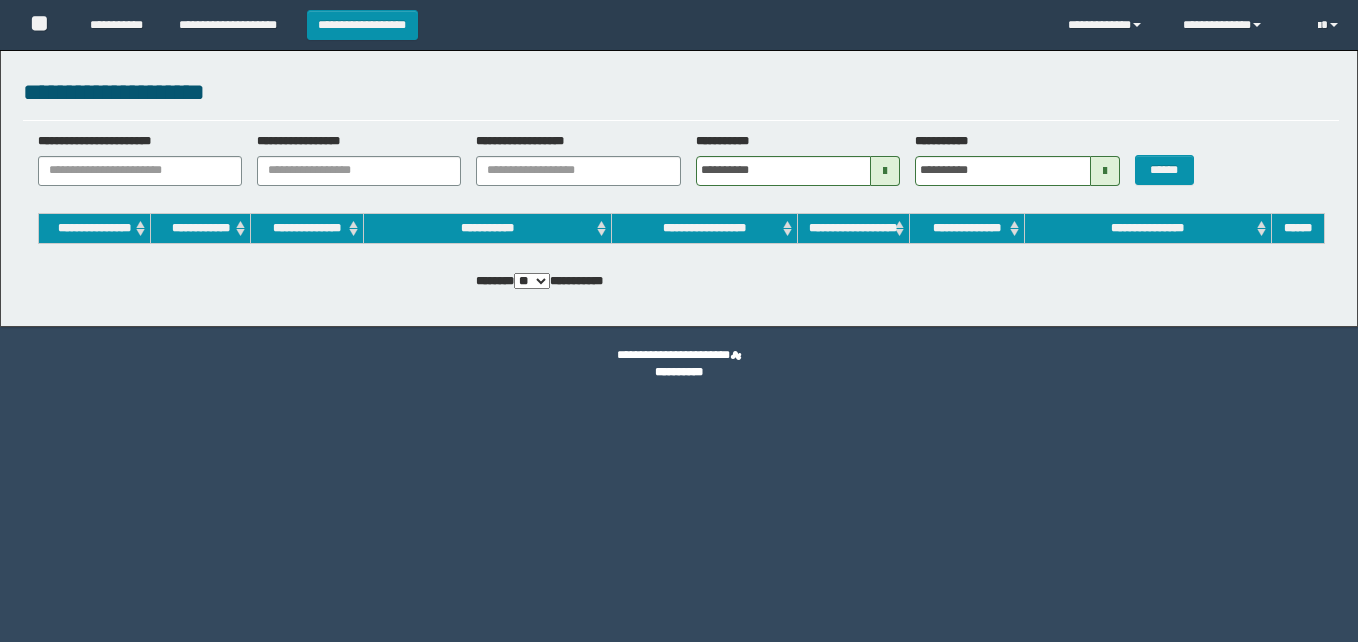 scroll, scrollTop: 0, scrollLeft: 0, axis: both 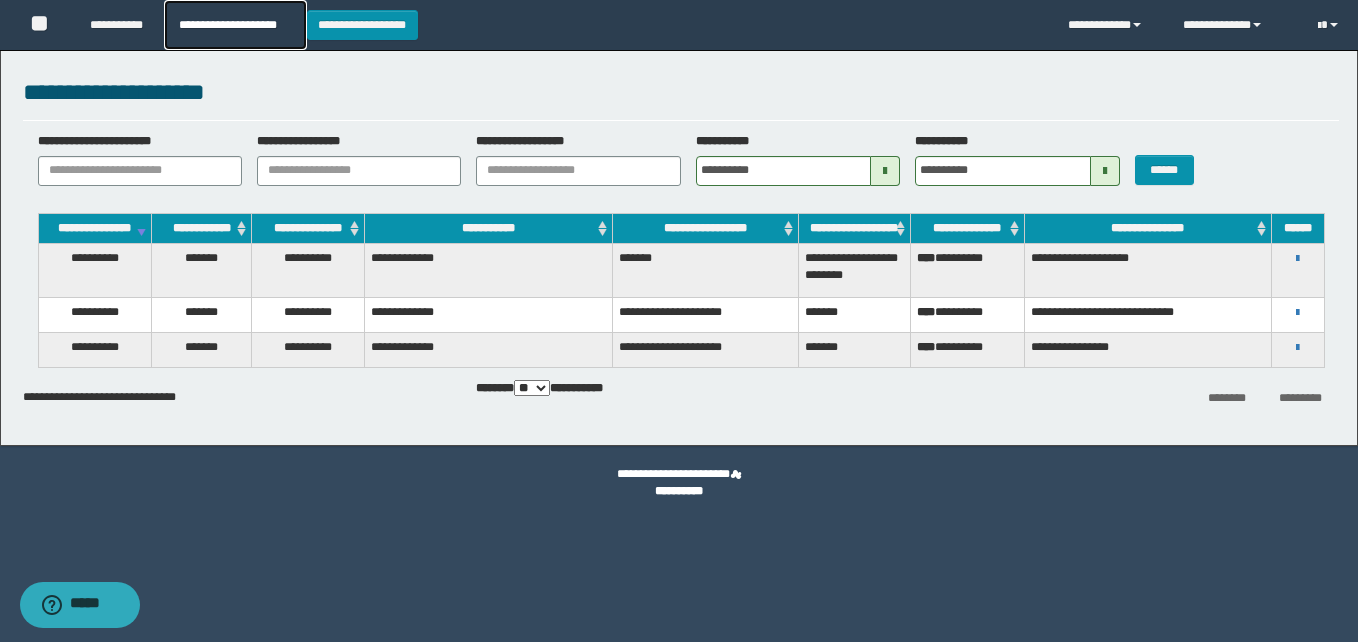 click on "**********" at bounding box center (235, 25) 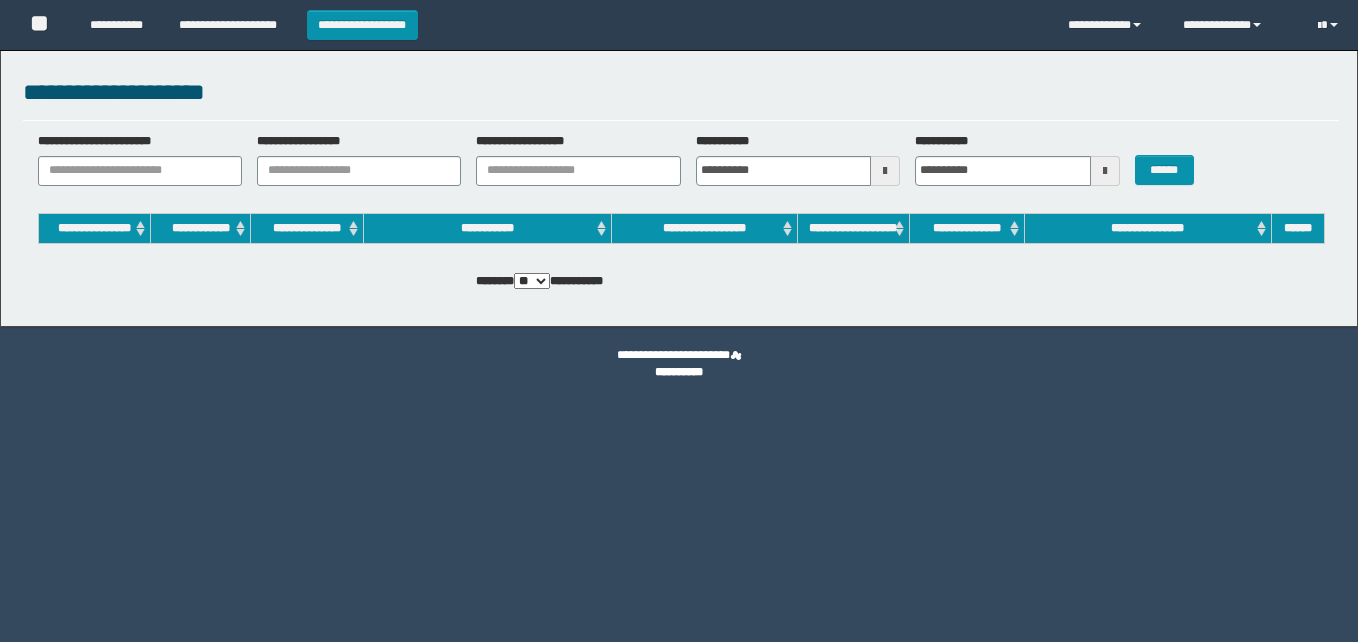 scroll, scrollTop: 0, scrollLeft: 0, axis: both 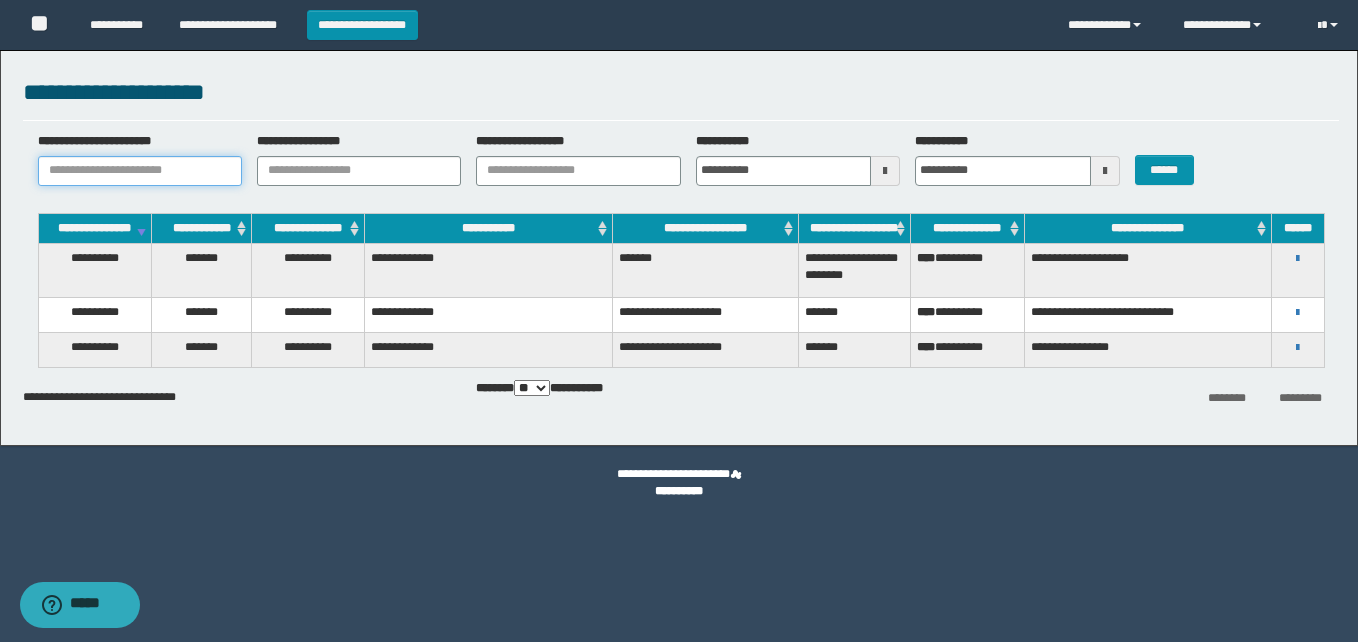 click on "**********" at bounding box center [140, 171] 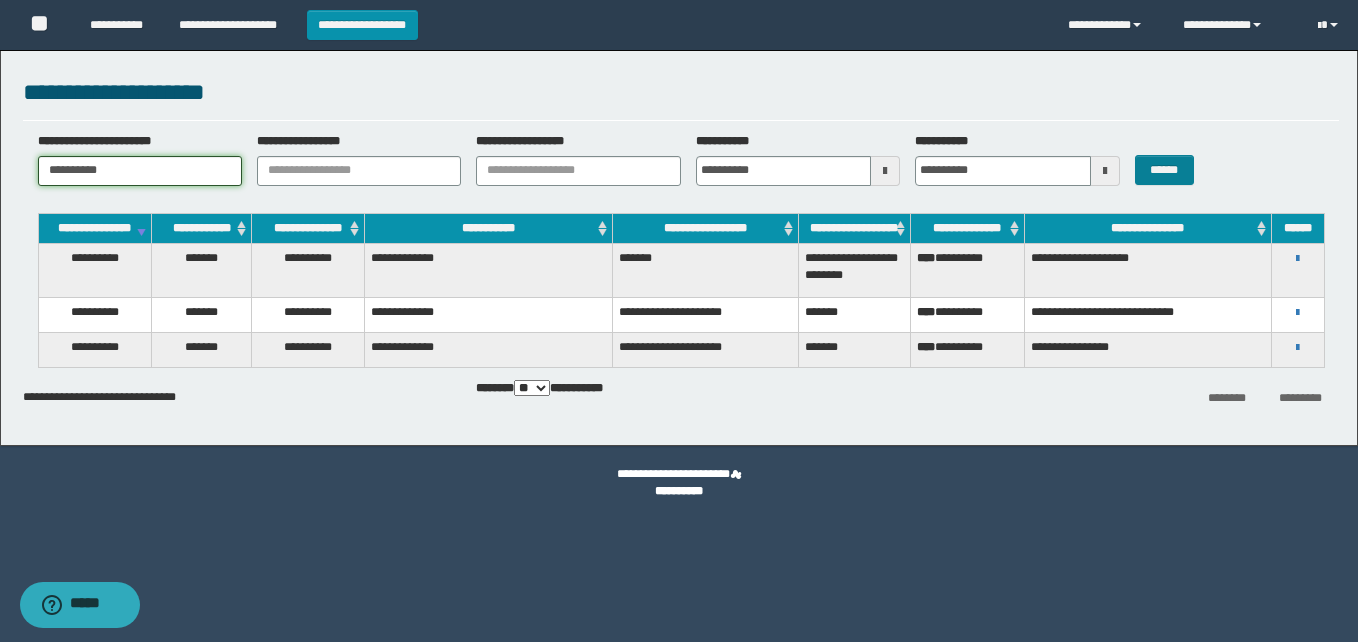 type on "**********" 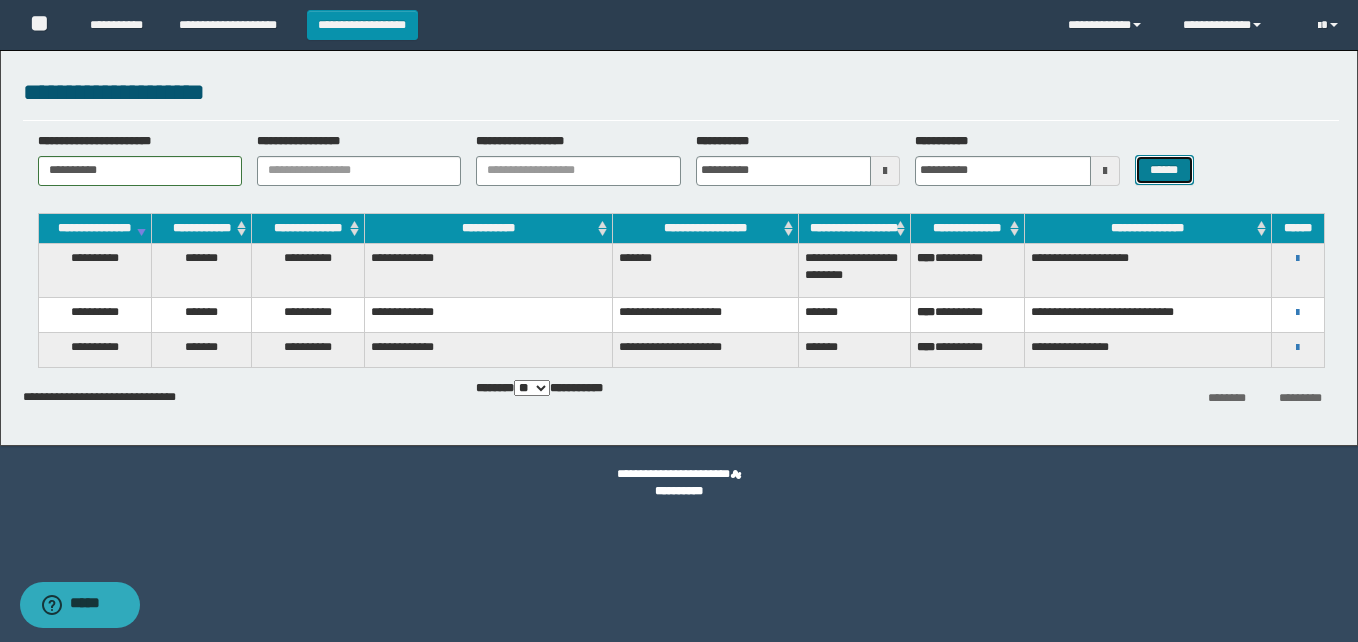 click on "******" at bounding box center [1164, 170] 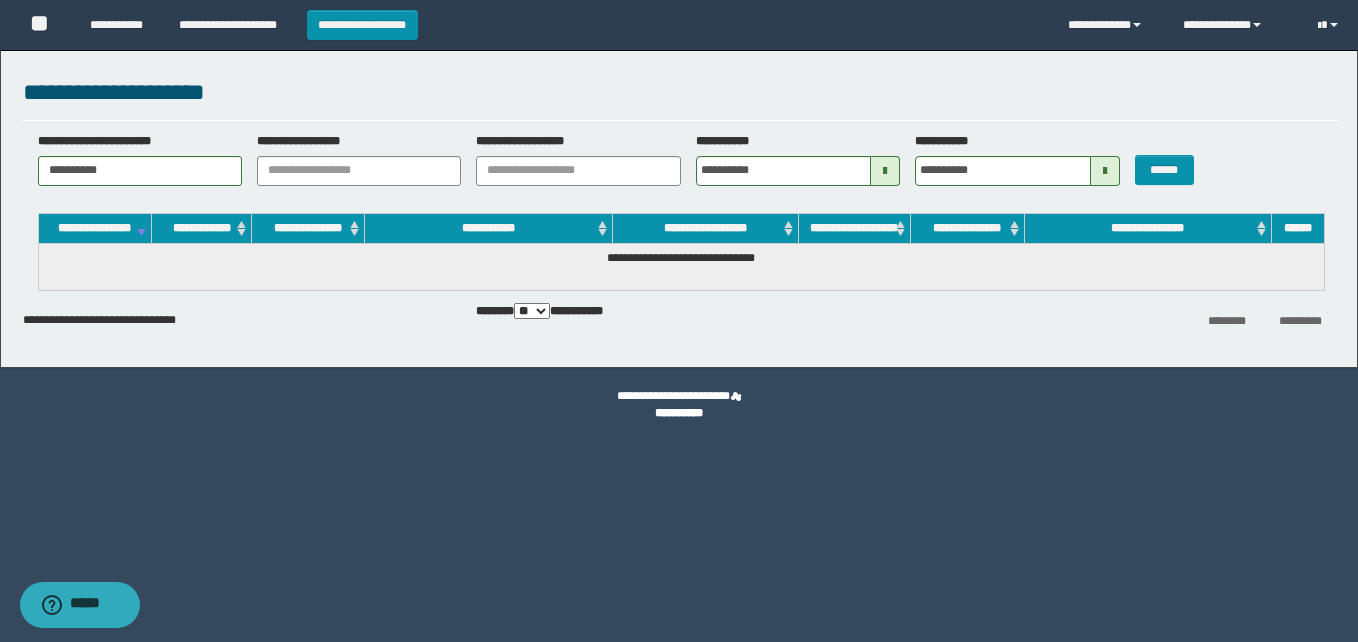 click on "**********" at bounding box center (681, 266) 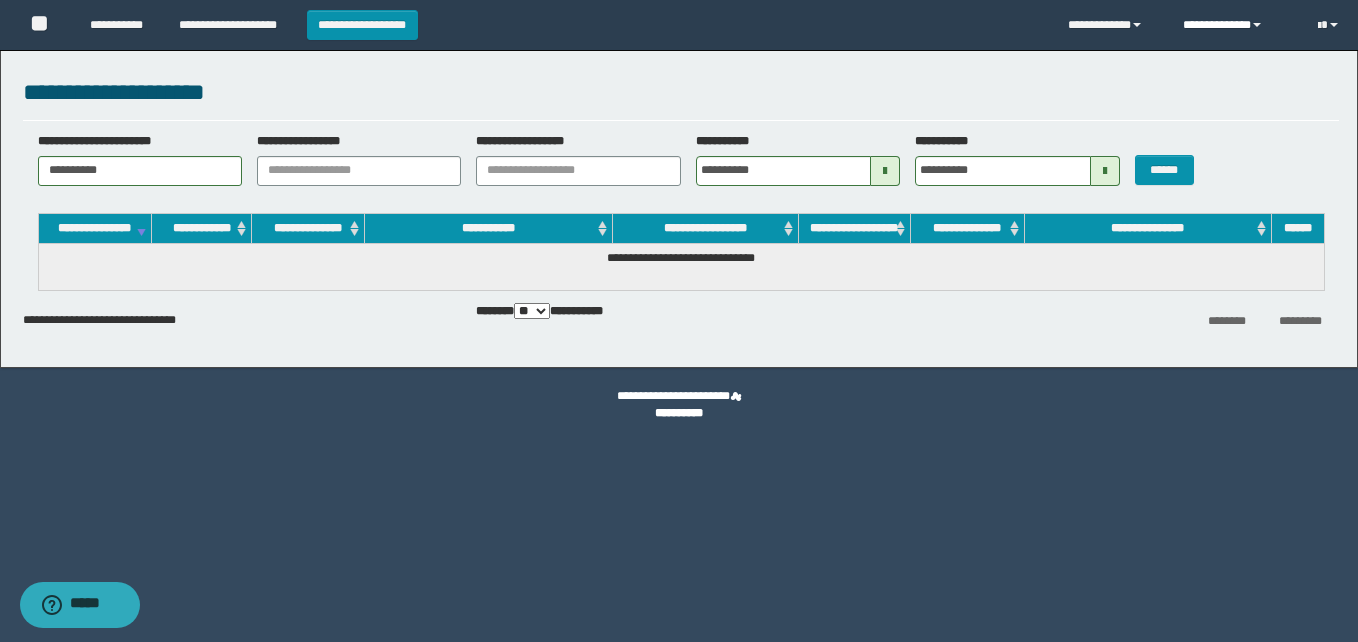 click on "**********" at bounding box center (1235, 25) 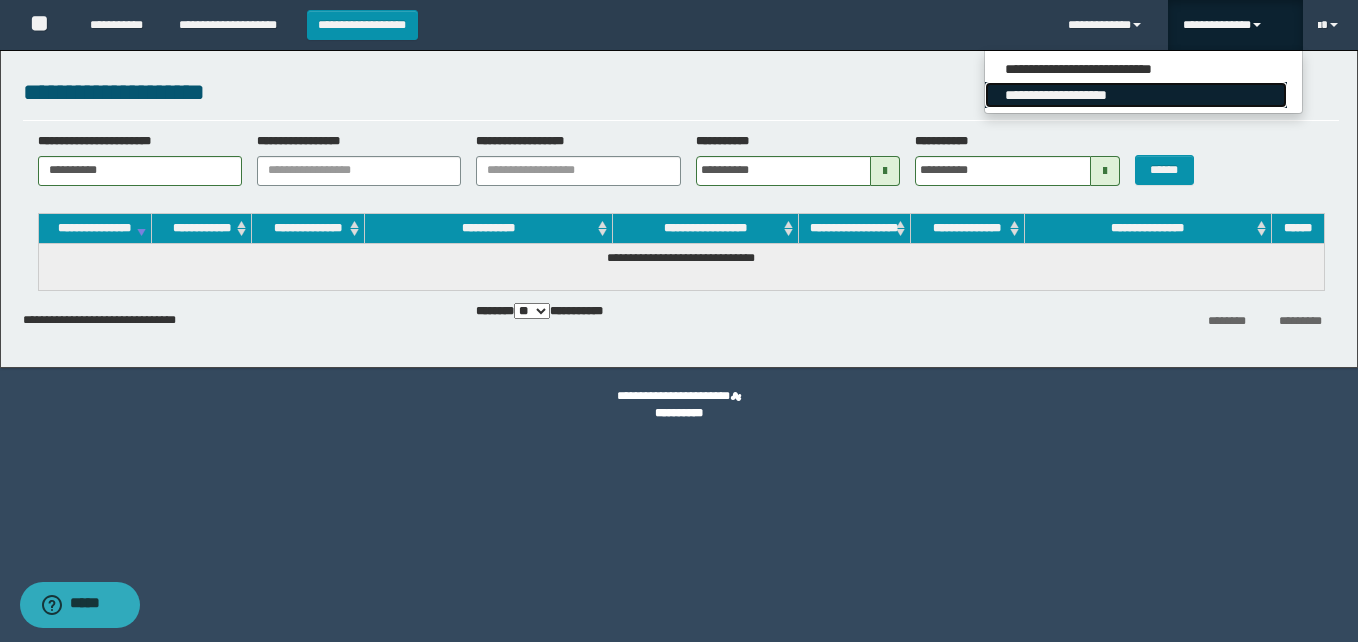 click on "**********" at bounding box center [1135, 95] 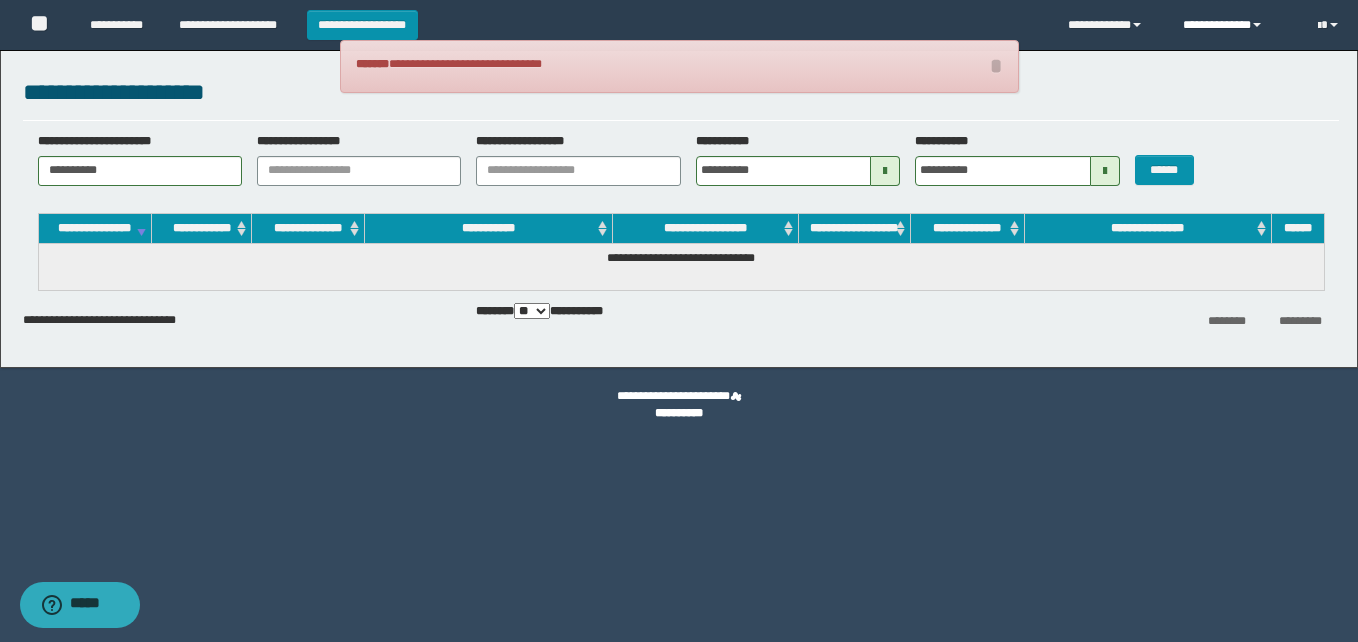 click on "**********" at bounding box center (1235, 25) 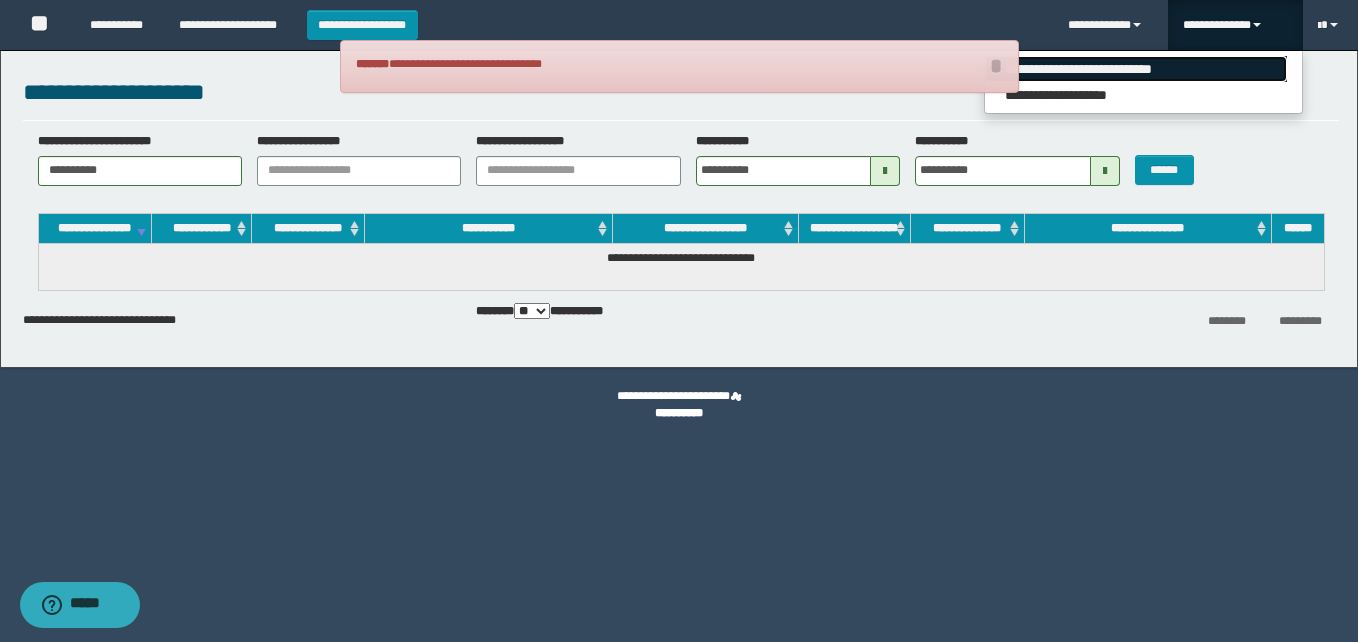 click on "**********" at bounding box center [1135, 69] 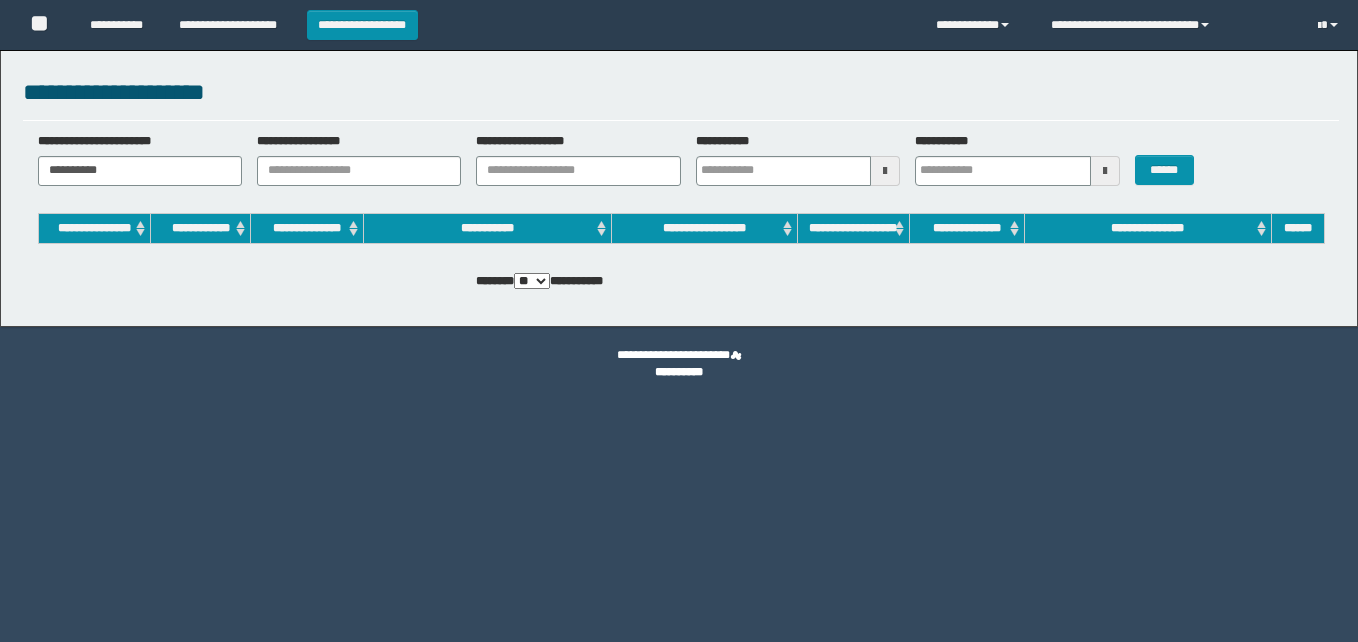 scroll, scrollTop: 0, scrollLeft: 0, axis: both 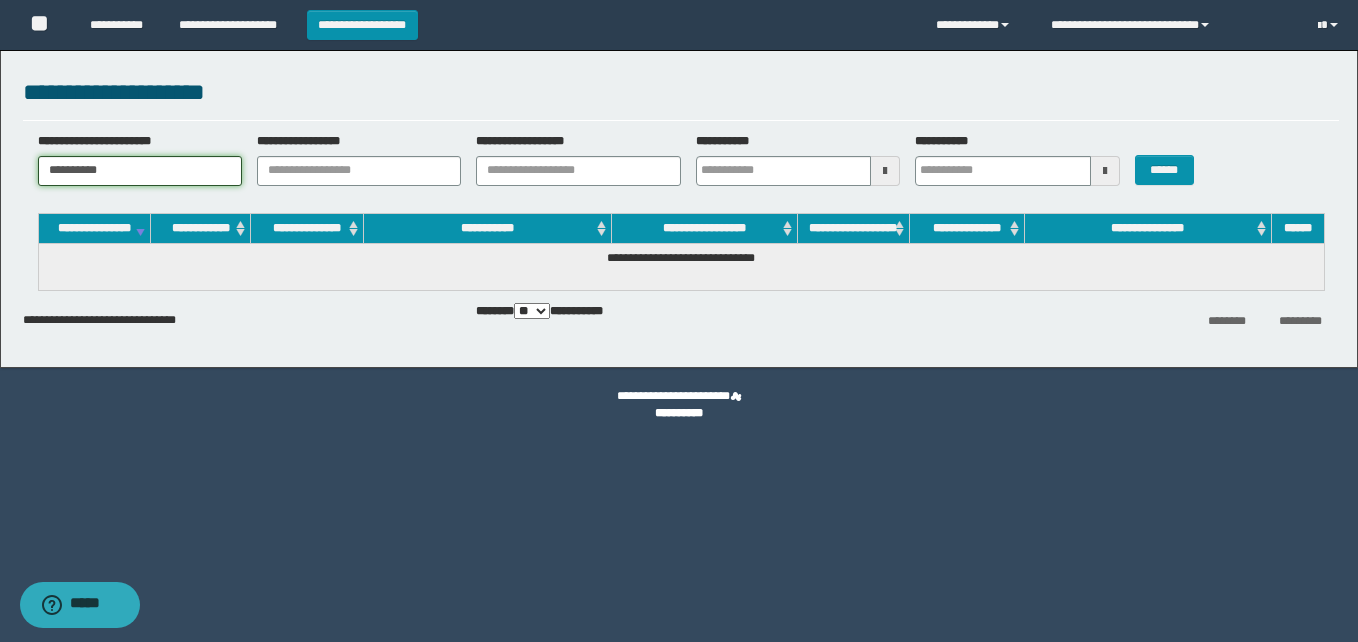 click on "**********" at bounding box center (140, 171) 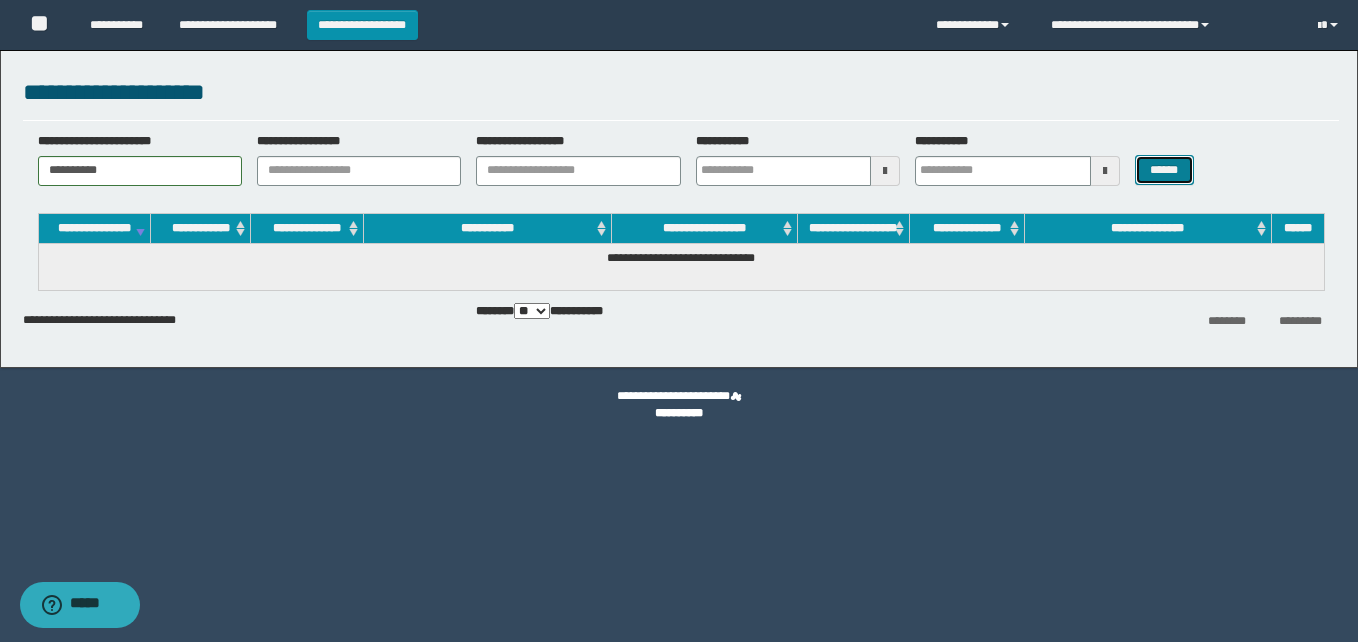 click on "******" at bounding box center [1164, 170] 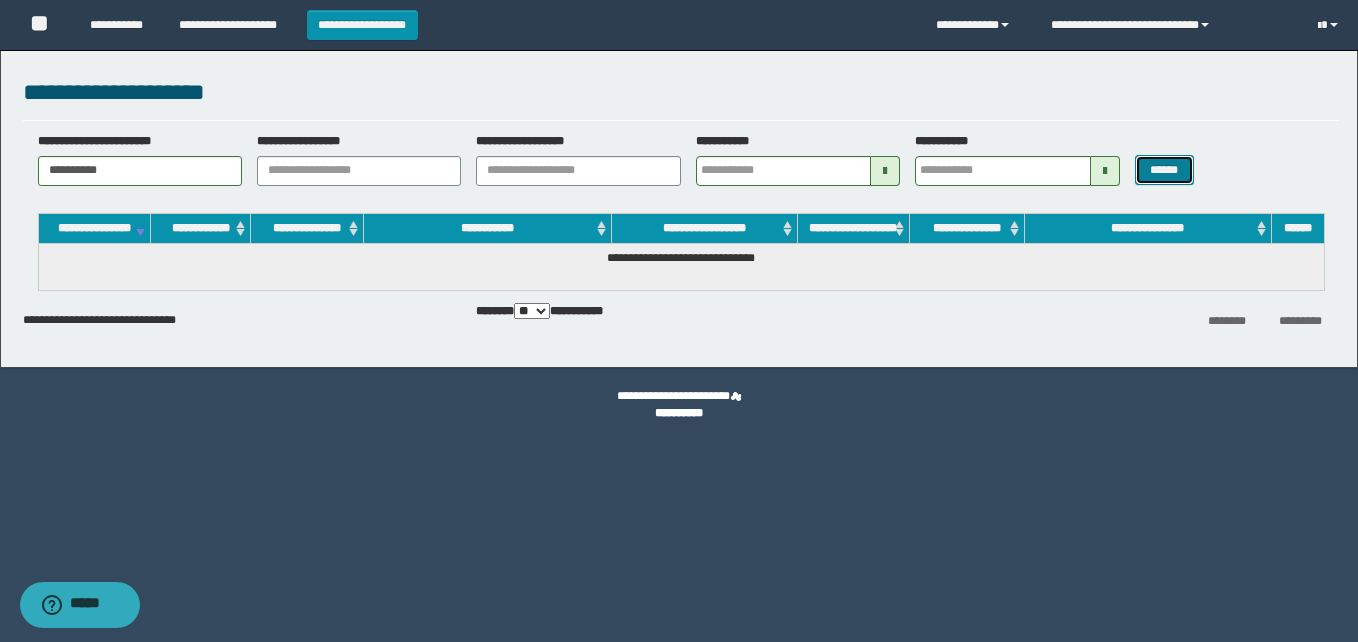 click on "******" at bounding box center (1164, 170) 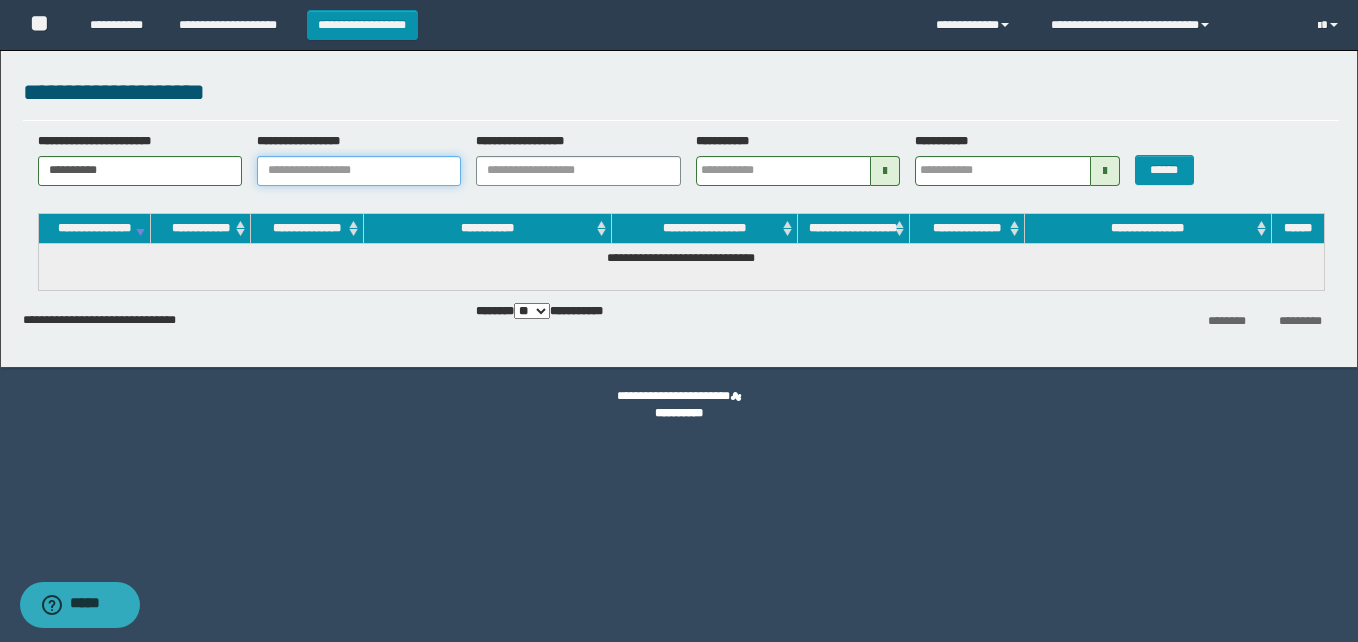 click on "**********" at bounding box center [359, 171] 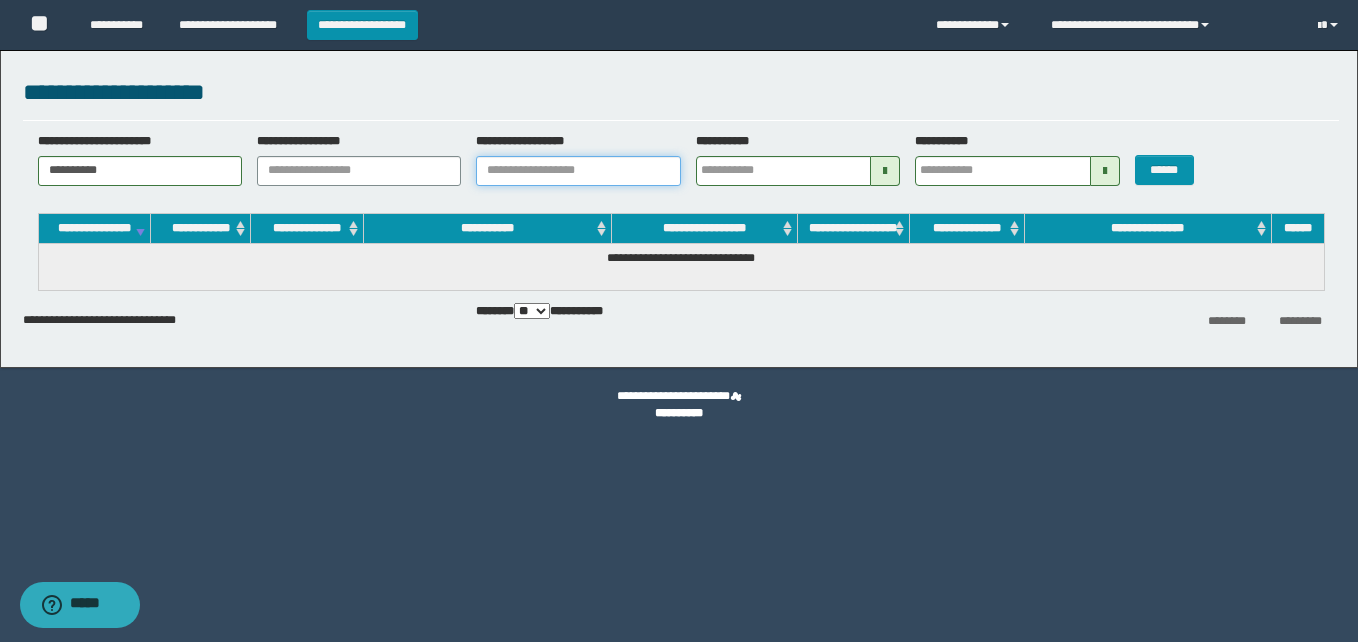 drag, startPoint x: 525, startPoint y: 180, endPoint x: 574, endPoint y: 181, distance: 49.010204 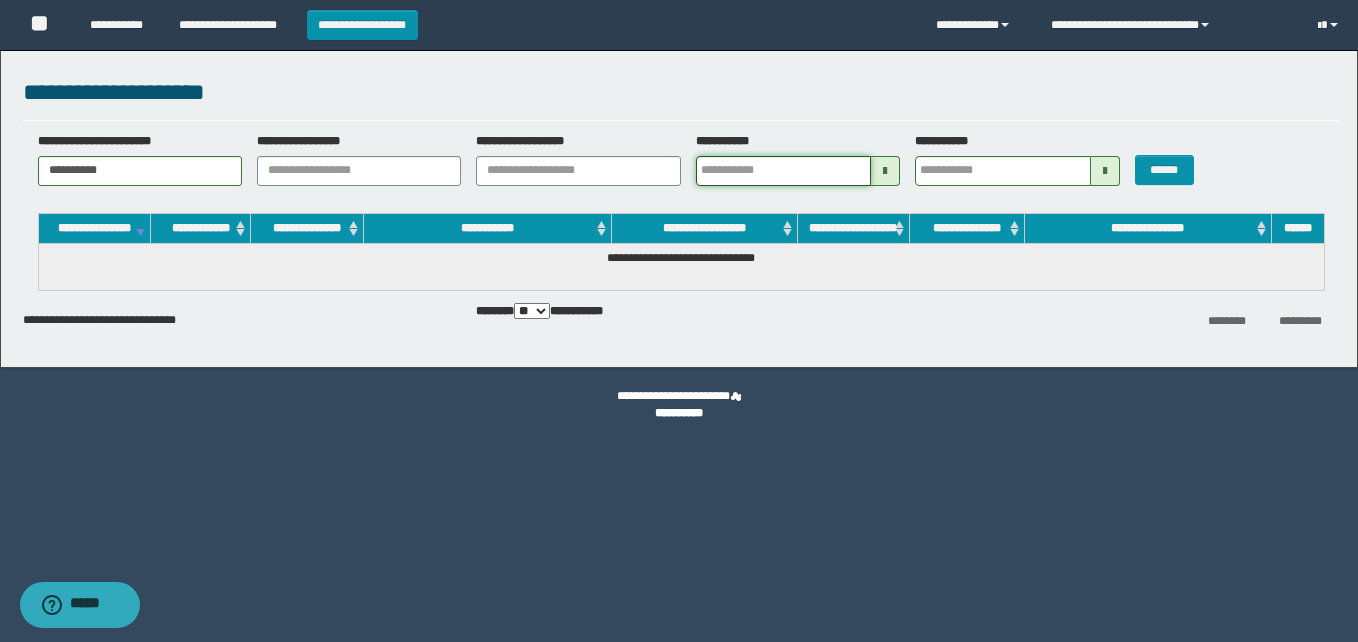 click on "**********" at bounding box center [783, 171] 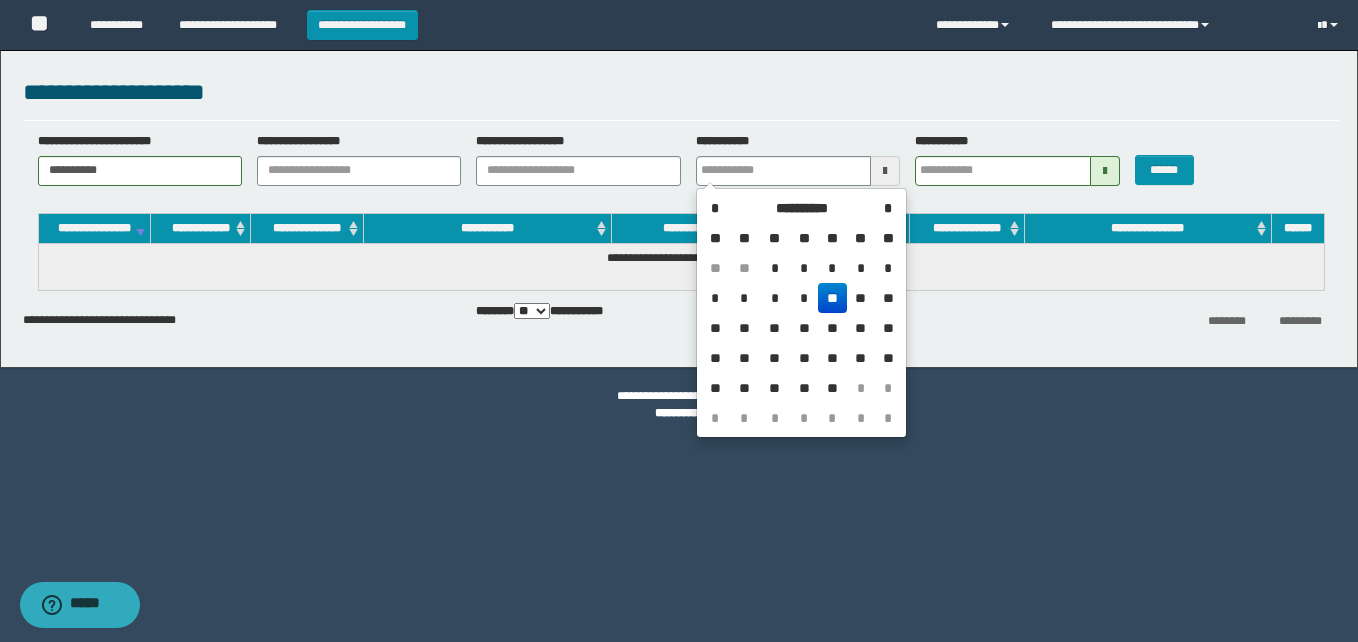 click on "**********" at bounding box center [679, 321] 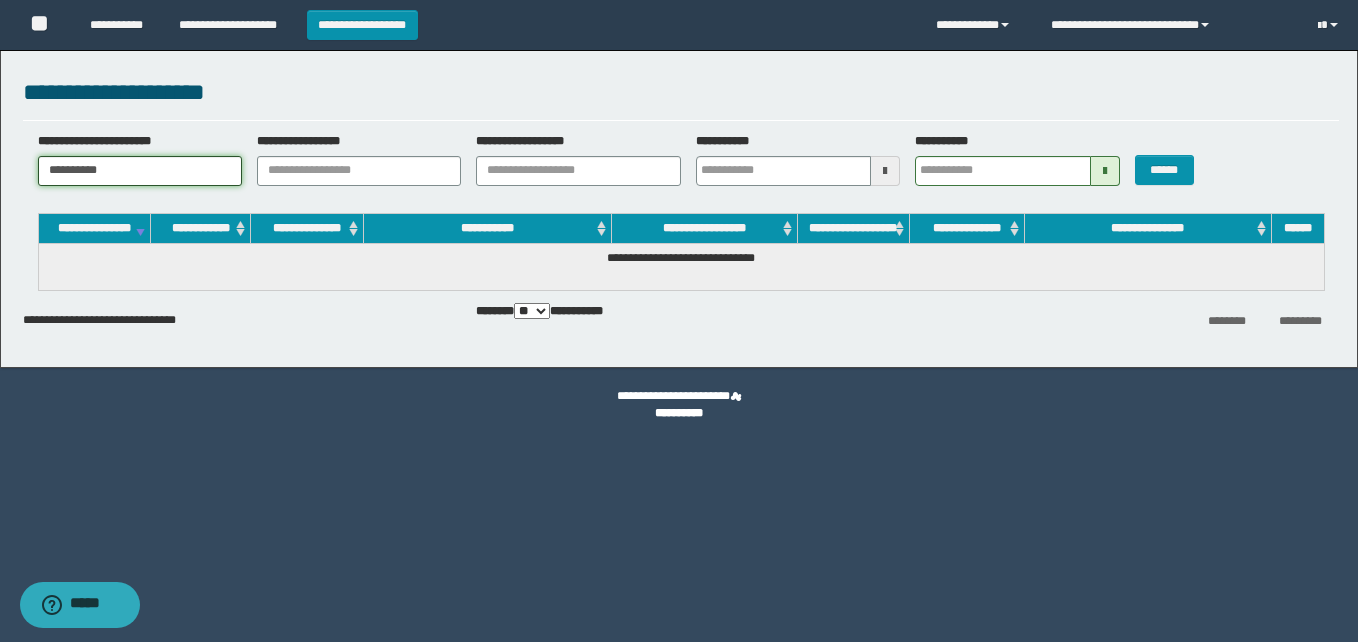 click on "**********" at bounding box center [140, 171] 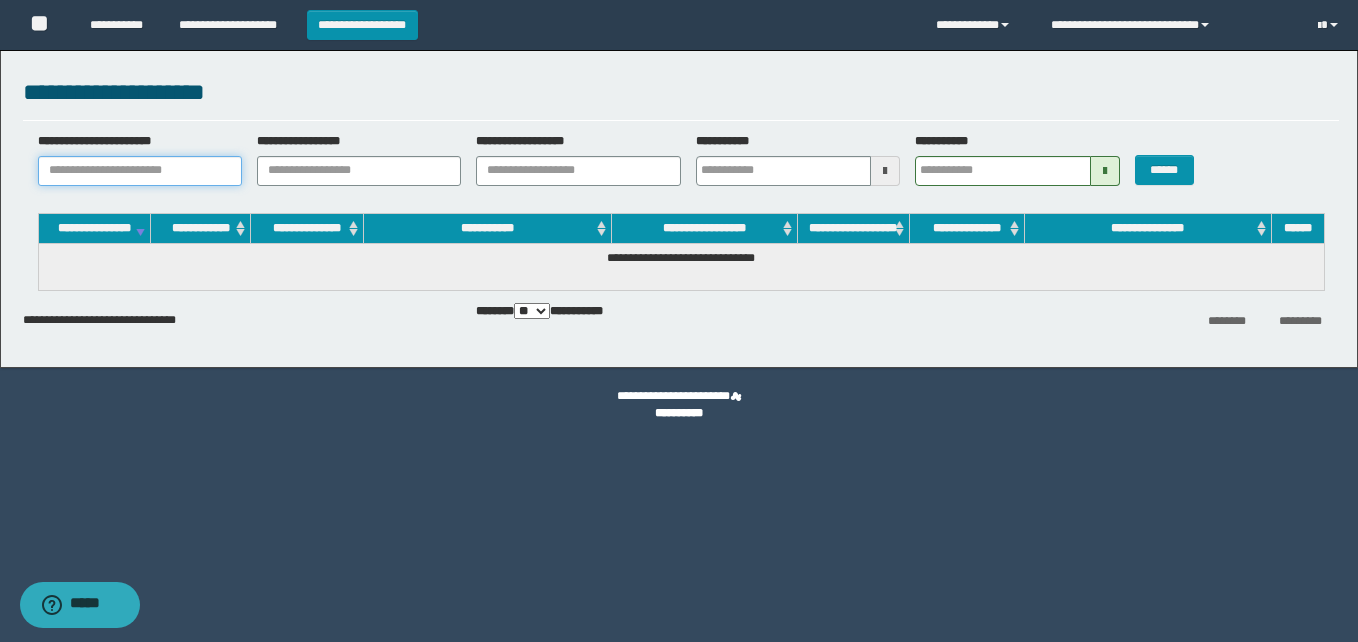 click on "**********" at bounding box center [140, 171] 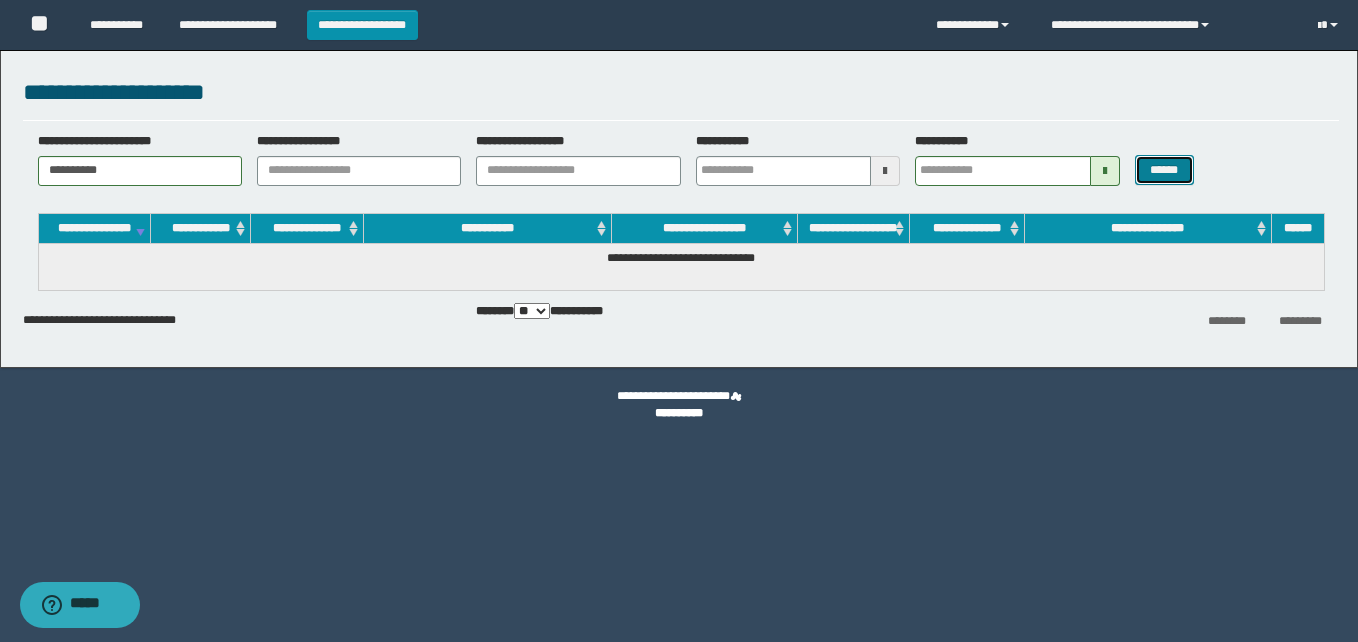 click on "******" at bounding box center (1164, 170) 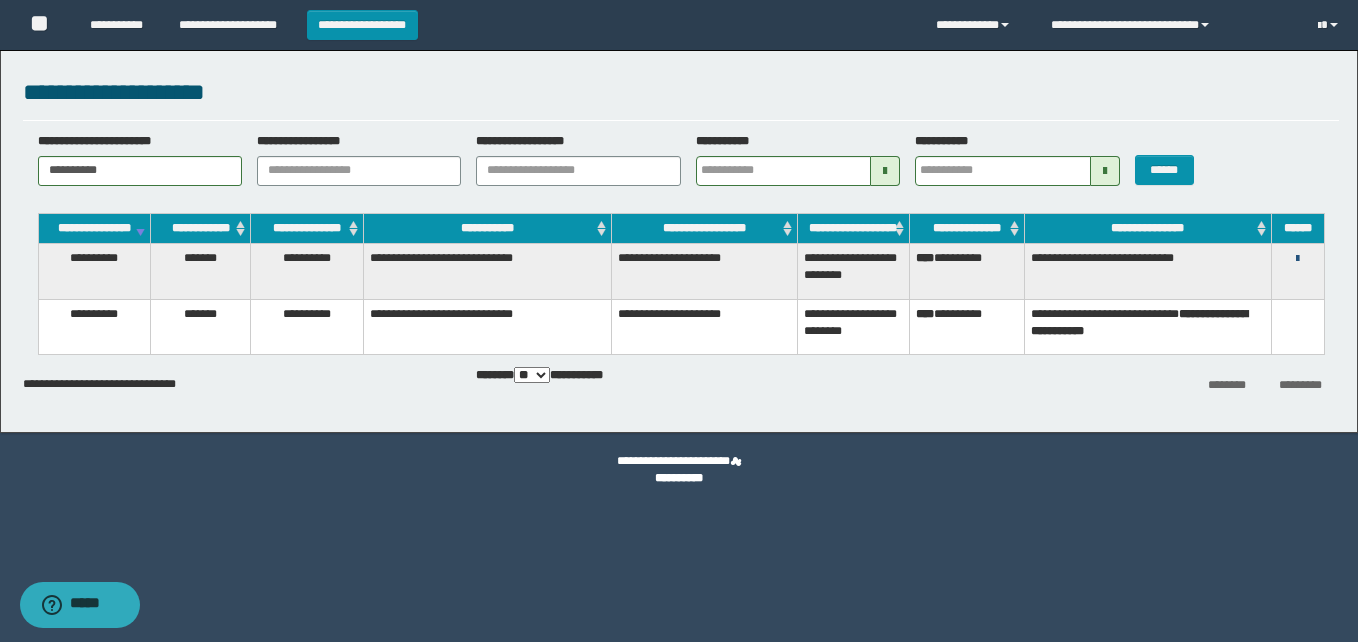 click at bounding box center (1297, 259) 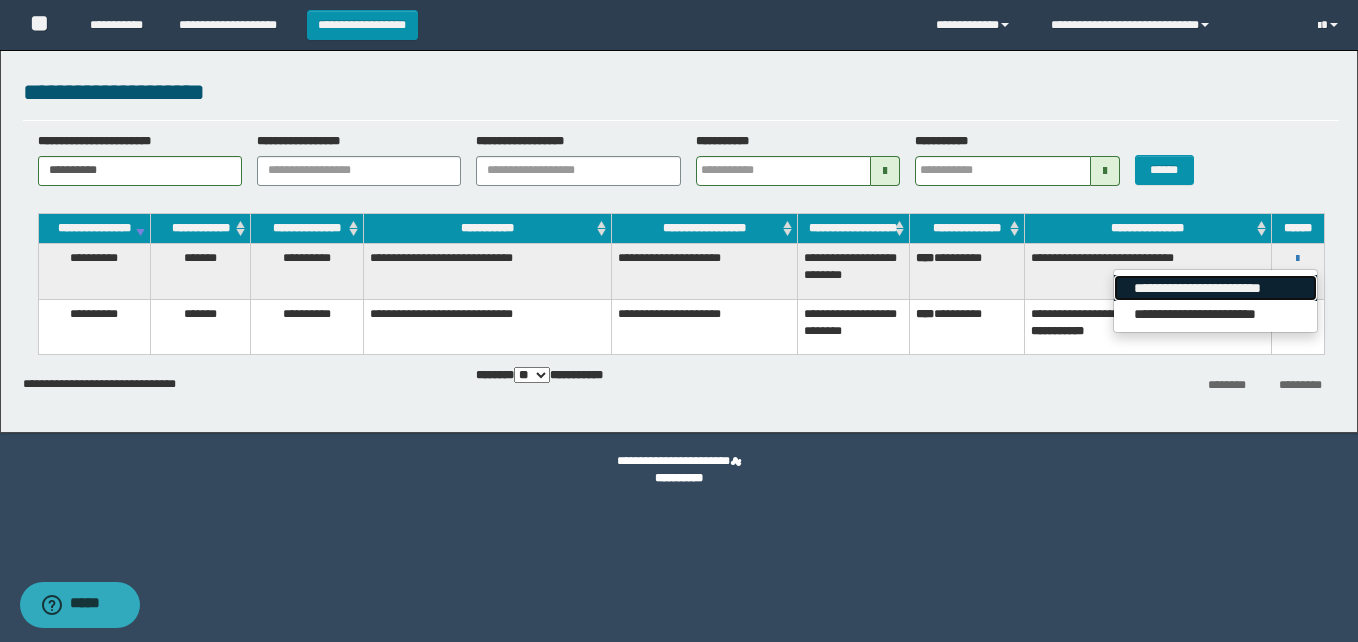 click on "**********" at bounding box center [1215, 288] 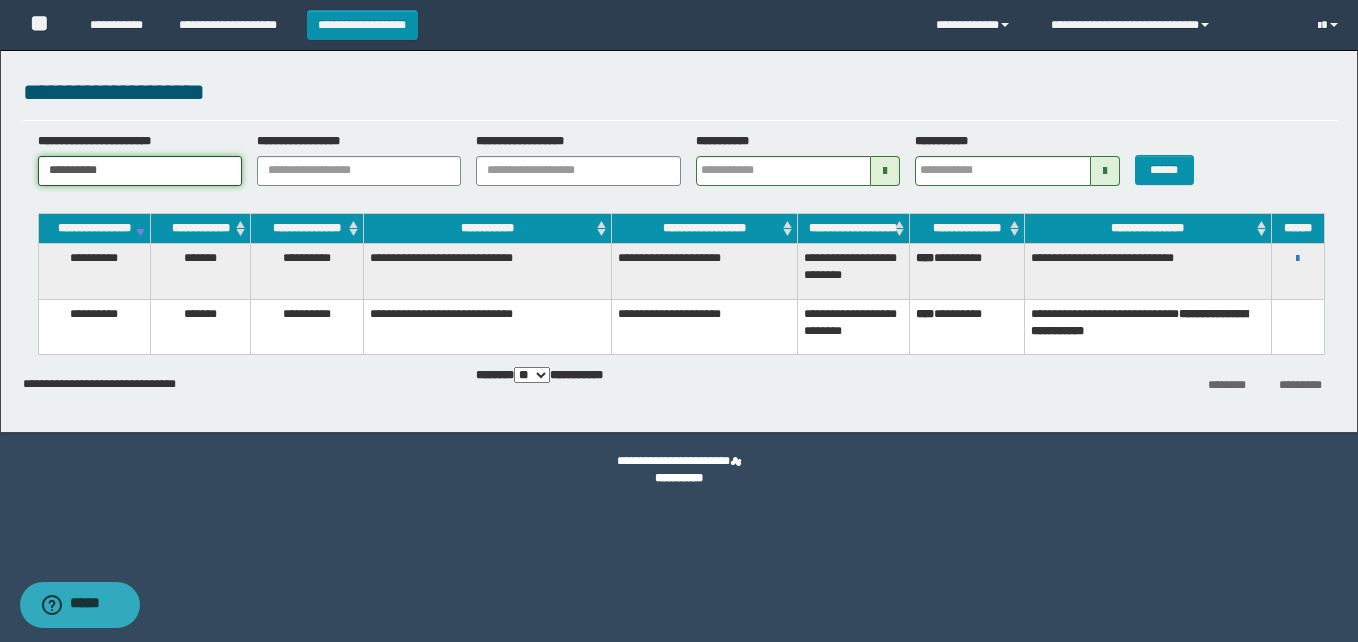 click on "**********" at bounding box center [140, 171] 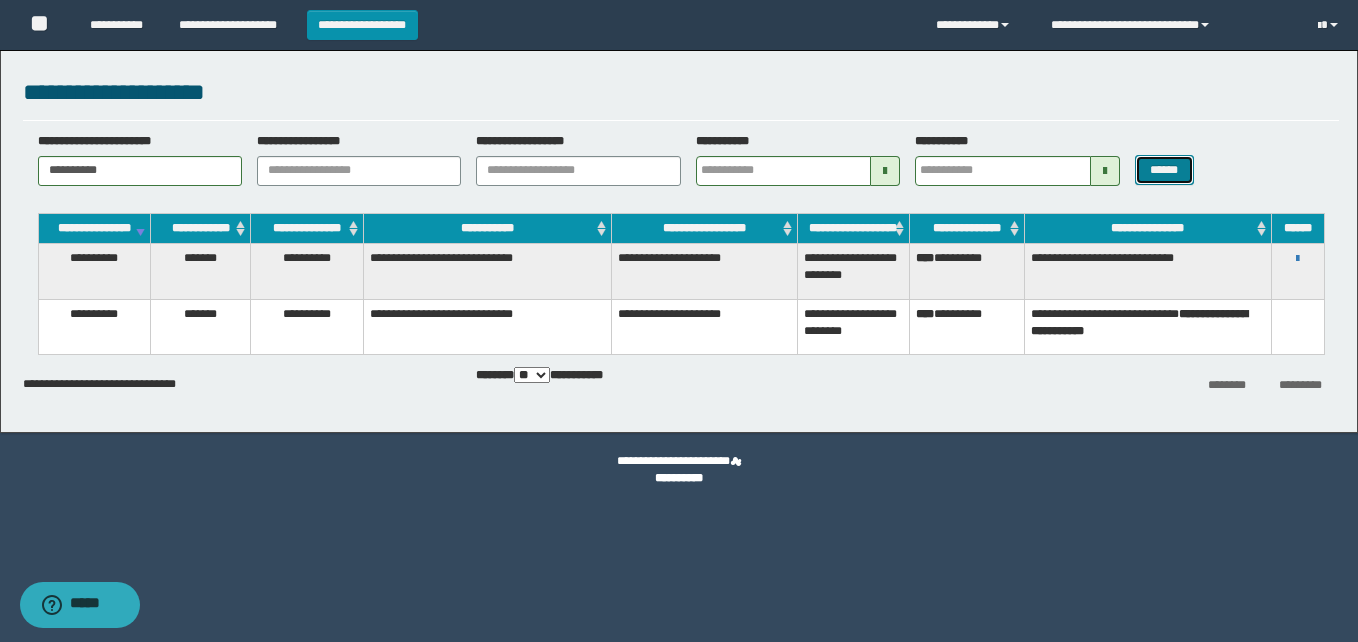 click on "******" at bounding box center (1164, 170) 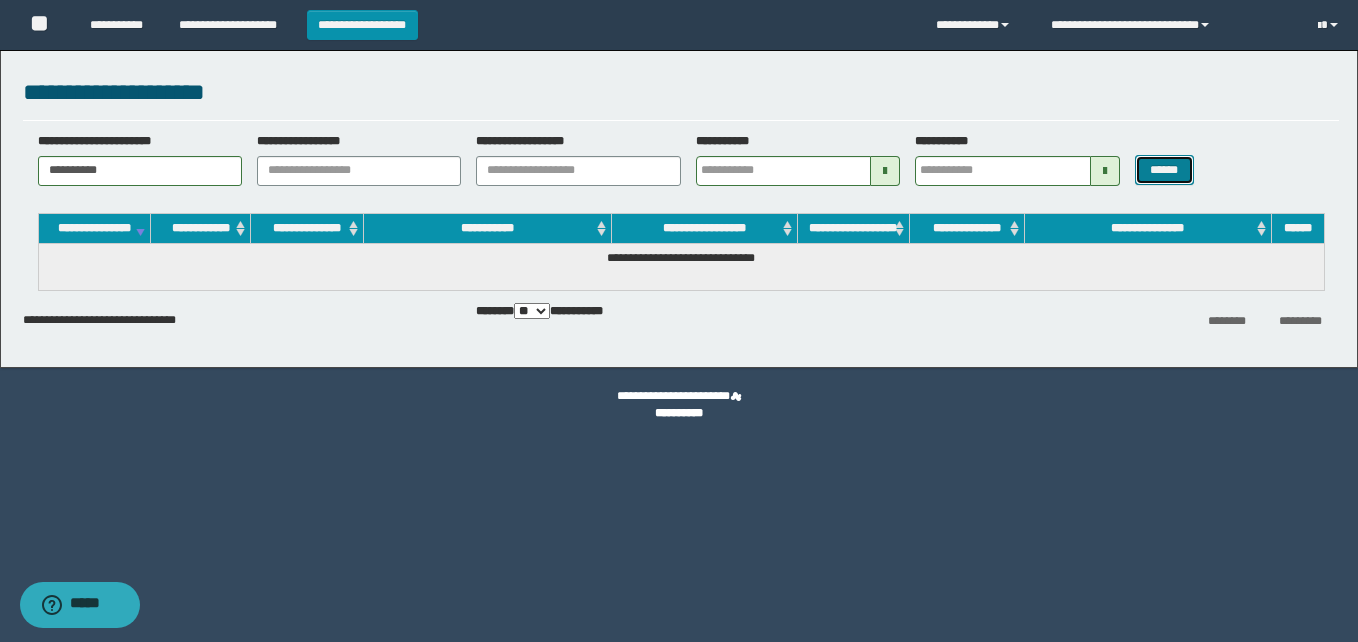 click on "******" at bounding box center (1164, 170) 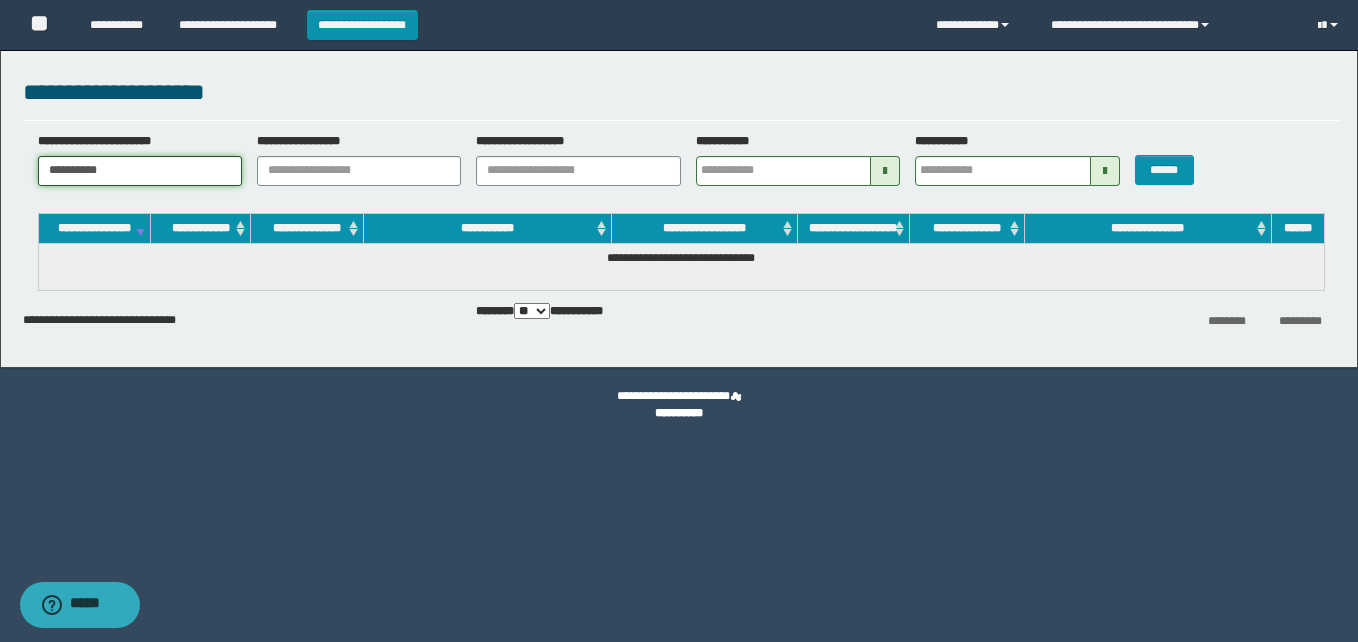 click on "**********" at bounding box center (140, 171) 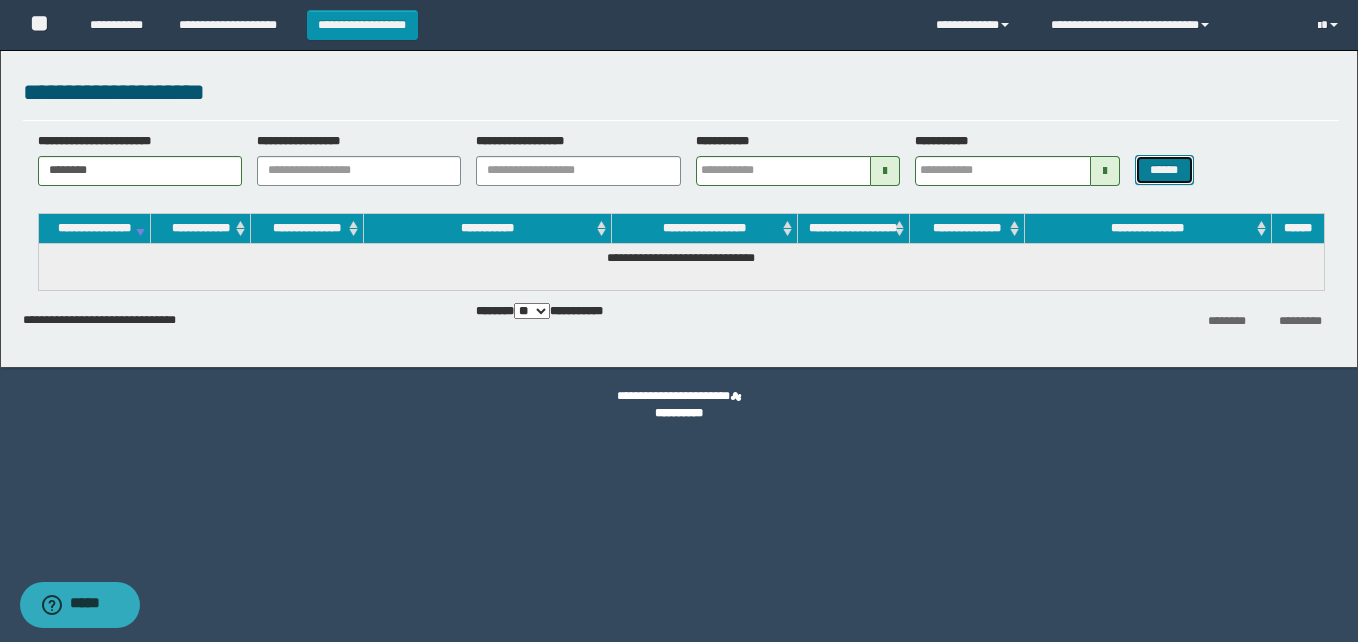 click on "******" at bounding box center (1164, 170) 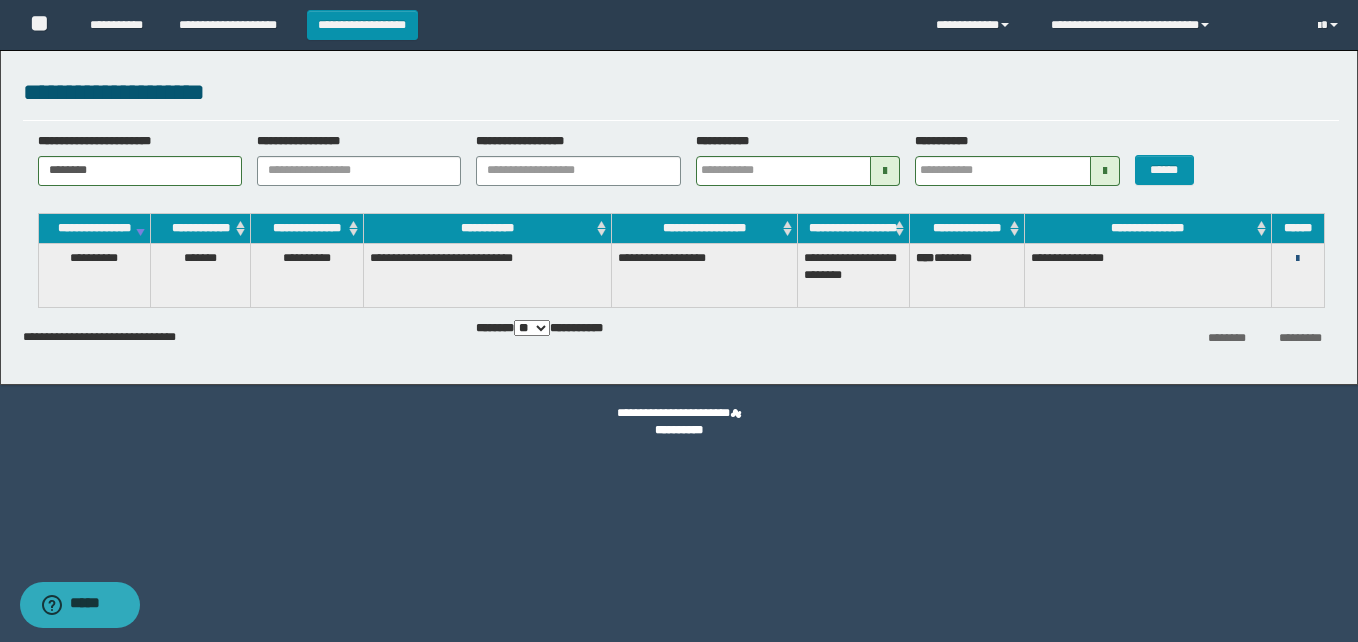 click at bounding box center (1297, 259) 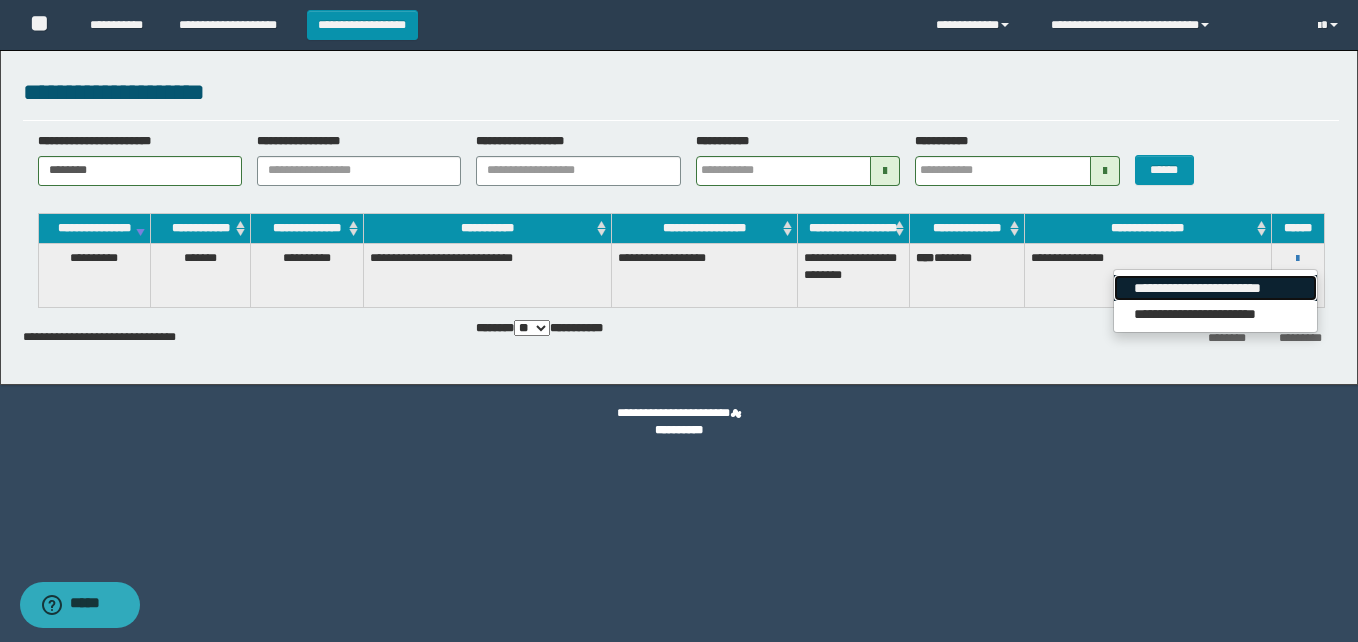 click on "**********" at bounding box center (1215, 288) 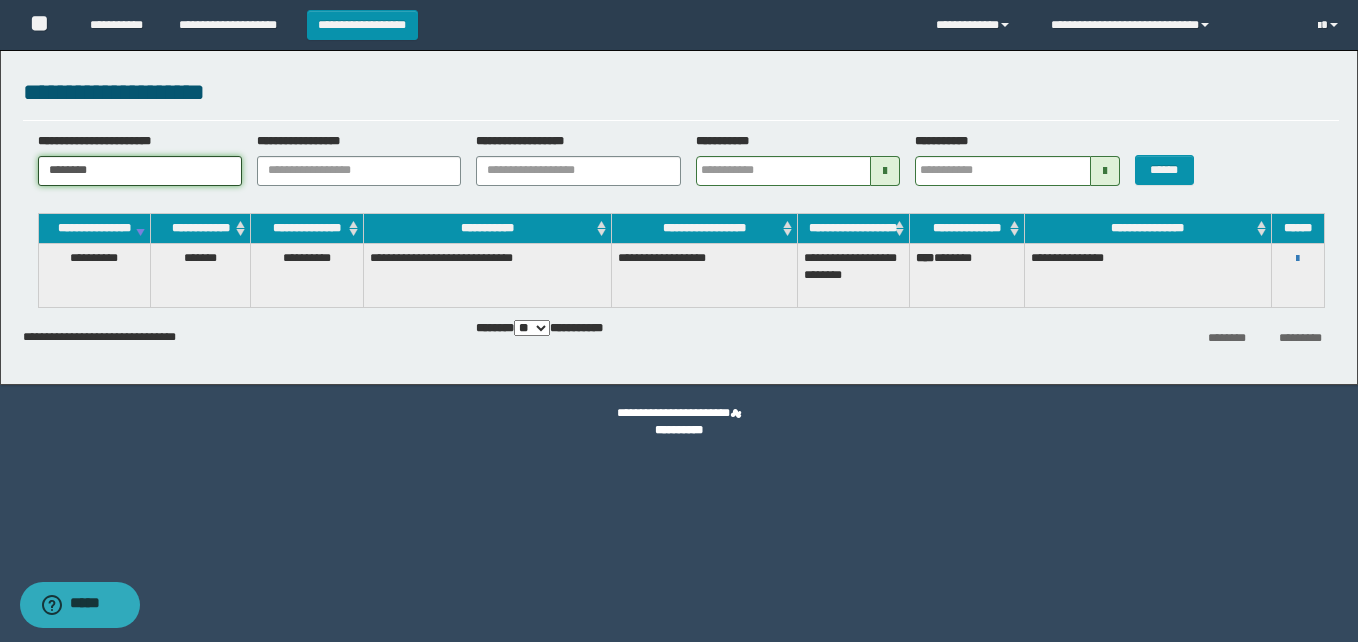 click on "********" at bounding box center [140, 171] 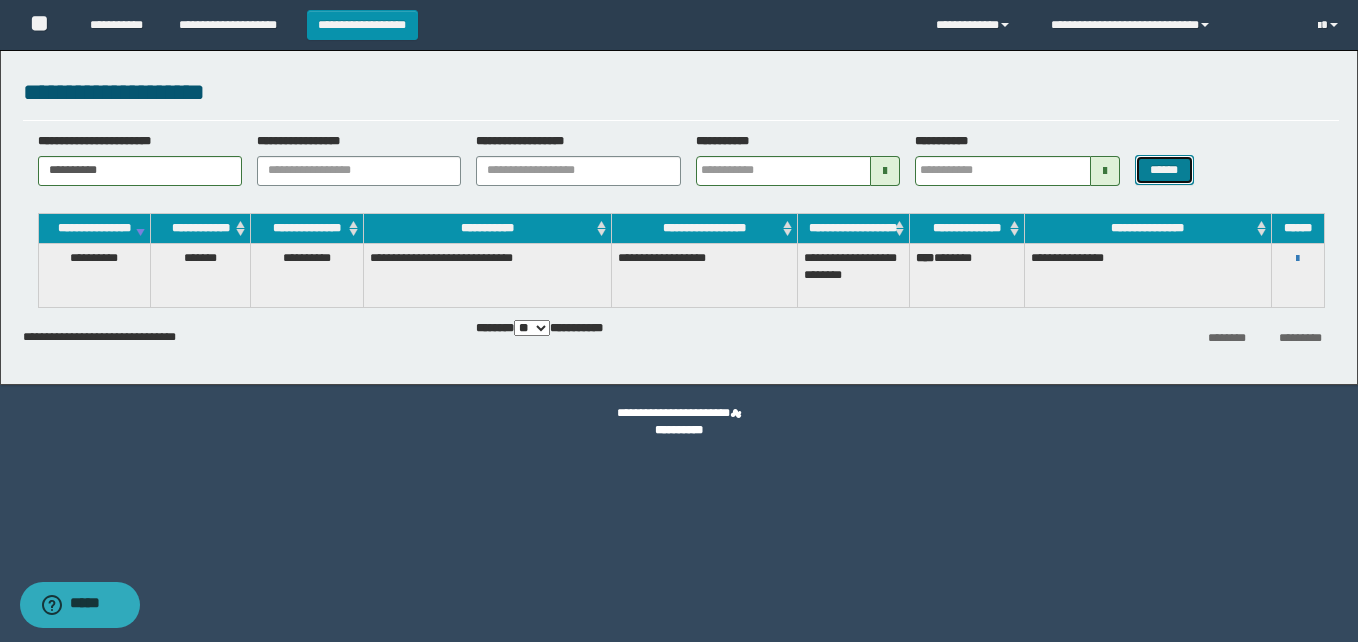 drag, startPoint x: 1159, startPoint y: 164, endPoint x: 1143, endPoint y: 169, distance: 16.763054 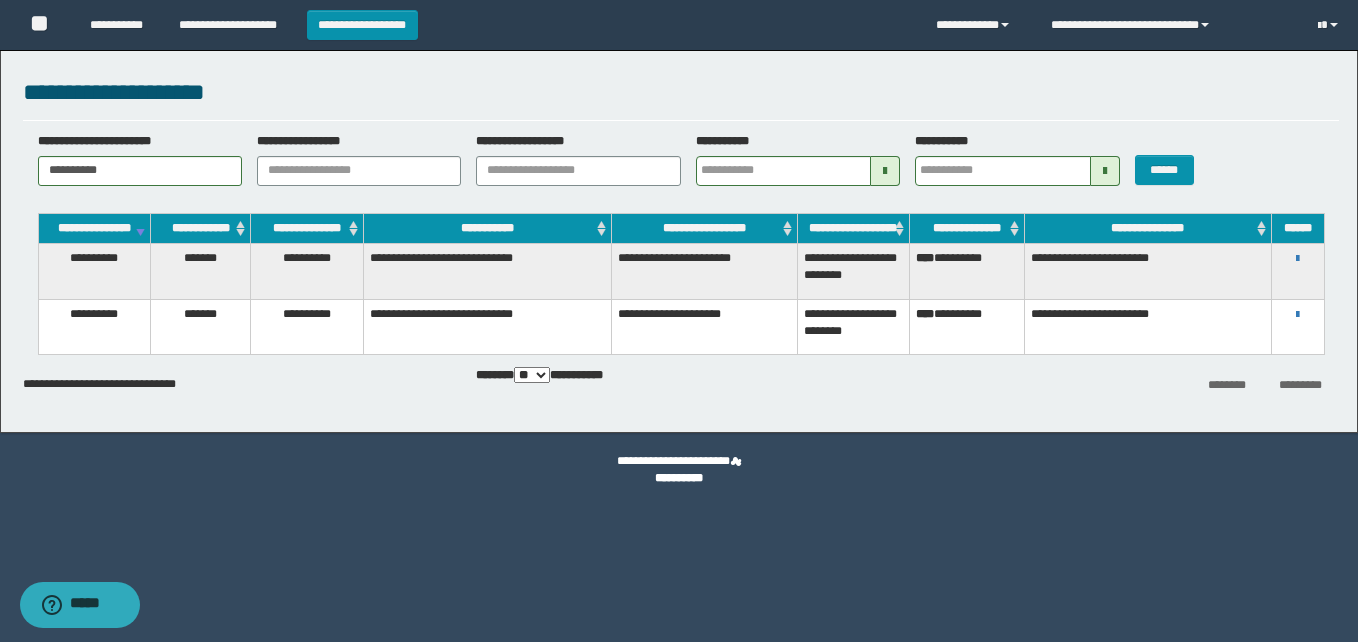 click on "**********" at bounding box center [1298, 314] 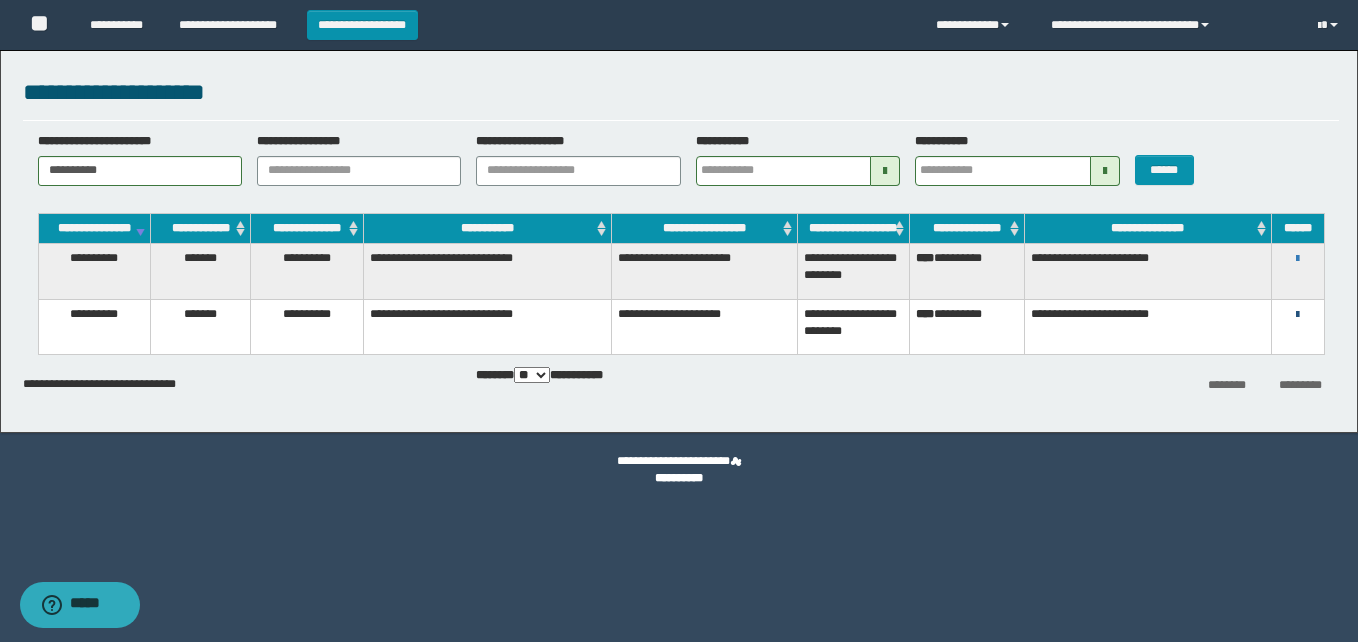 click at bounding box center [1297, 315] 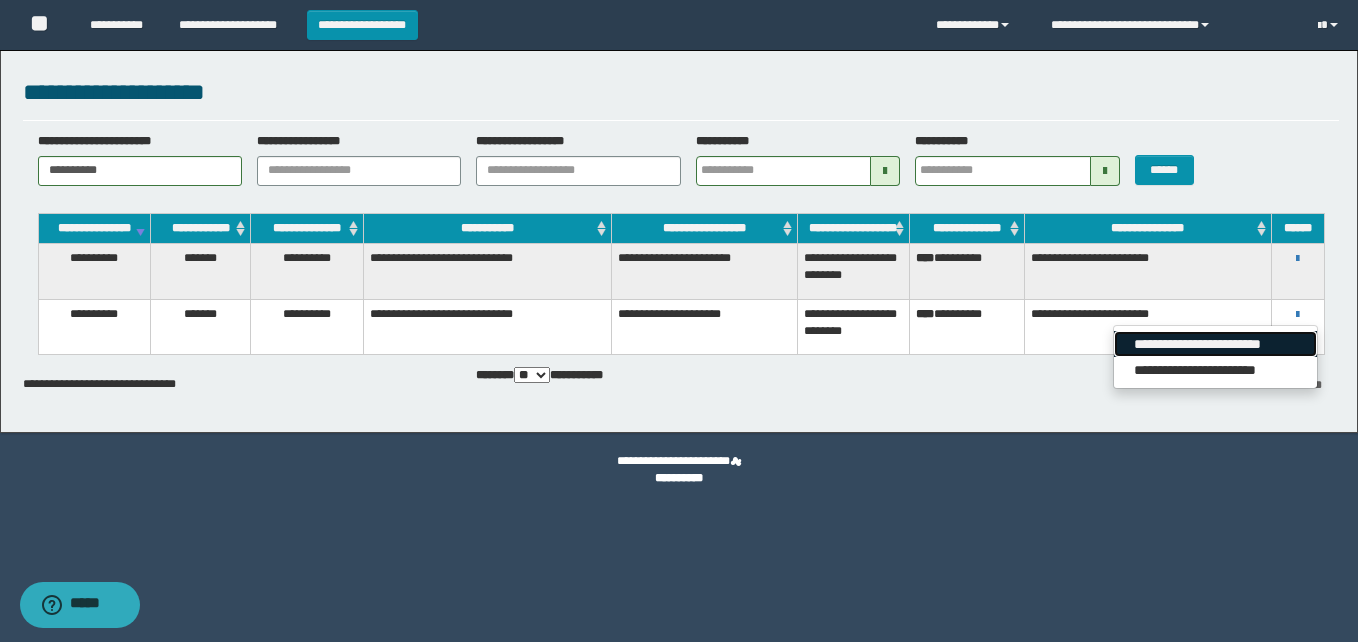 click on "**********" at bounding box center (1215, 344) 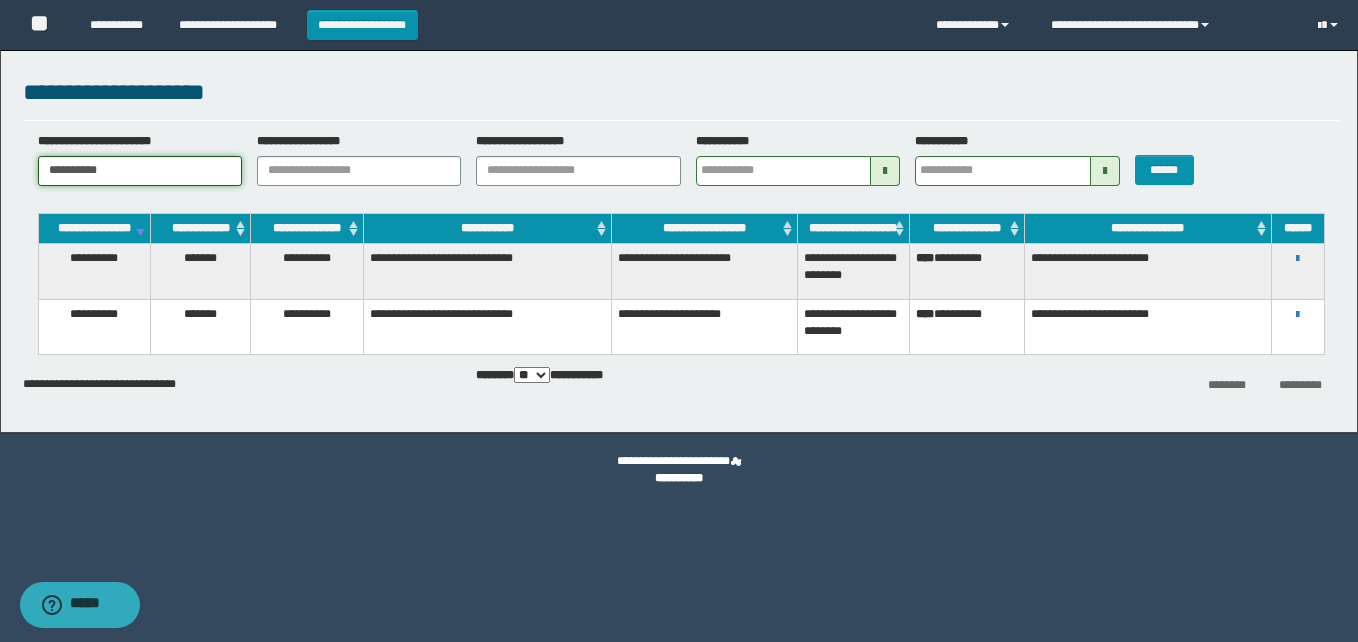 click on "**********" at bounding box center [140, 171] 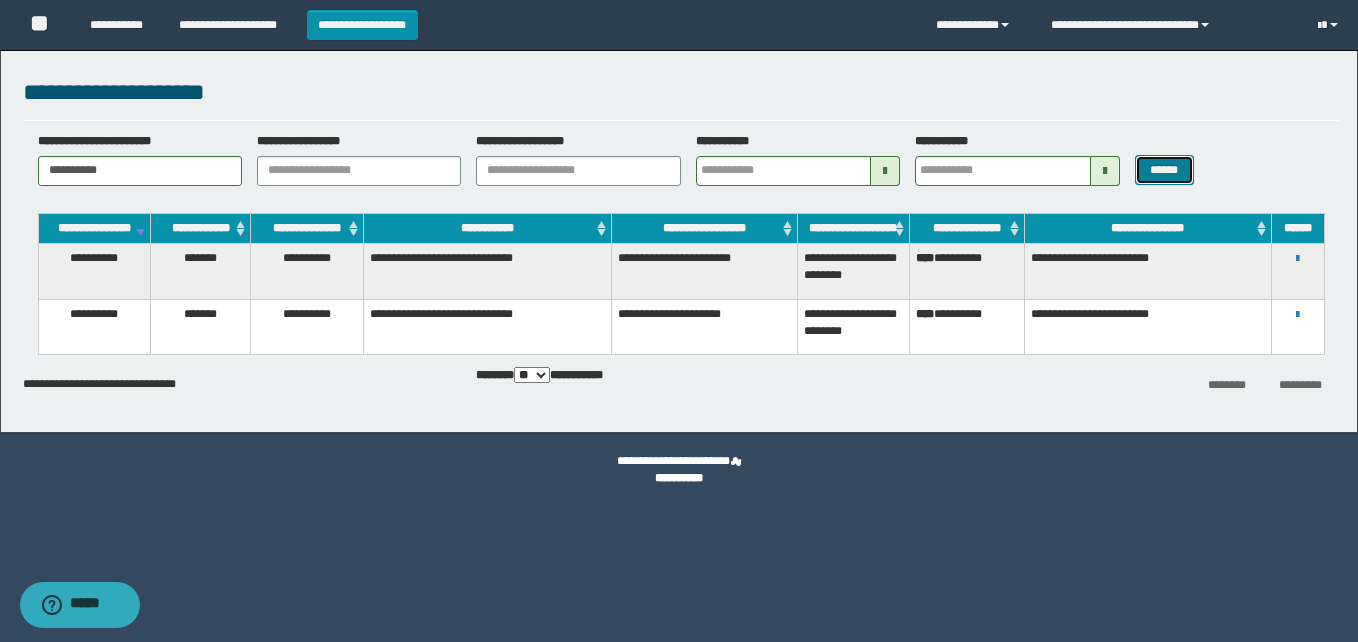 click on "******" at bounding box center (1164, 170) 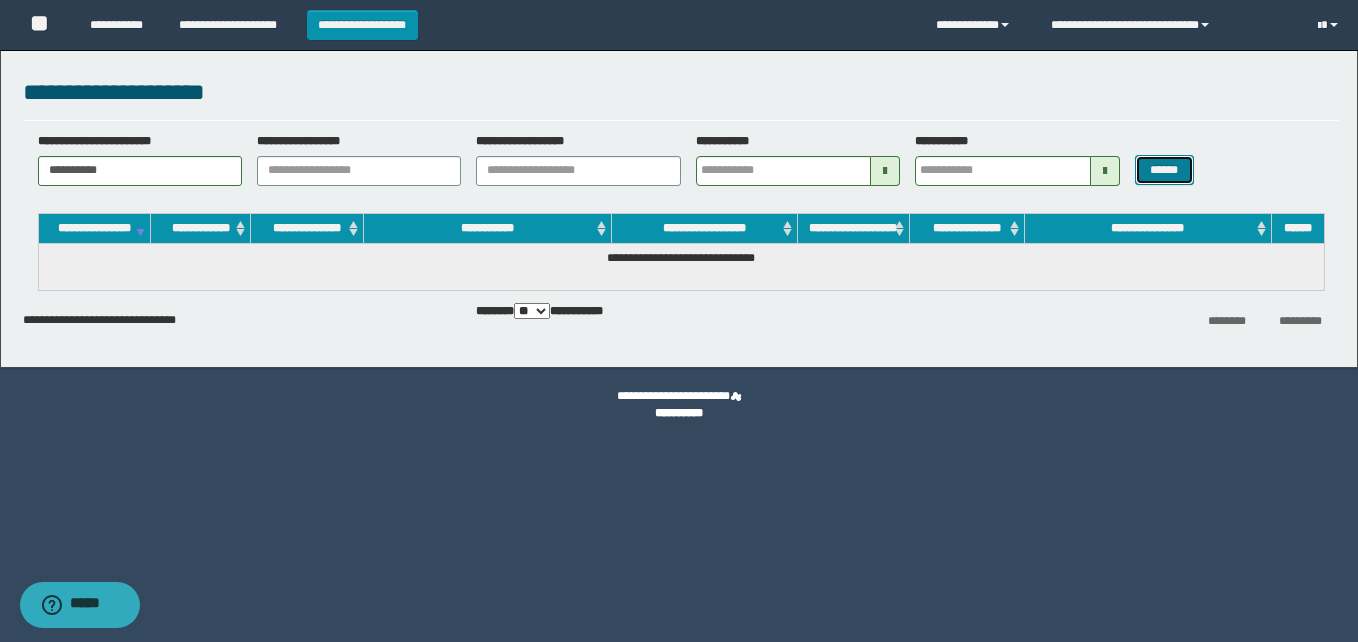 click on "******" at bounding box center [1164, 170] 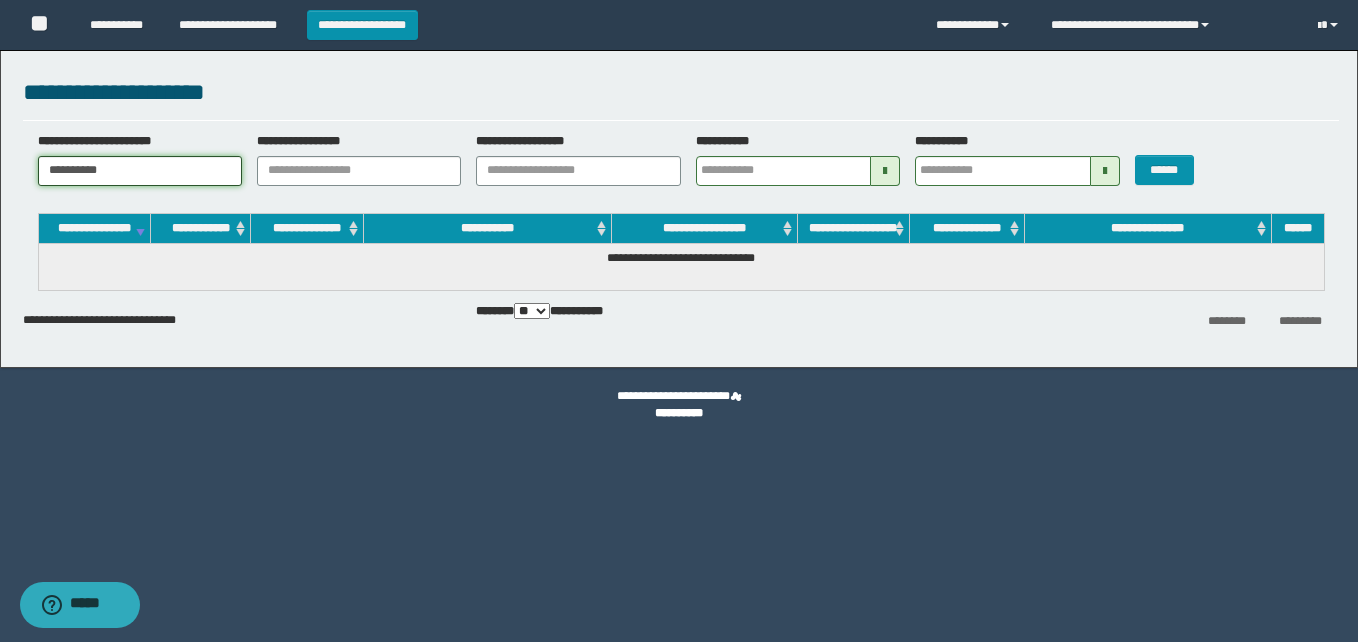 click on "**********" at bounding box center [140, 171] 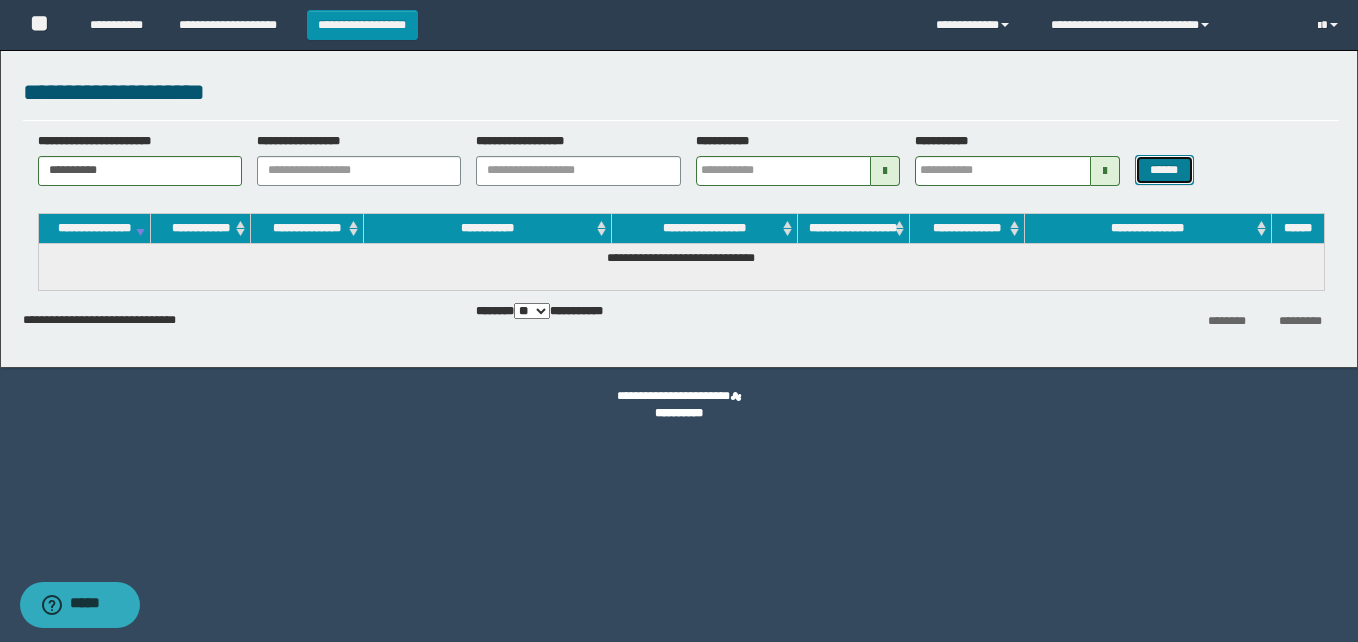 click on "******" at bounding box center (1164, 170) 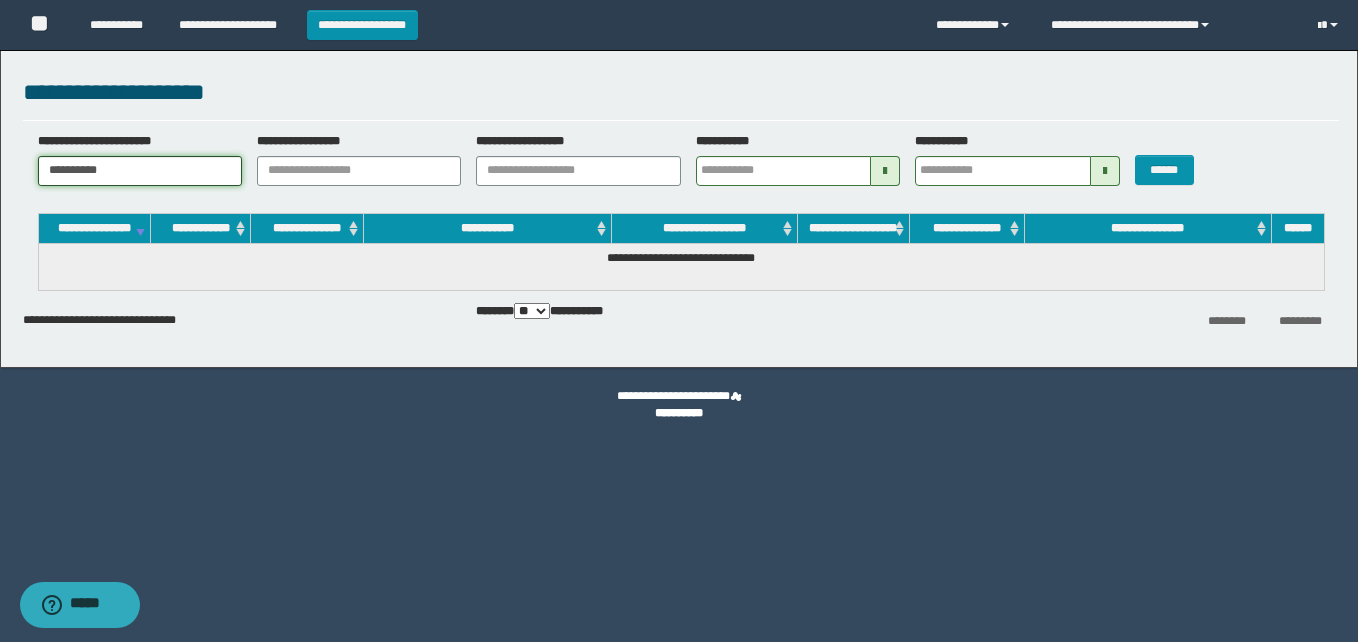 click on "**********" at bounding box center [140, 171] 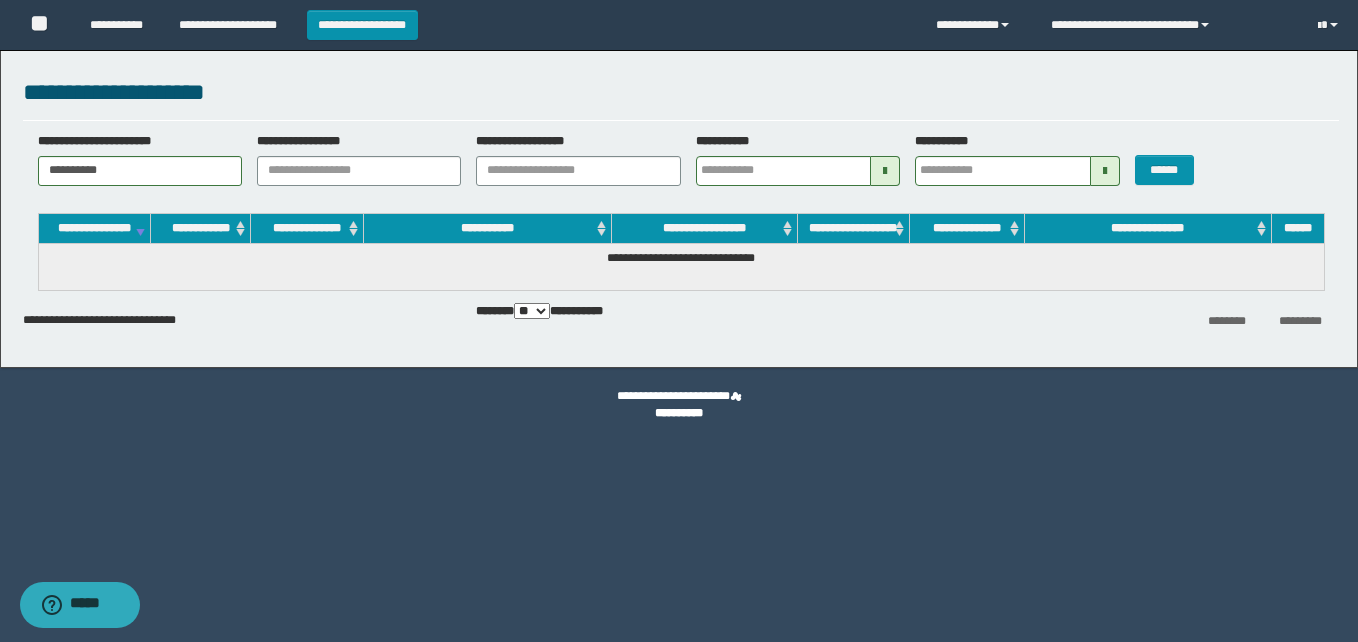 click on "******" at bounding box center (1175, 159) 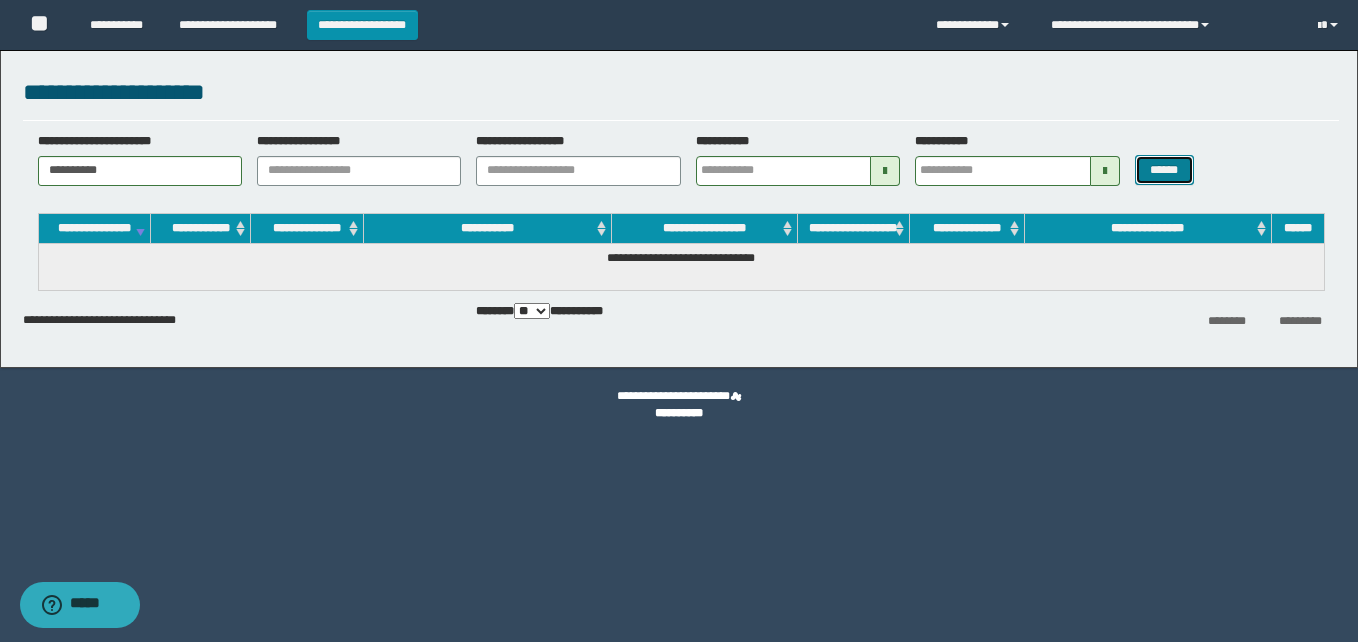click on "******" at bounding box center [1164, 170] 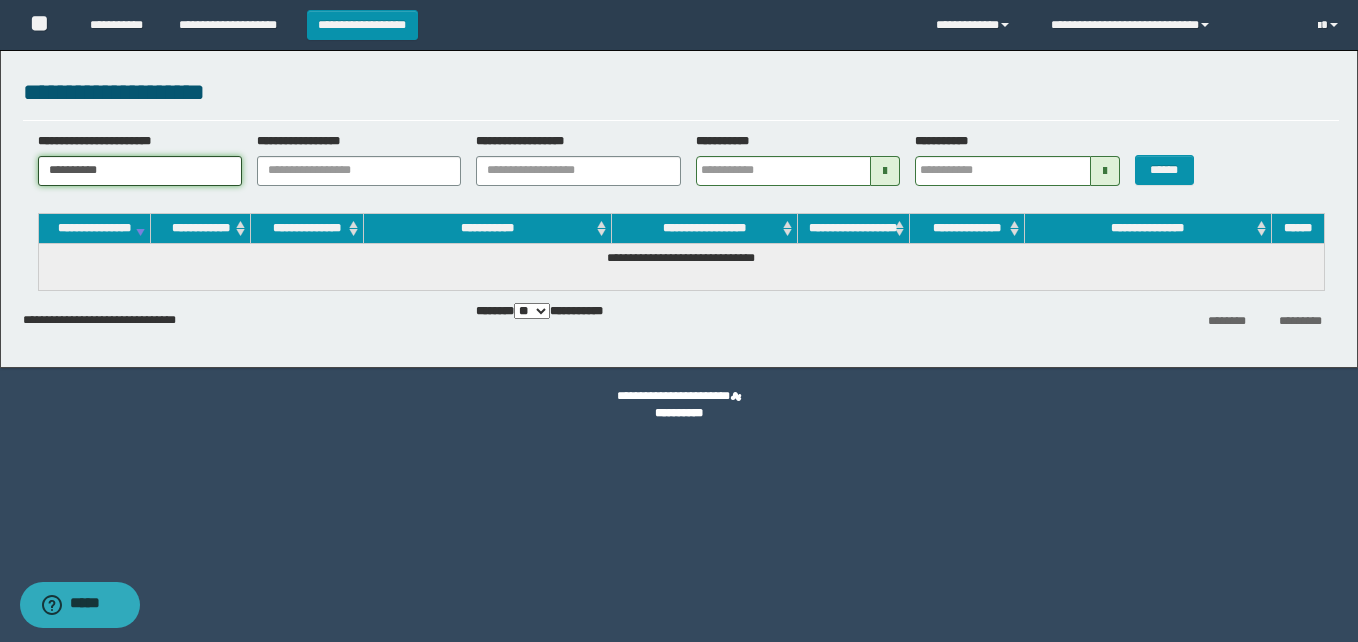 click on "**********" at bounding box center (140, 171) 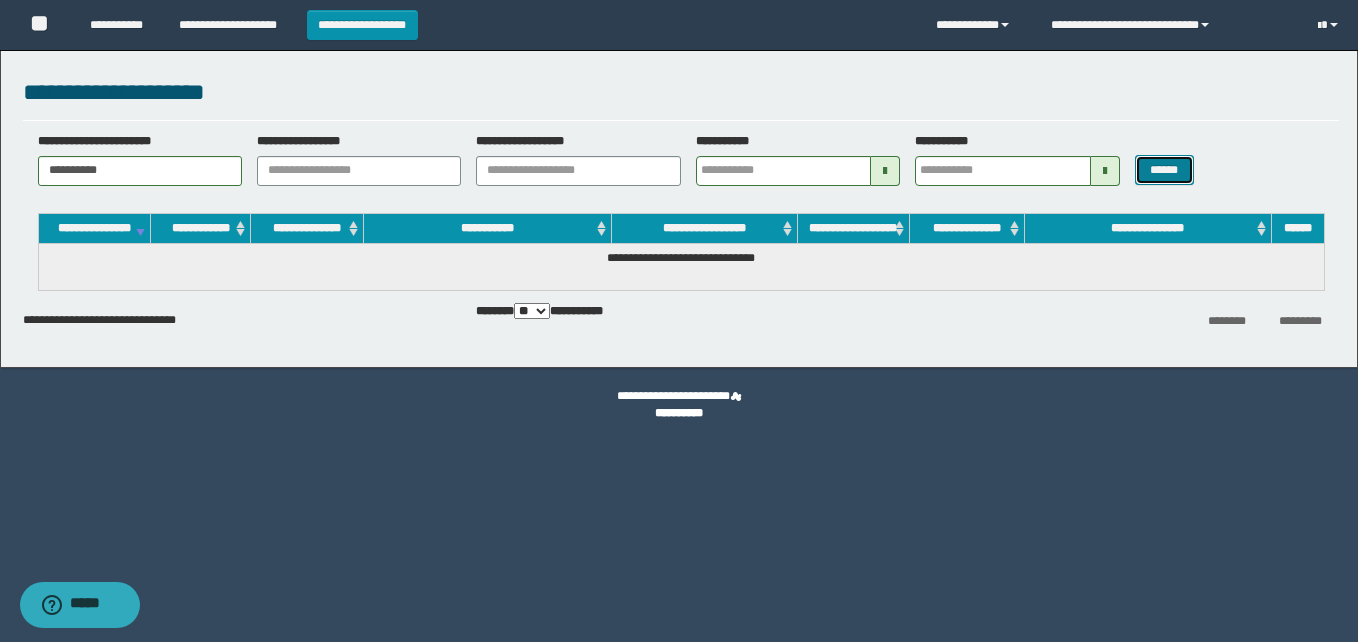 click on "******" at bounding box center [1164, 170] 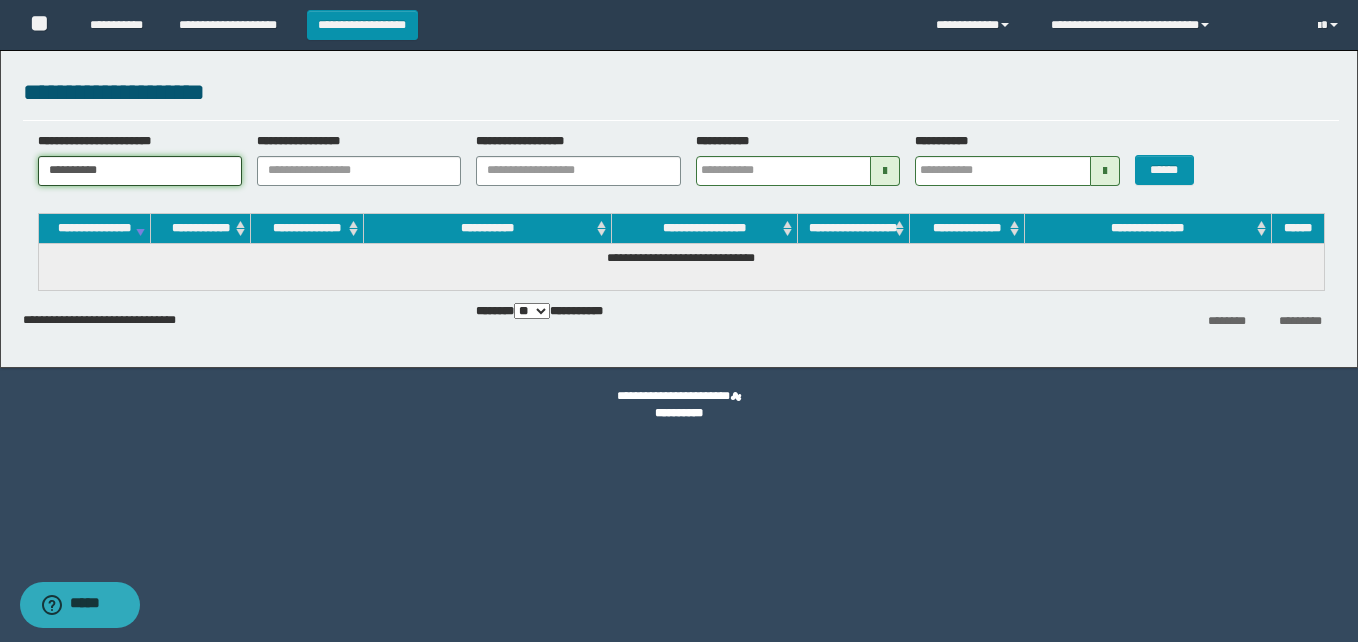 click on "**********" at bounding box center [140, 171] 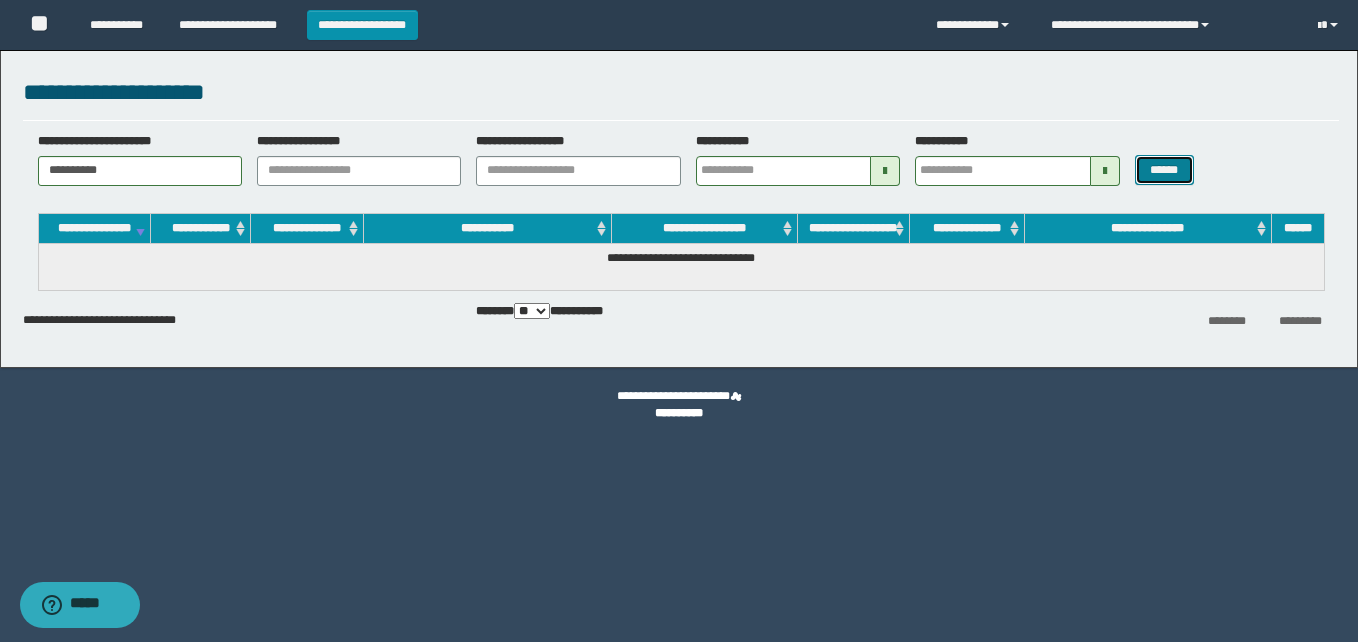 click on "******" at bounding box center [1164, 170] 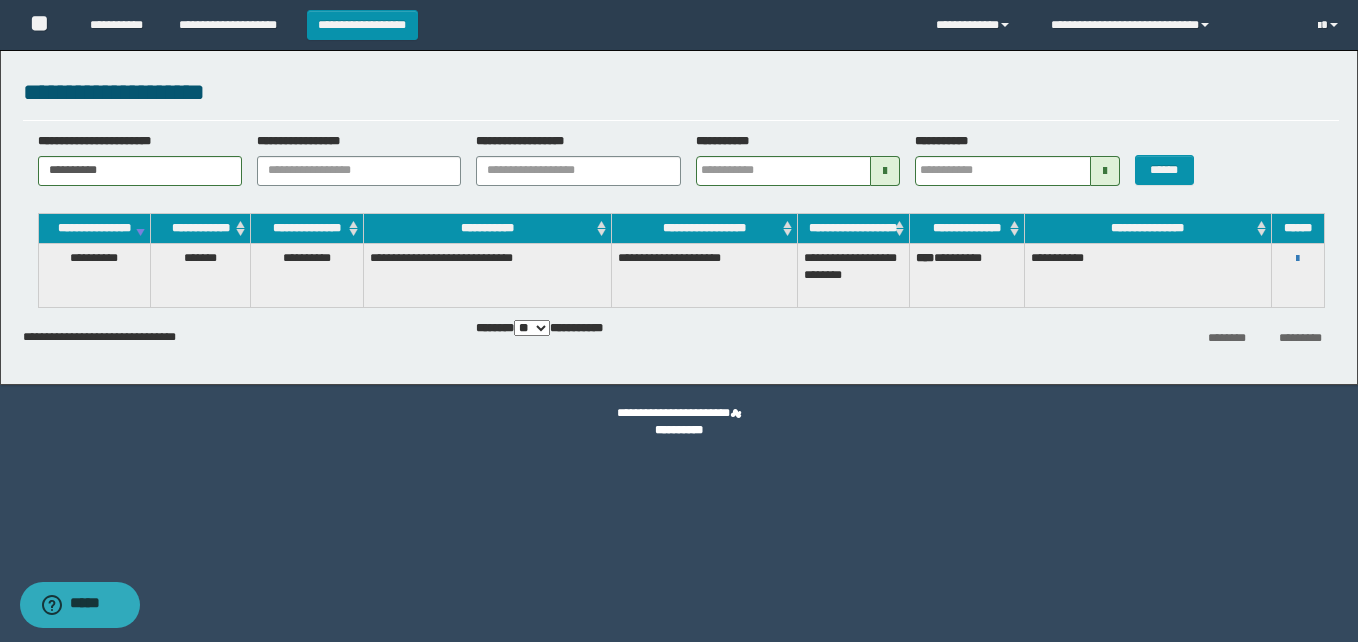 click on "**********" at bounding box center (1298, 258) 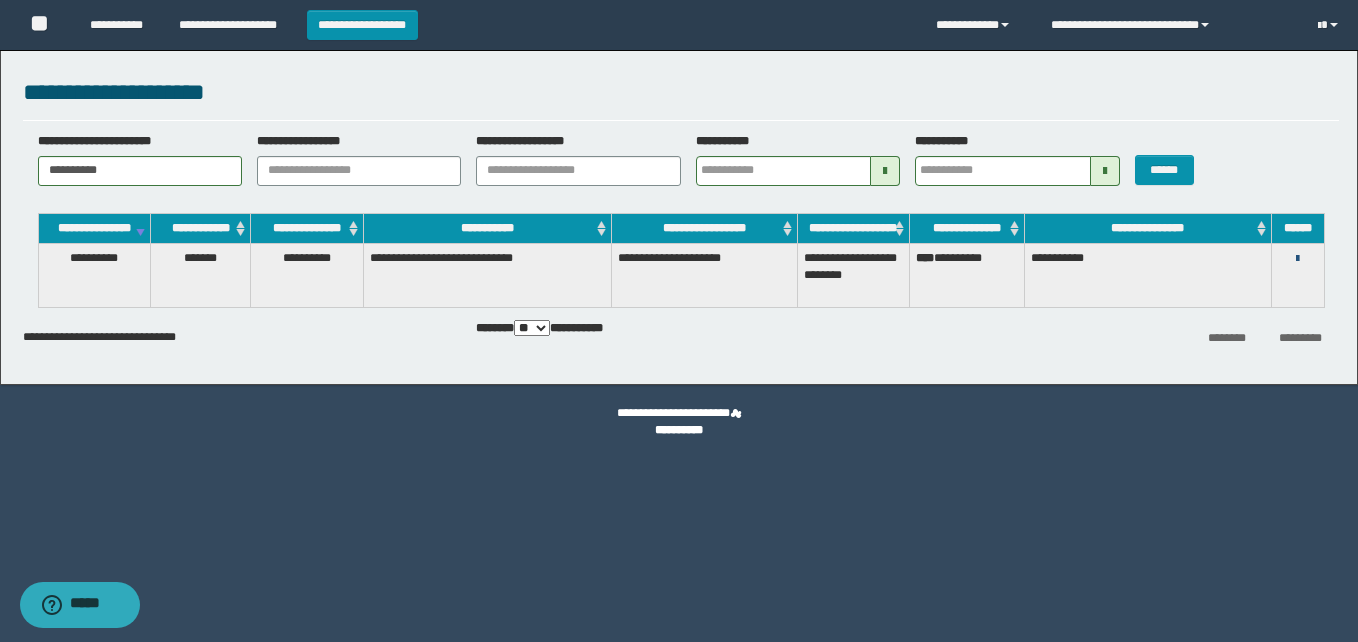 click at bounding box center [1297, 259] 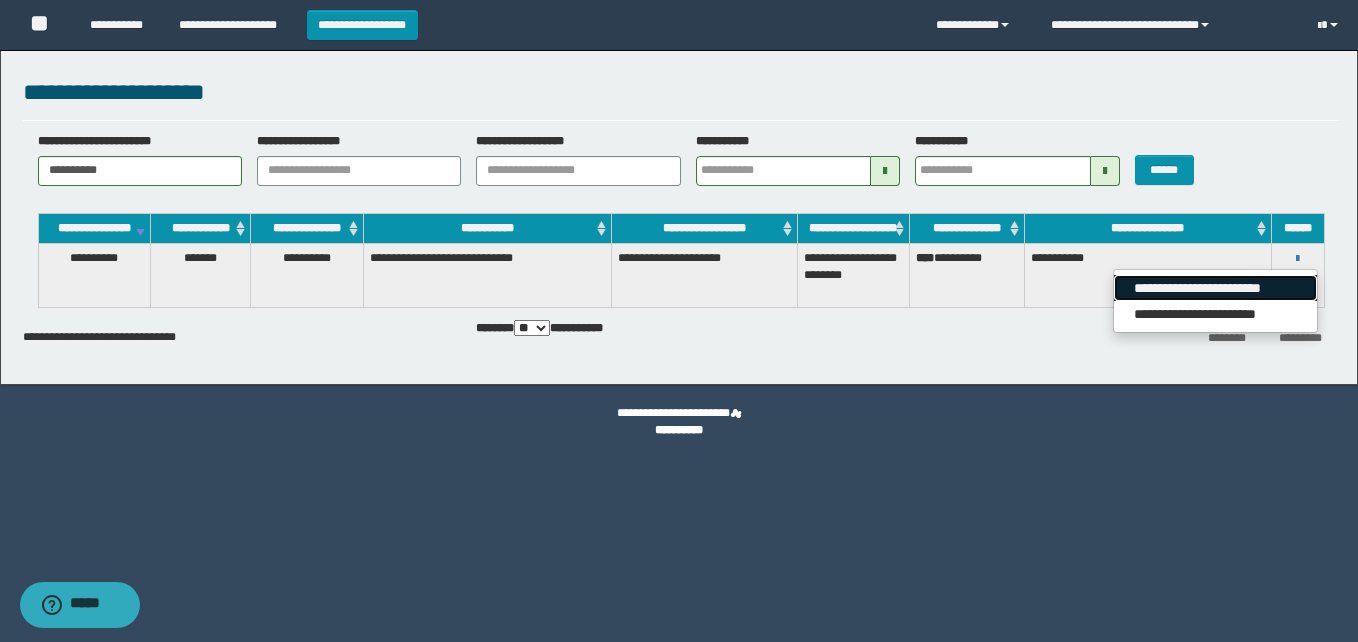 click on "**********" at bounding box center [1215, 288] 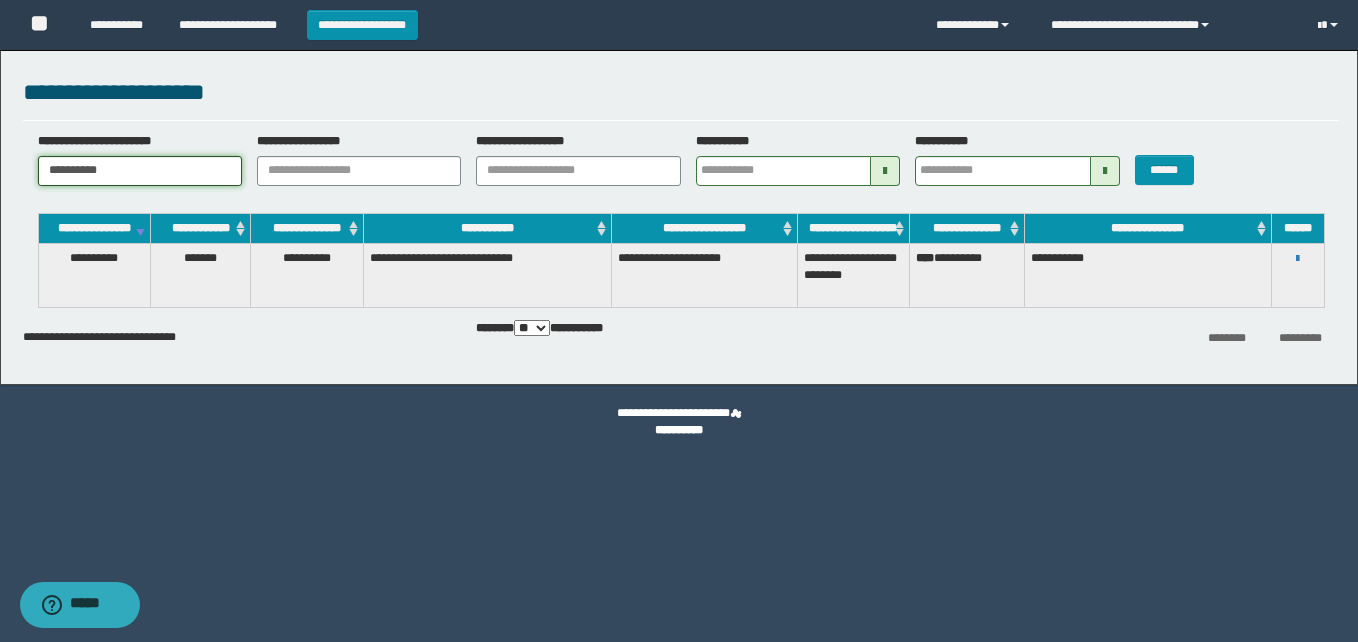 click on "**********" at bounding box center (140, 171) 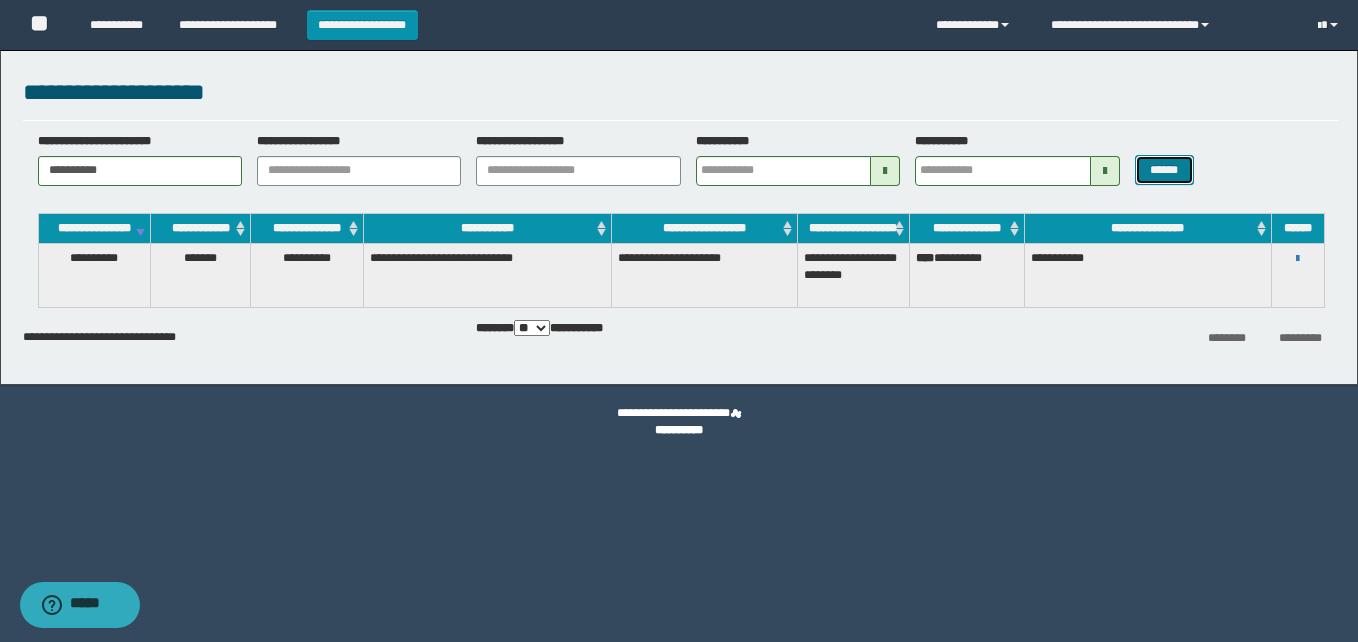 click on "******" at bounding box center [1164, 170] 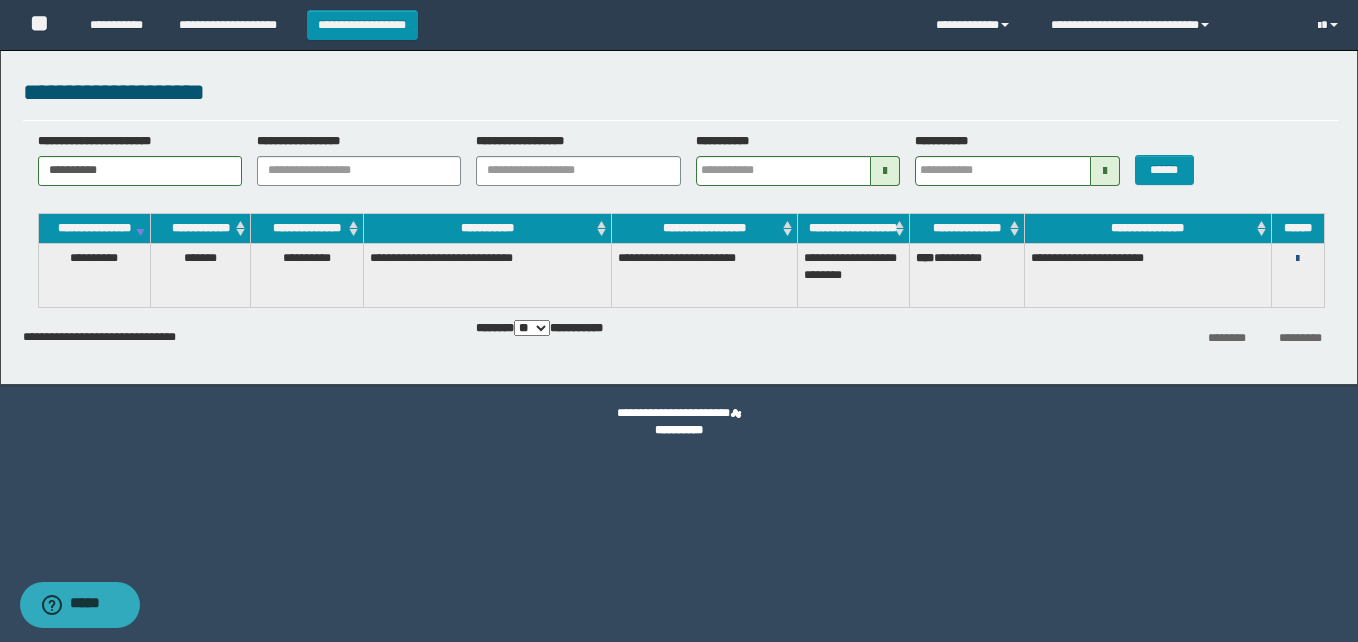 click at bounding box center (1297, 259) 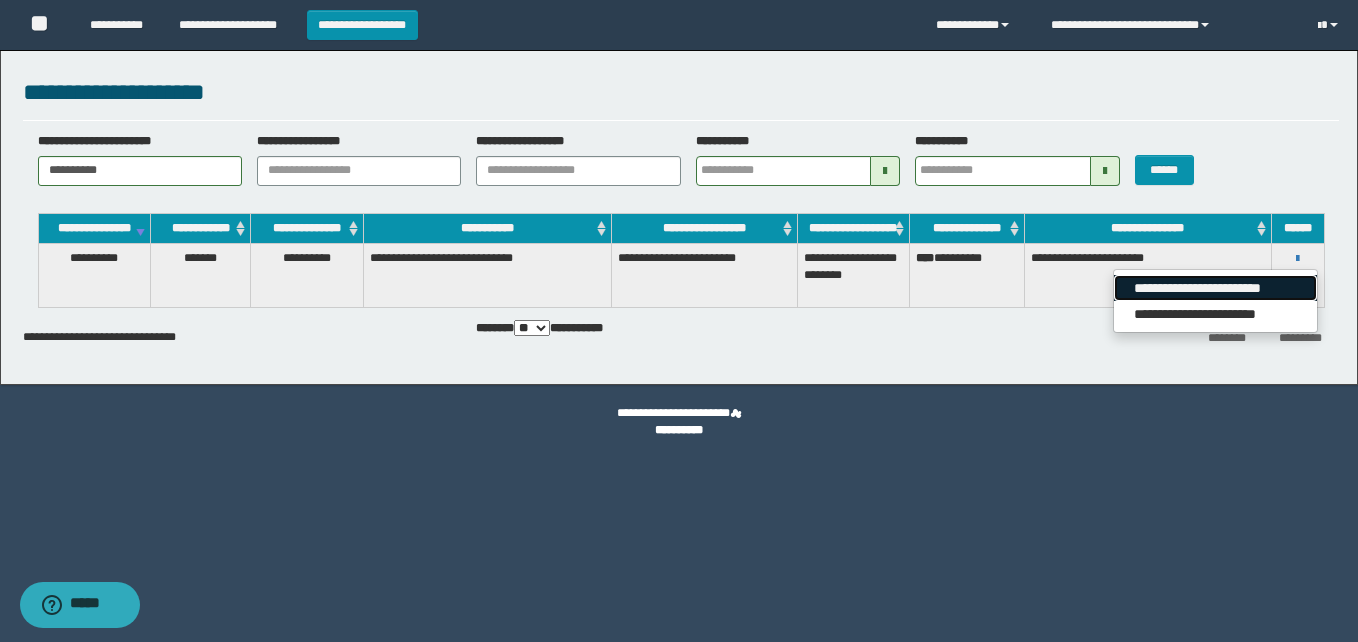 click on "**********" at bounding box center [1215, 288] 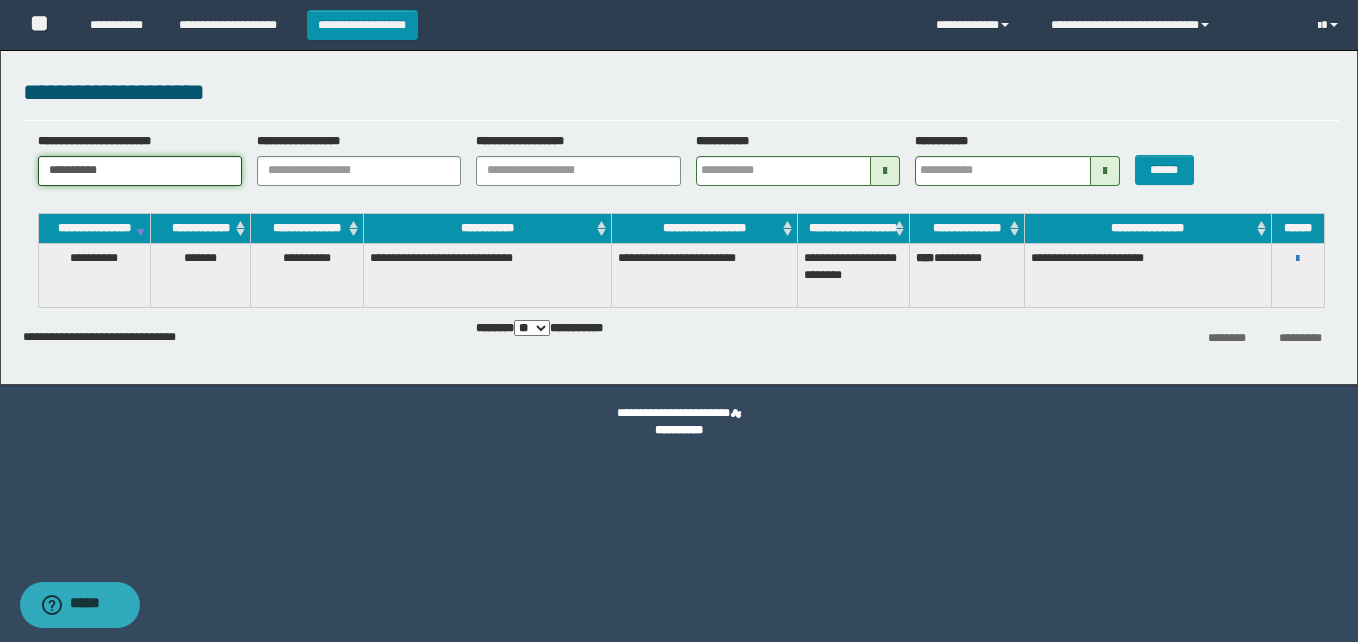 click on "**********" at bounding box center [140, 171] 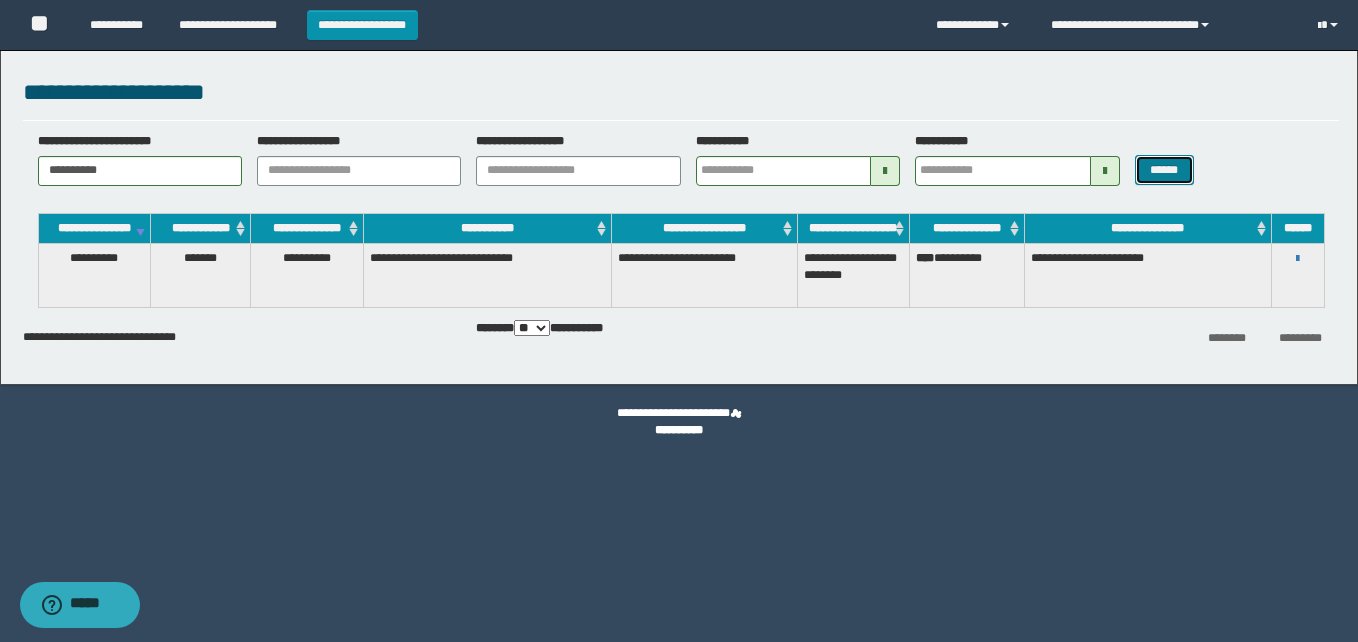click on "******" at bounding box center [1164, 170] 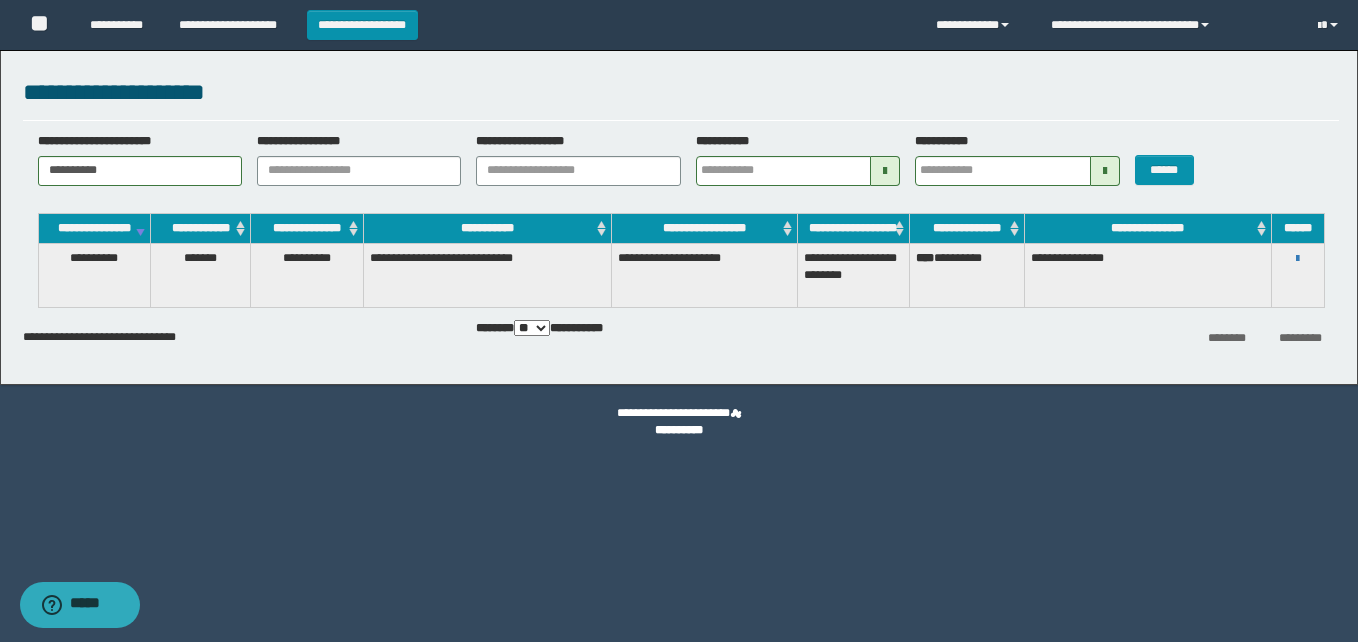 click on "**********" at bounding box center [1298, 258] 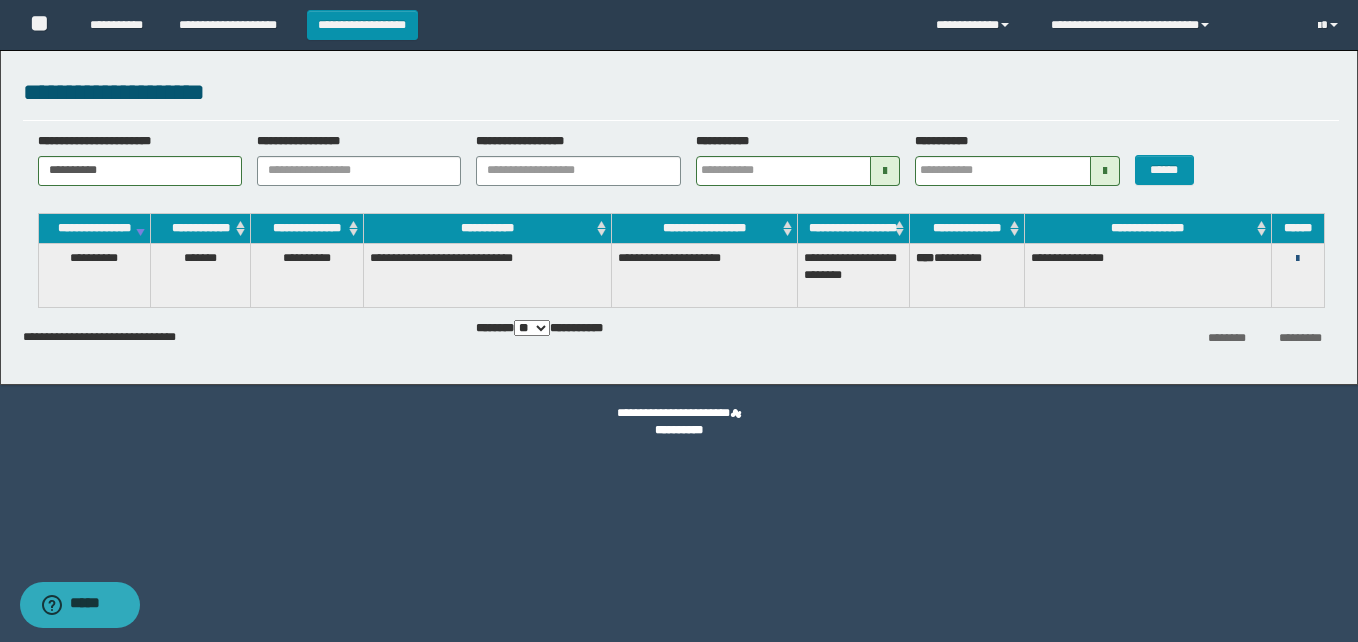 click at bounding box center (1297, 259) 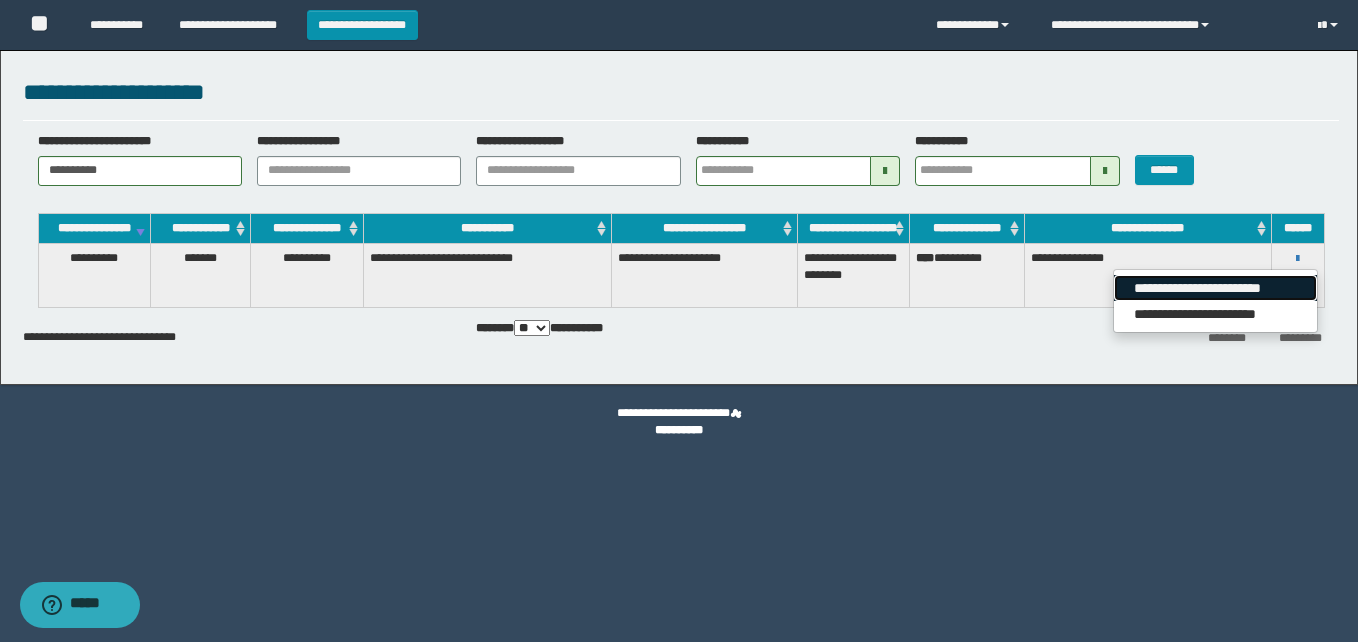 click on "**********" at bounding box center (1215, 288) 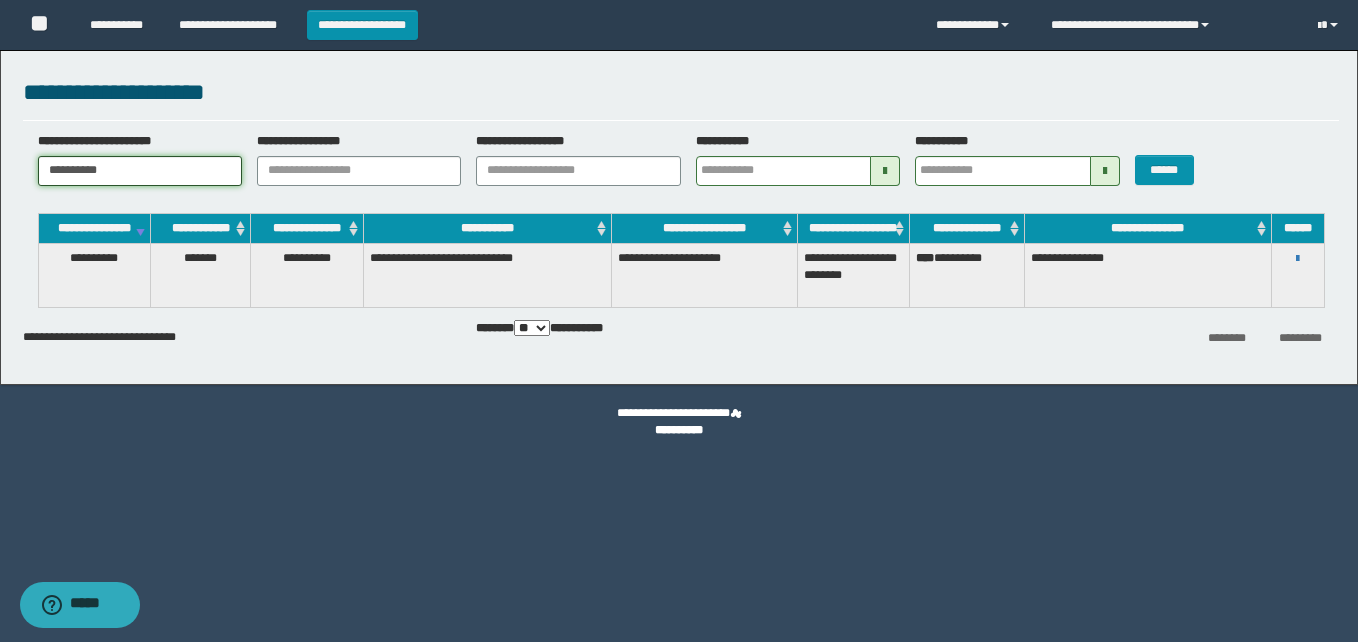 click on "**********" at bounding box center [140, 171] 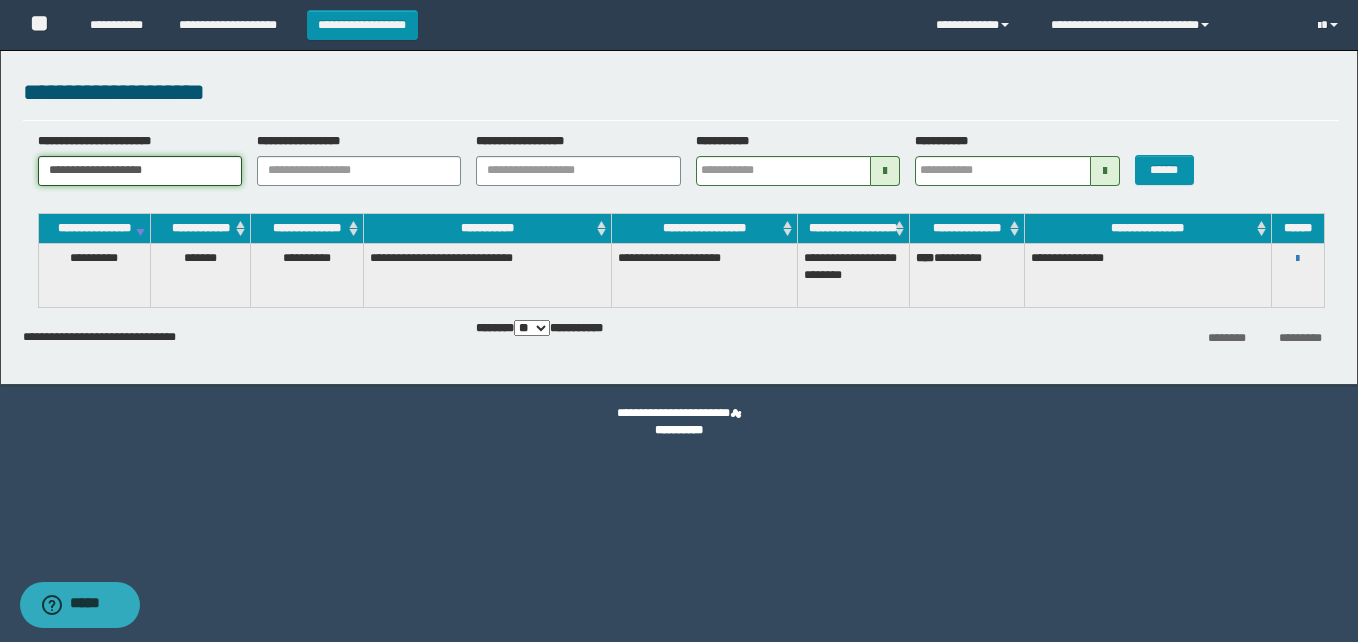 click on "**********" at bounding box center (140, 171) 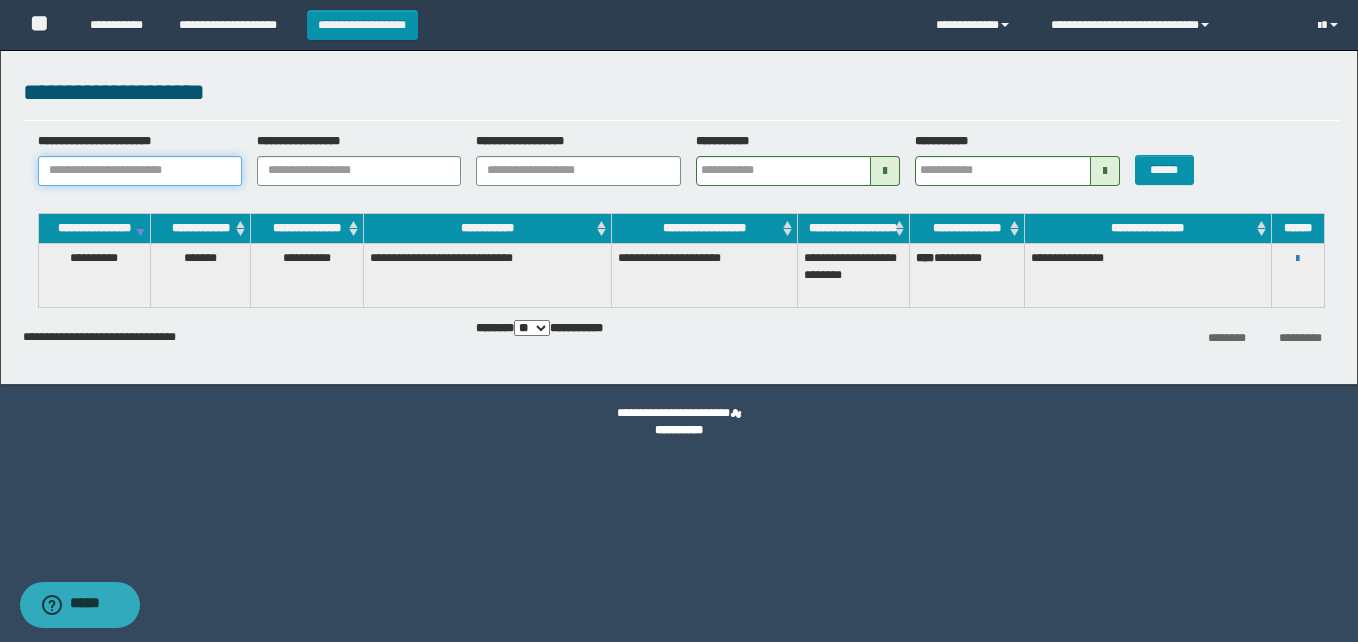 paste on "**********" 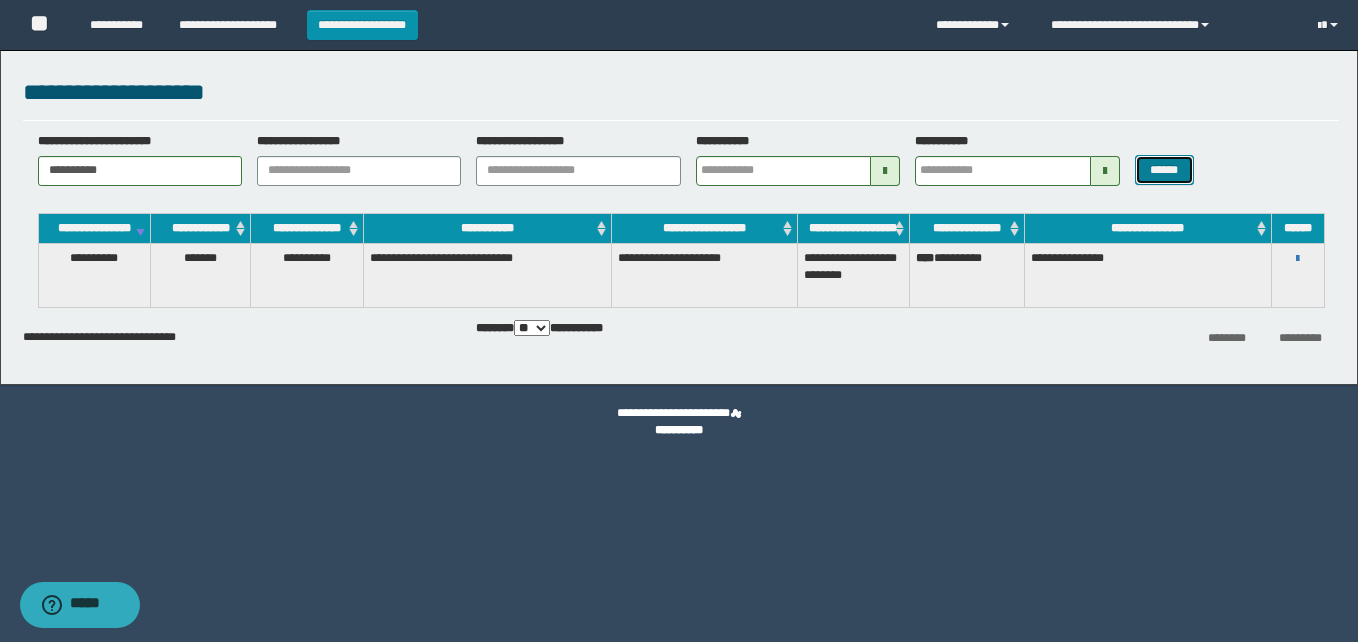 click on "******" at bounding box center (1164, 170) 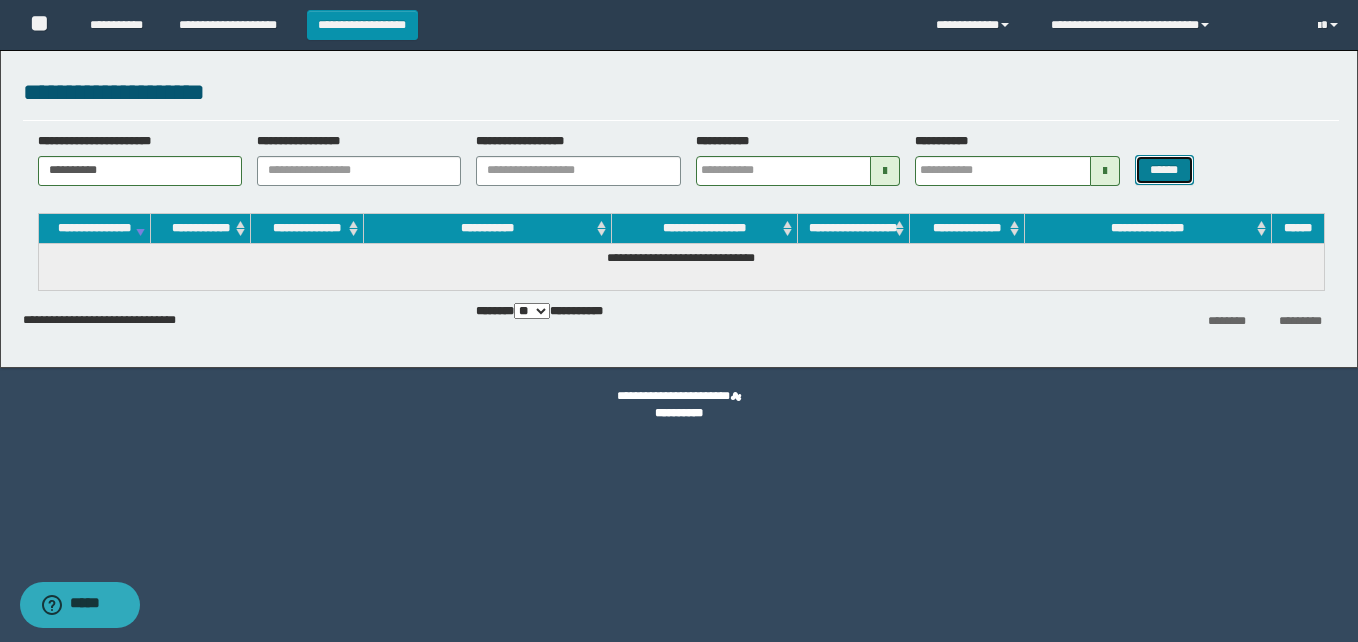 click on "******" at bounding box center (1164, 170) 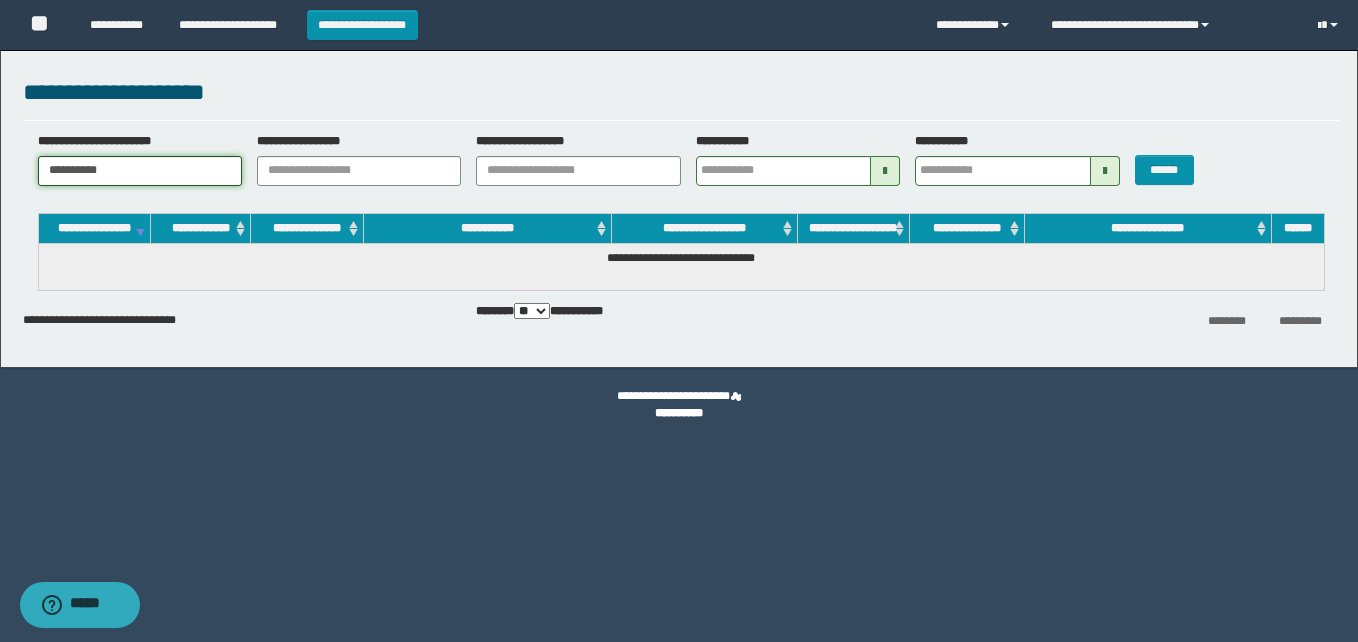 click on "**********" at bounding box center (140, 171) 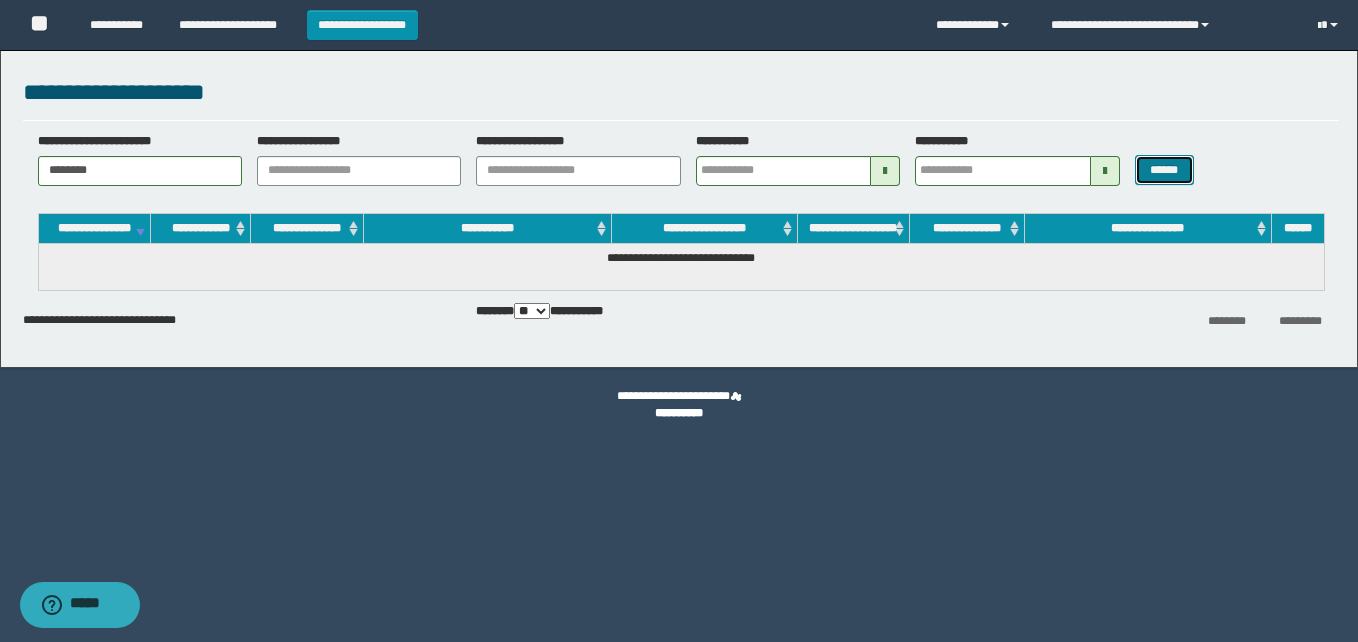 click on "******" at bounding box center [1164, 170] 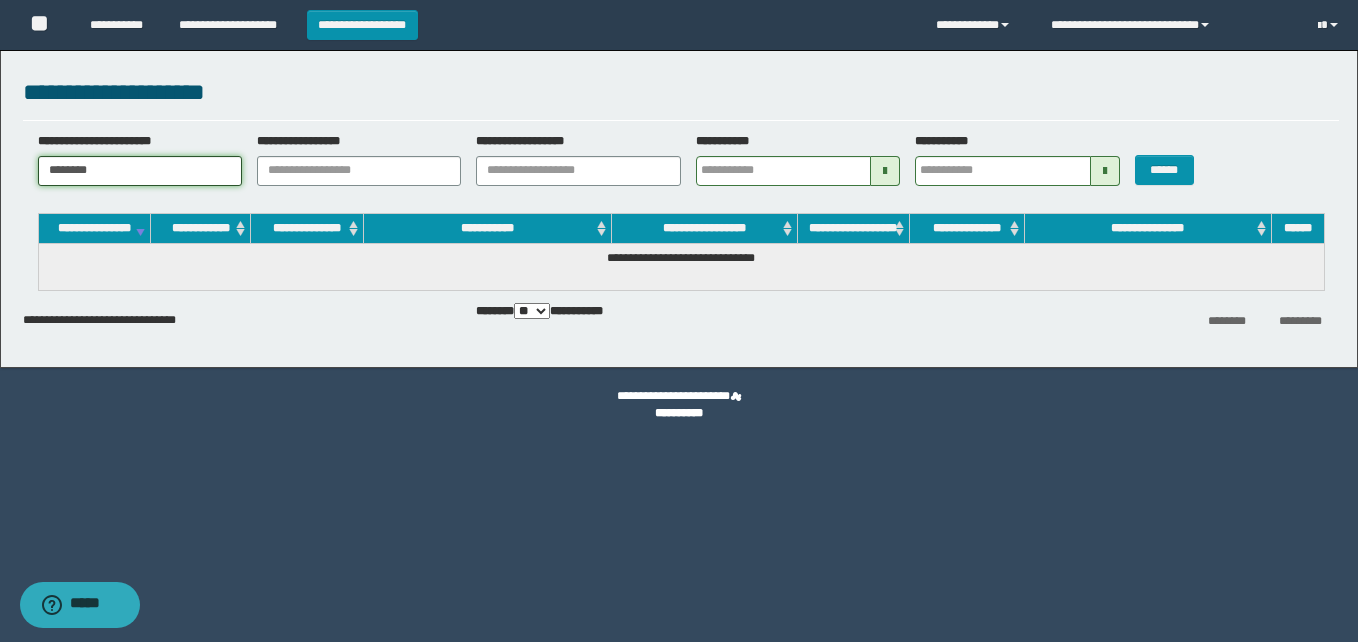 click on "********" at bounding box center [140, 171] 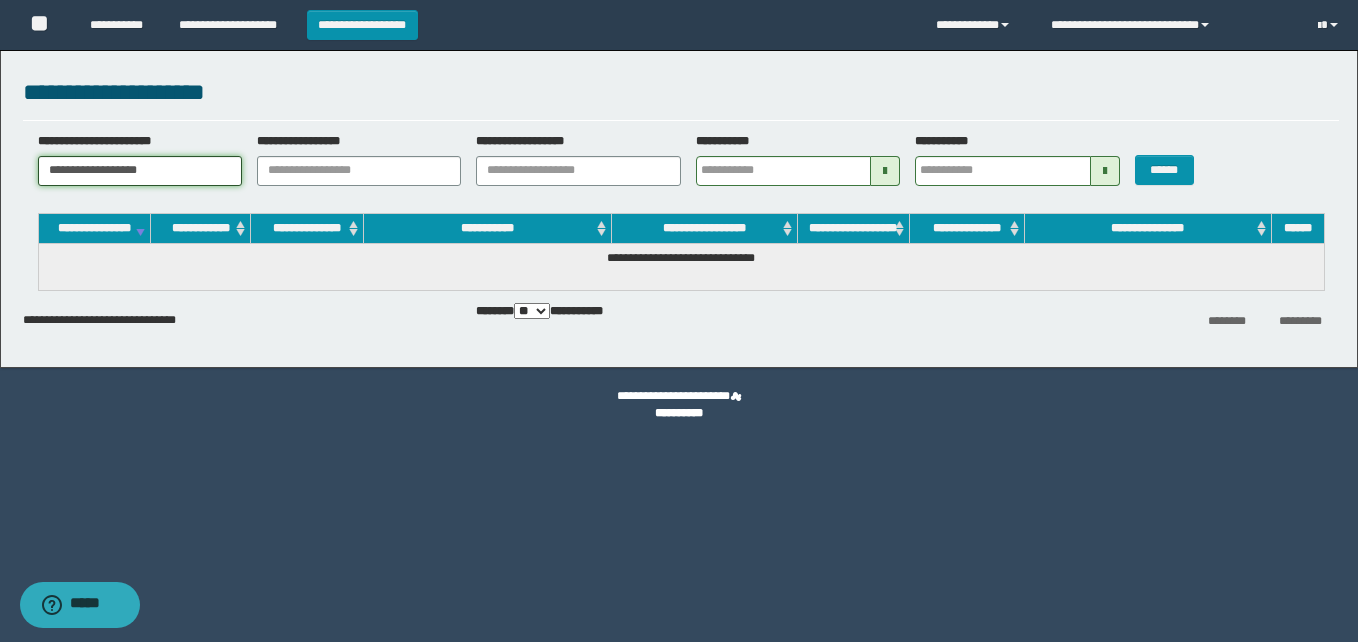 click on "**********" at bounding box center (140, 171) 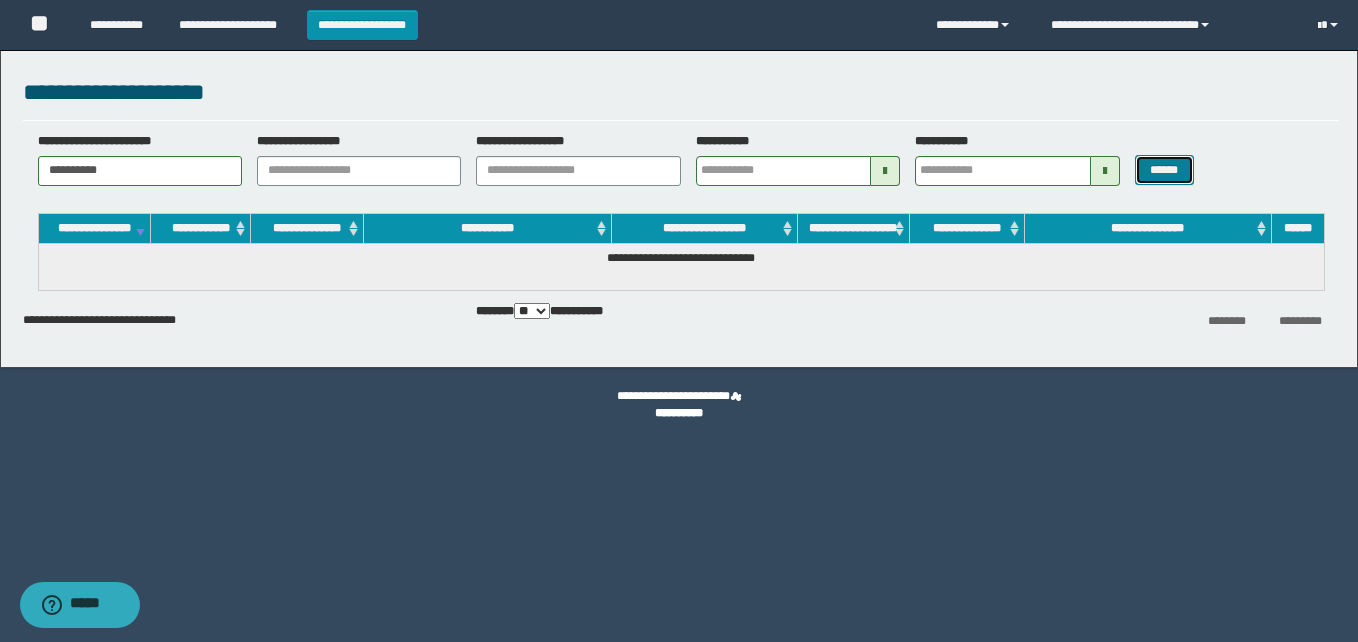 click on "******" at bounding box center (1164, 170) 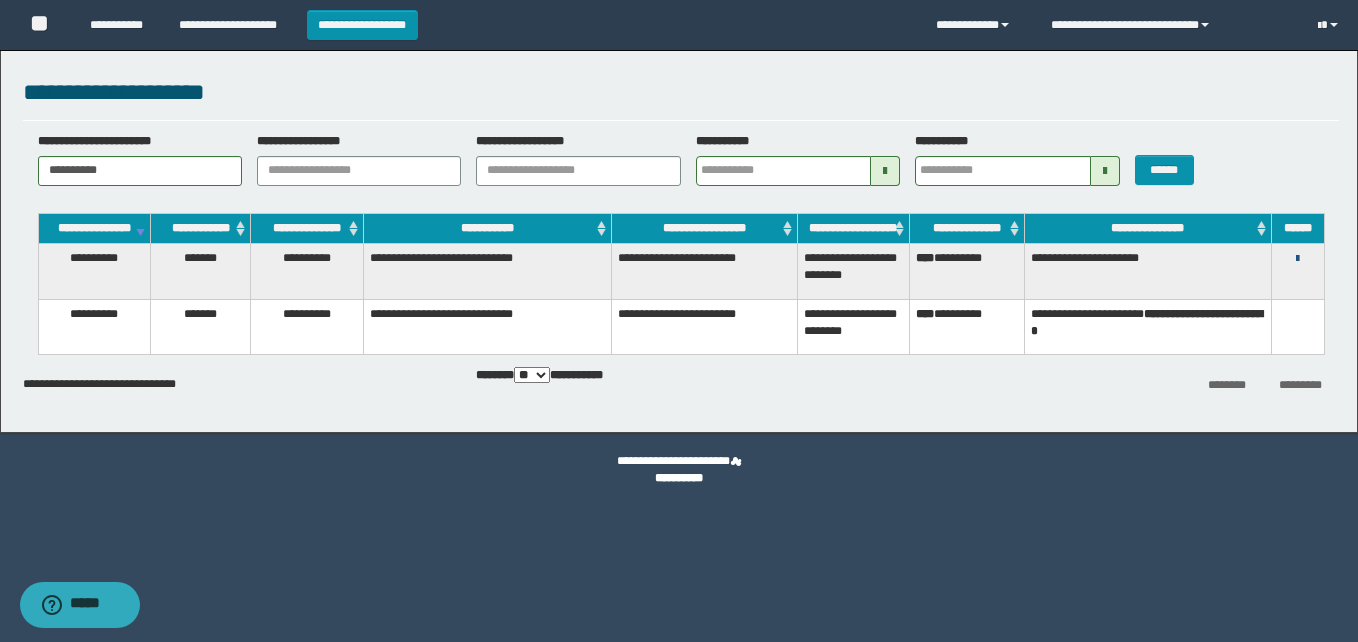 click at bounding box center (1297, 259) 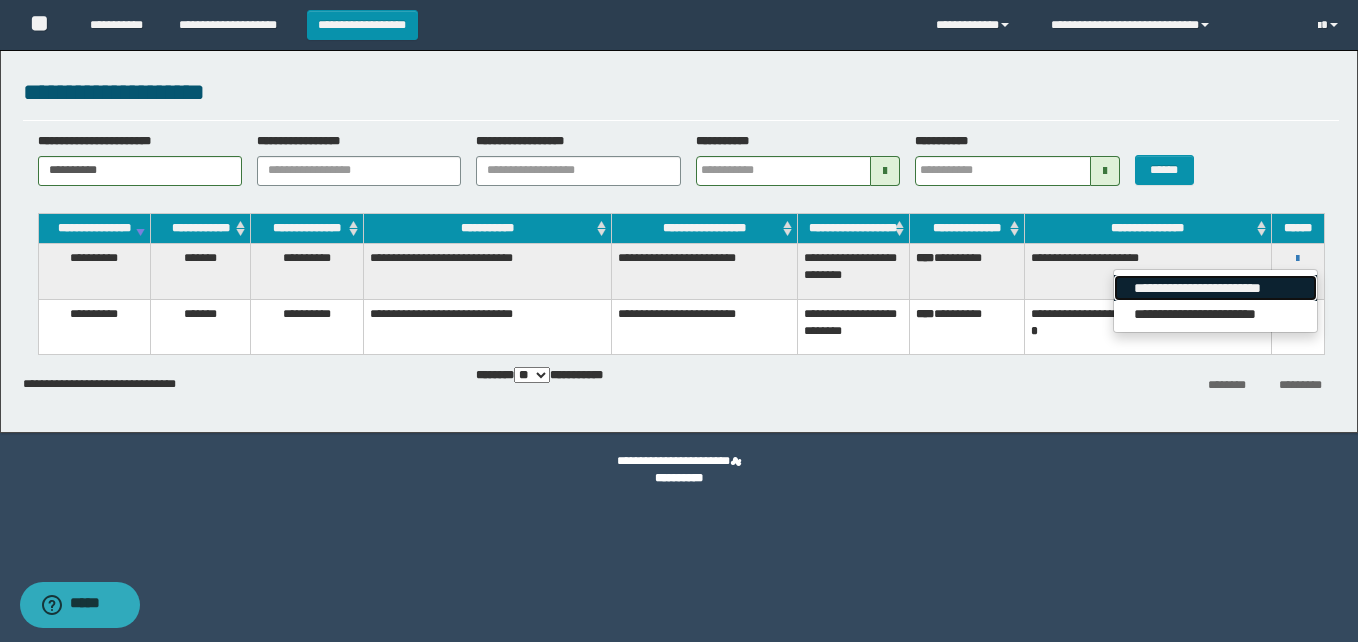click on "**********" at bounding box center (1215, 288) 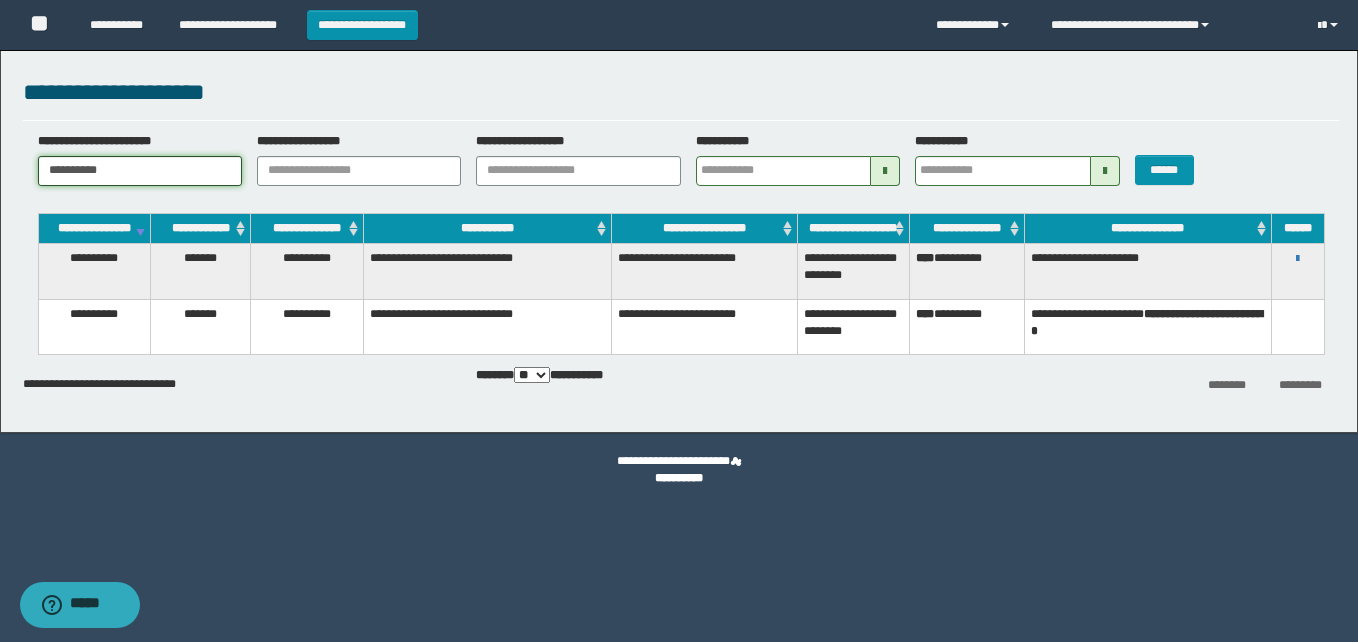 click on "**********" at bounding box center [140, 171] 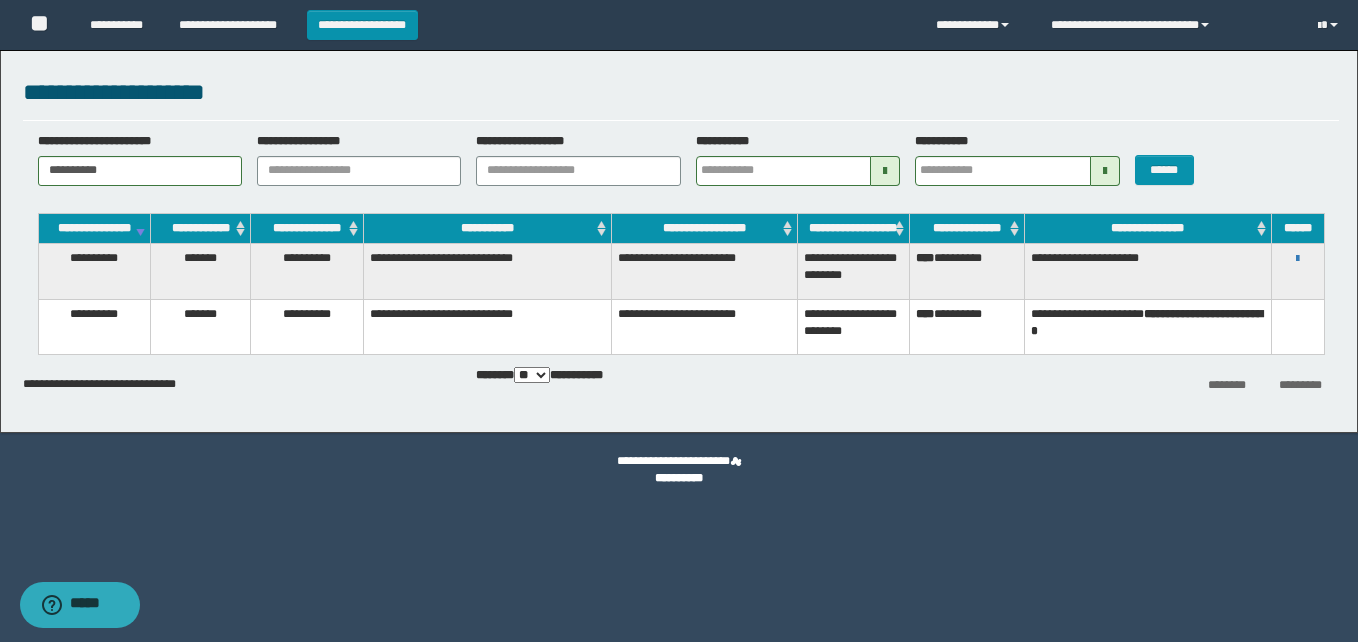 click on "******" at bounding box center (1175, 159) 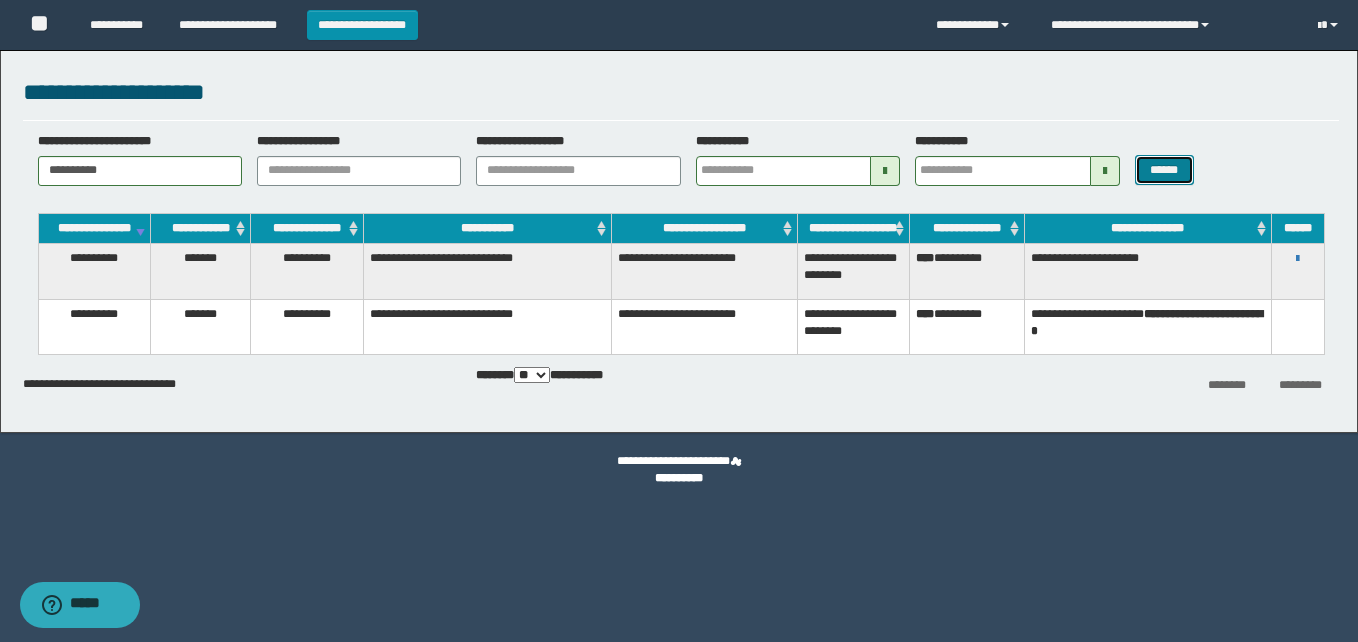 click on "******" at bounding box center [1164, 170] 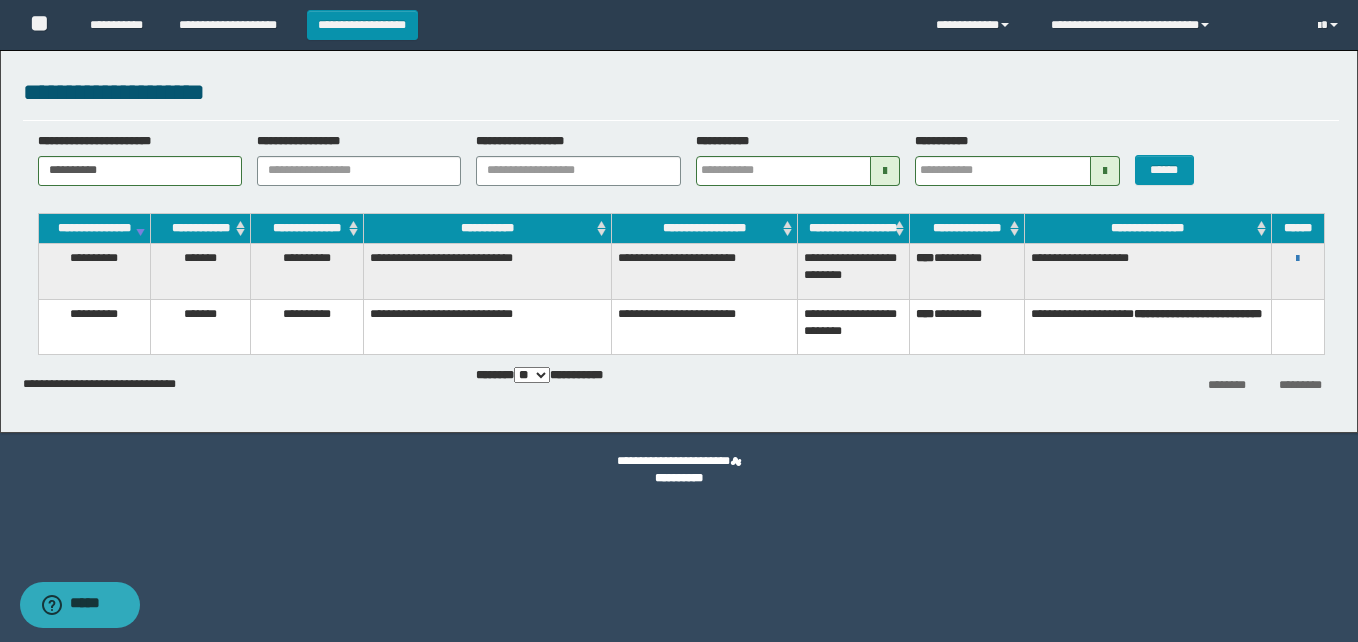 click on "**********" at bounding box center [1298, 258] 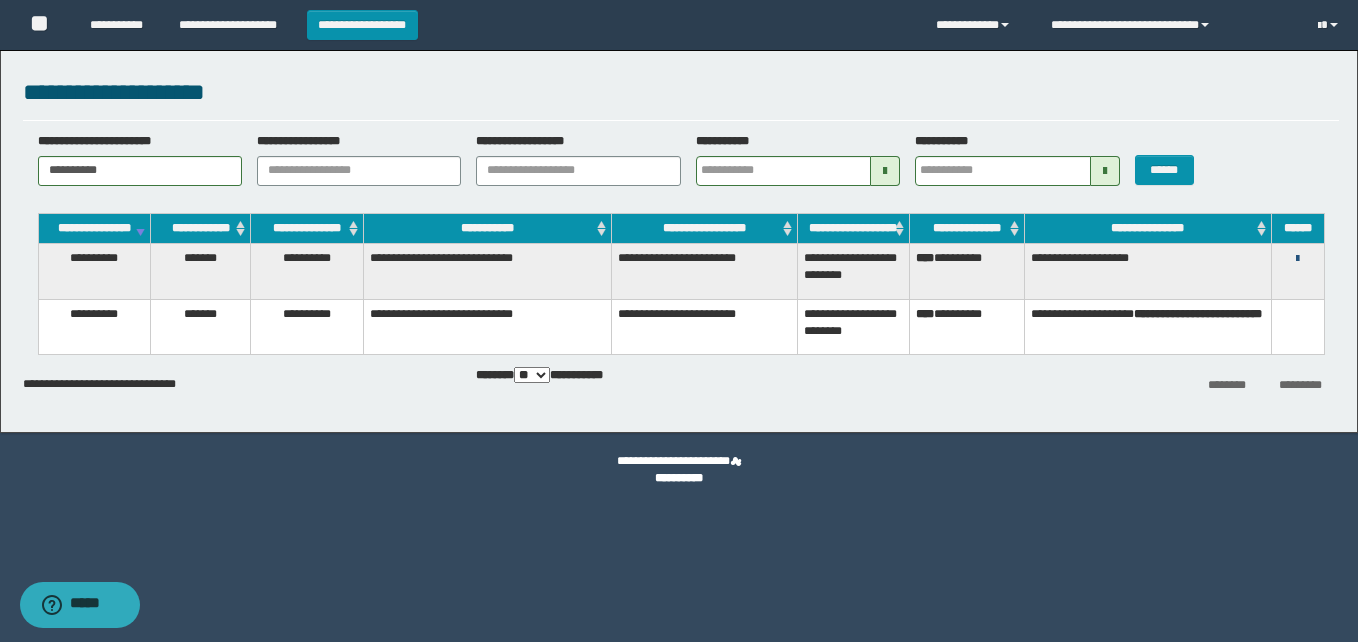 click at bounding box center (1297, 259) 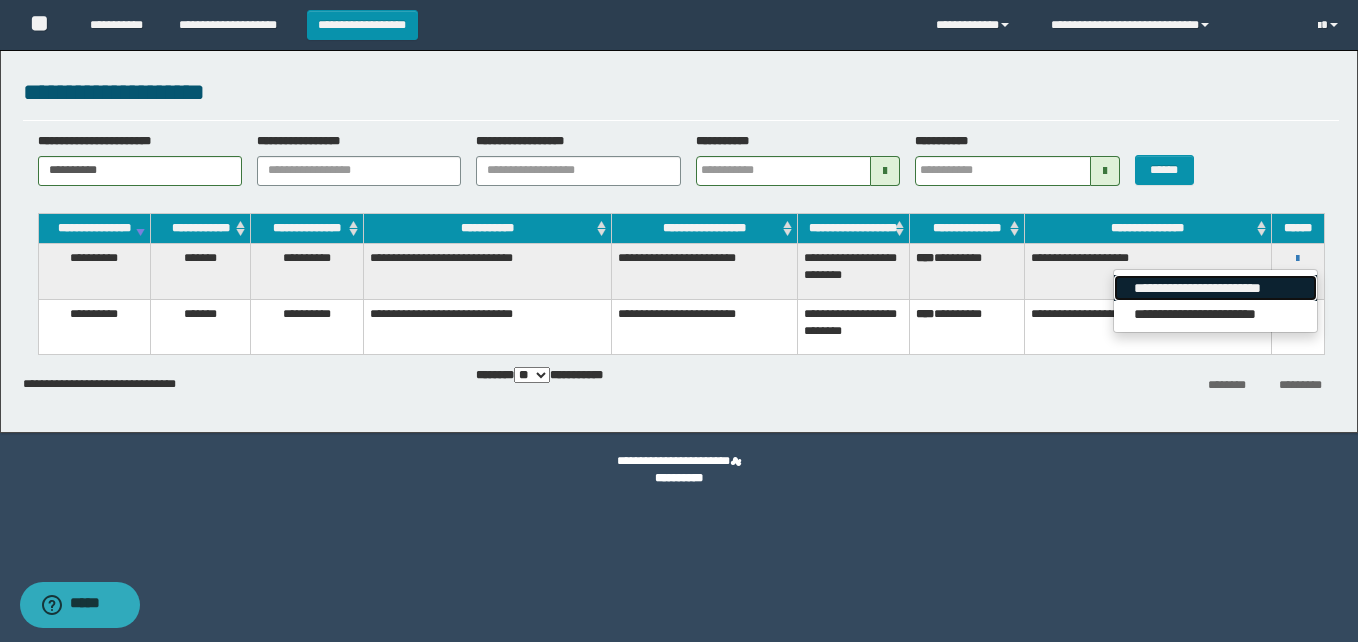 click on "**********" at bounding box center [1215, 288] 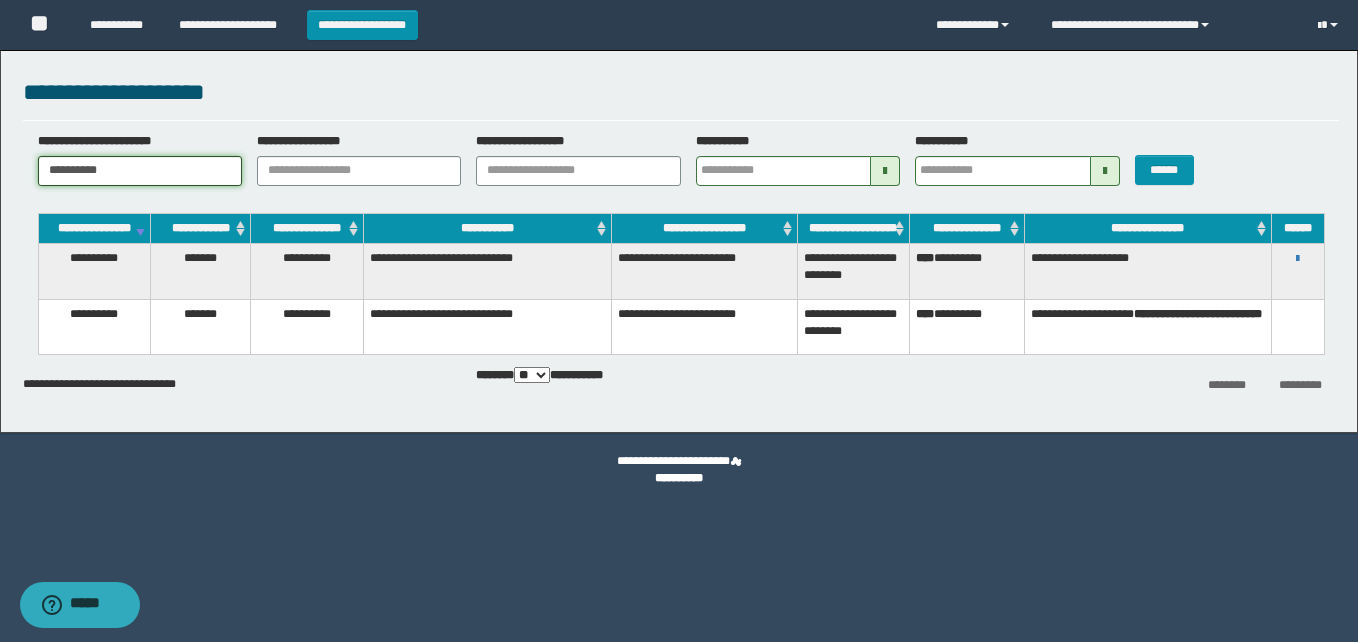 click on "**********" at bounding box center (140, 171) 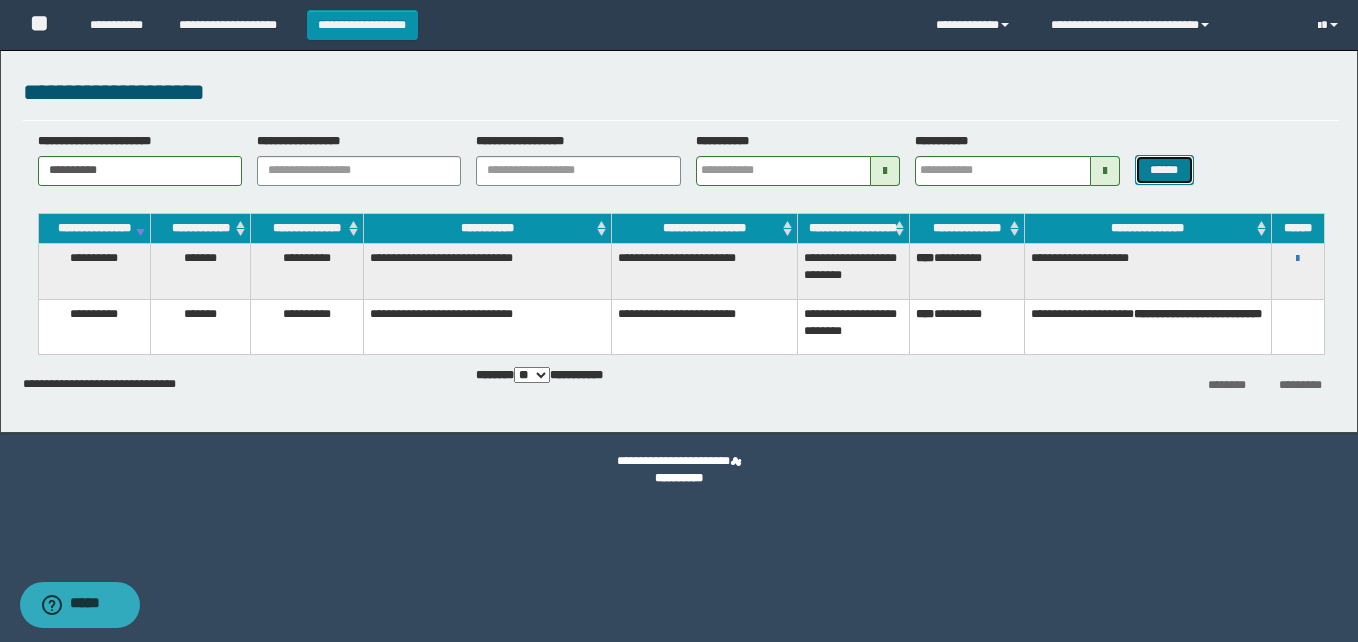 click on "******" at bounding box center [1164, 170] 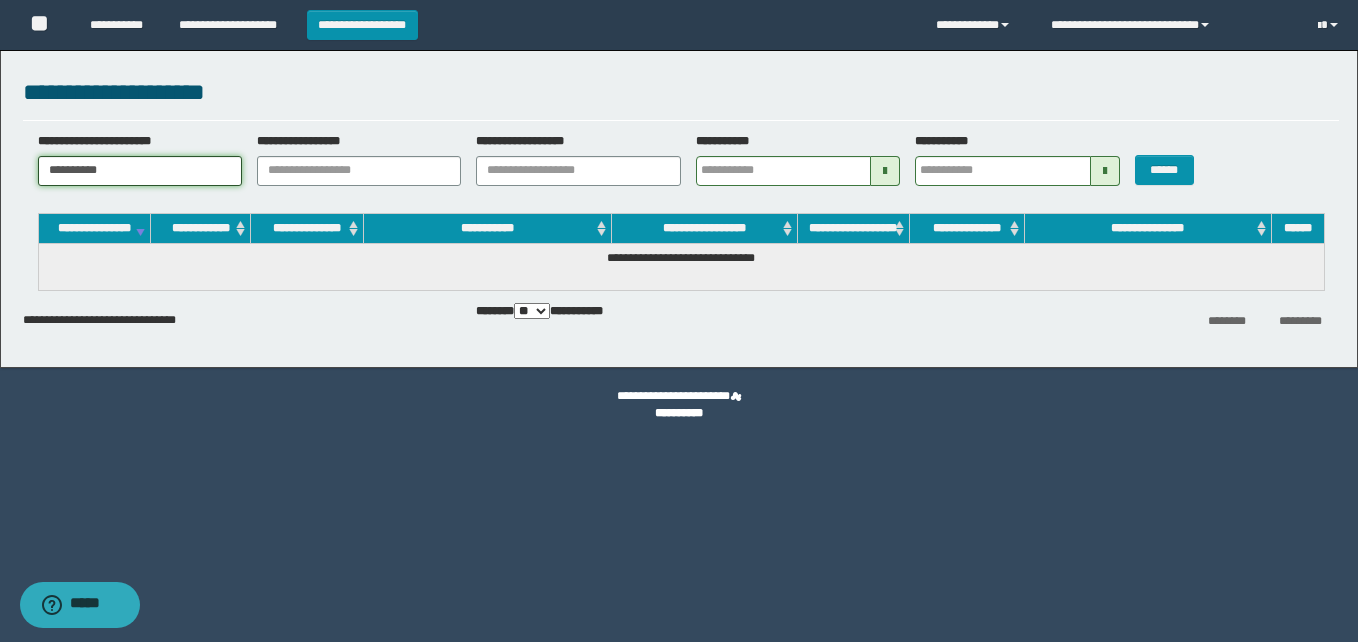 click on "**********" at bounding box center (140, 171) 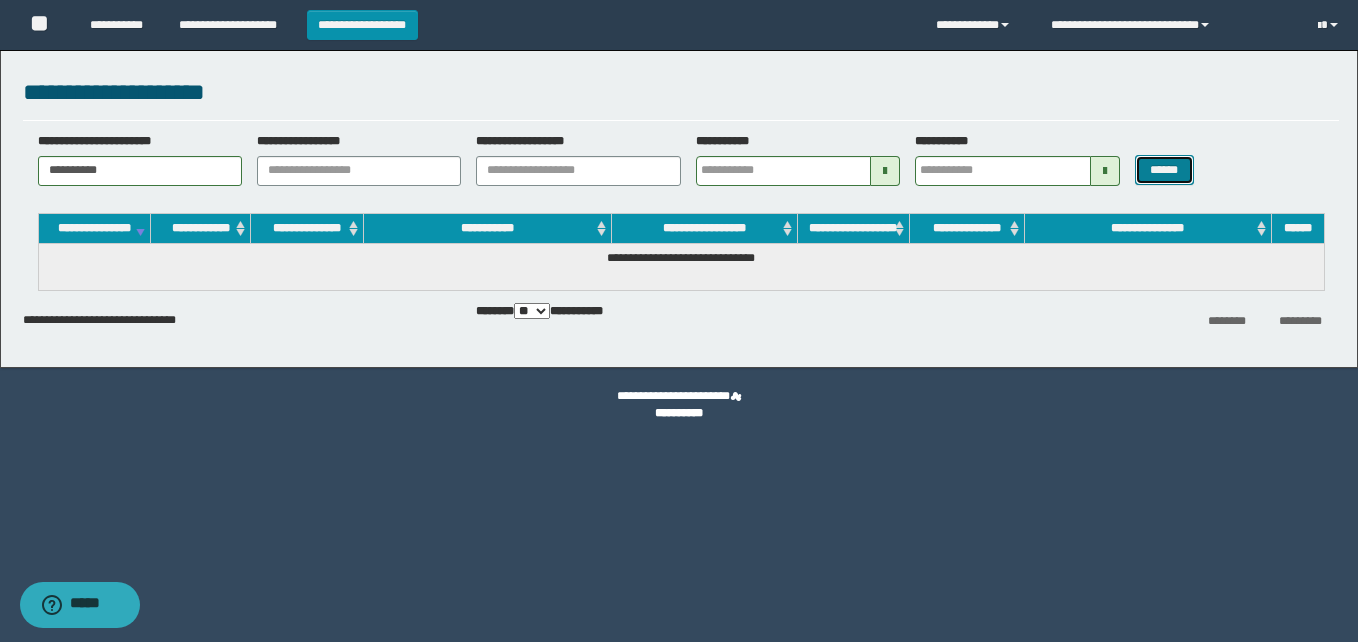 click on "******" at bounding box center (1164, 170) 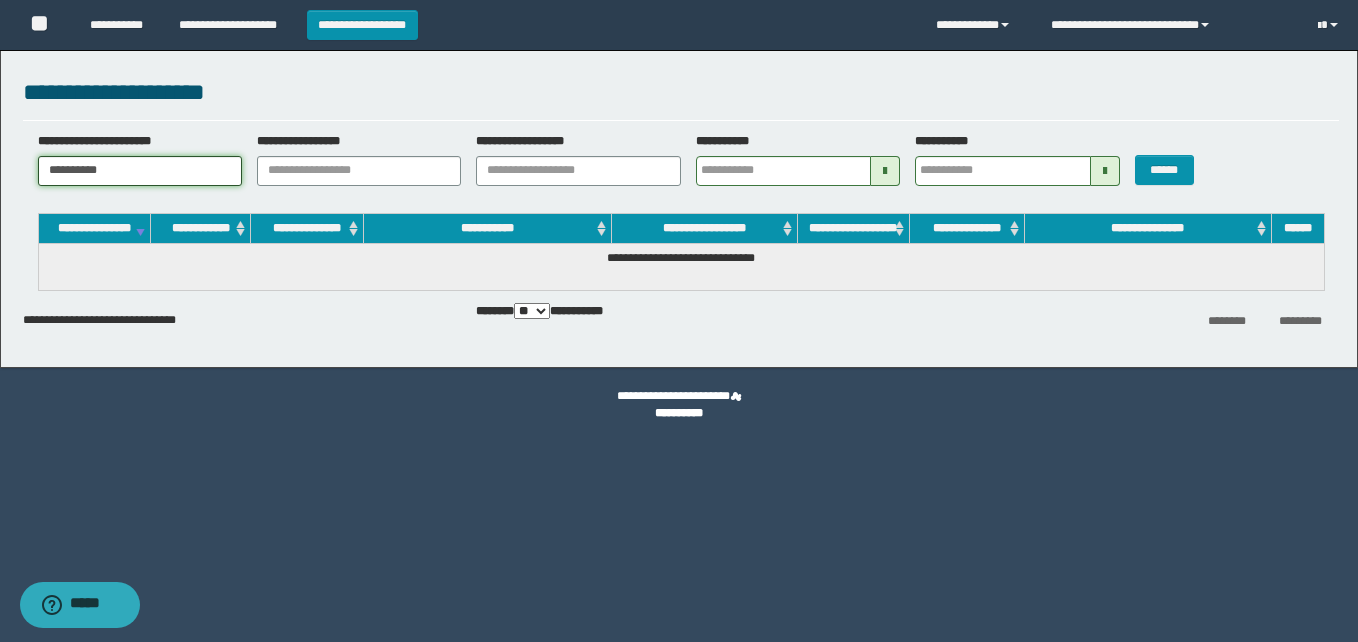 click on "**********" at bounding box center (140, 171) 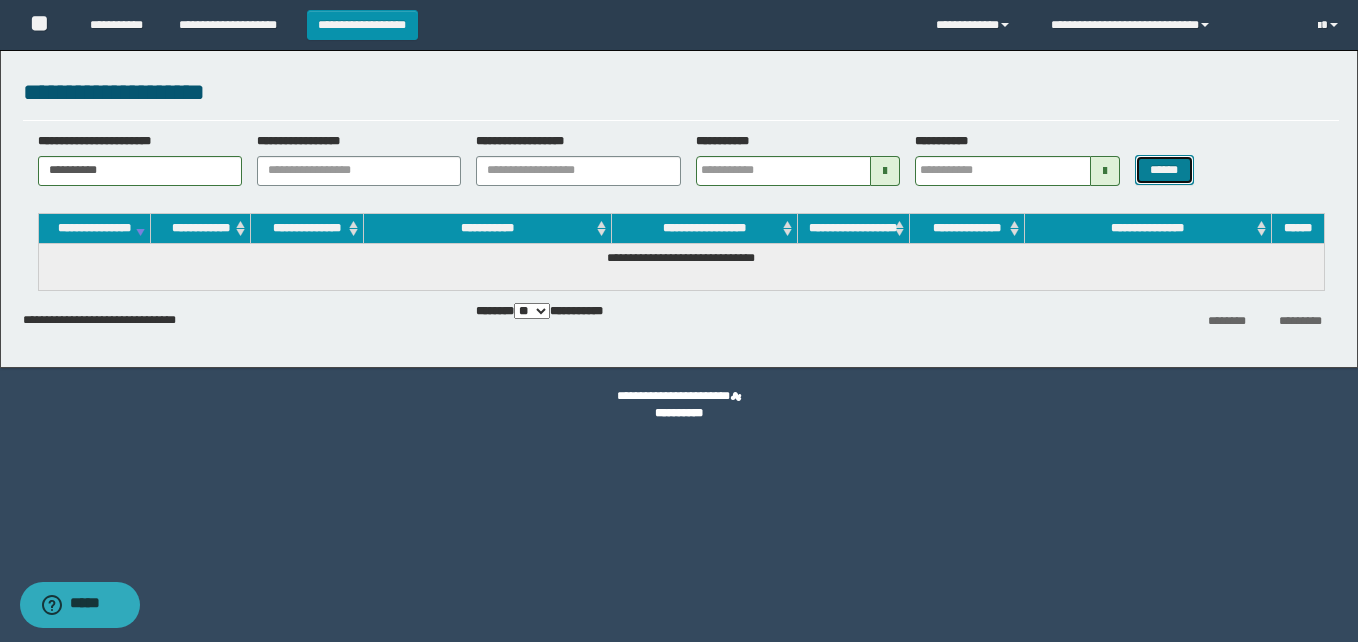 click on "******" at bounding box center [1164, 170] 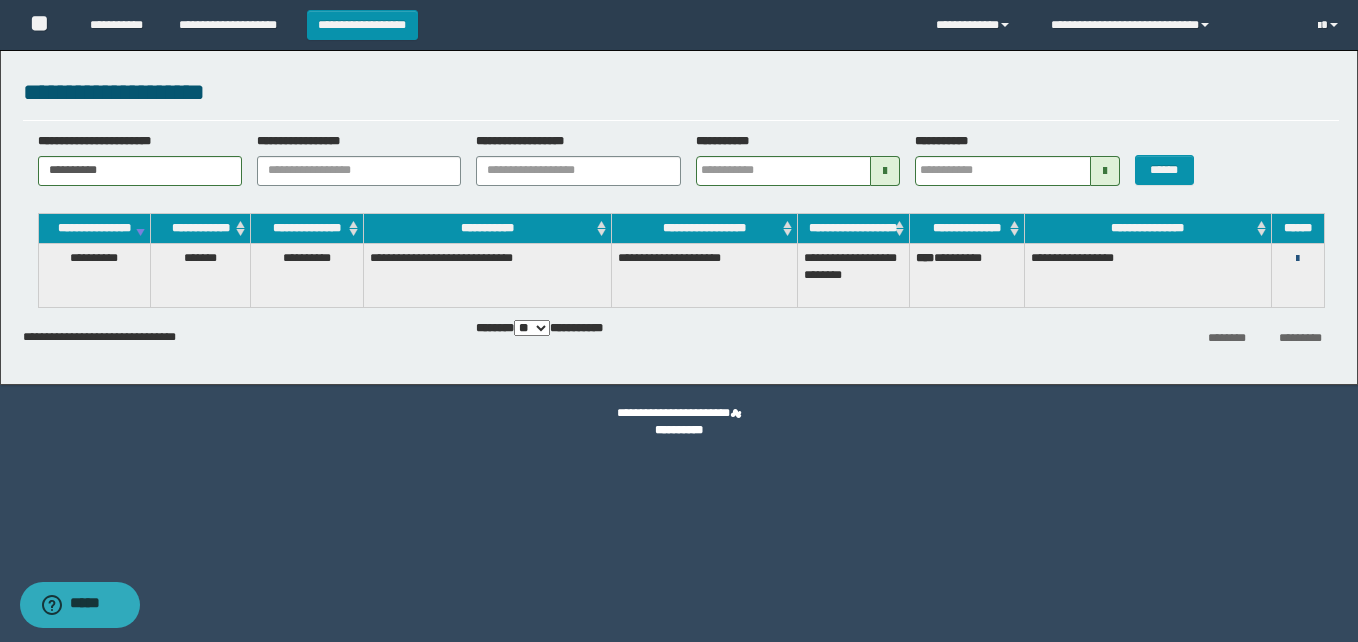 click at bounding box center (1297, 259) 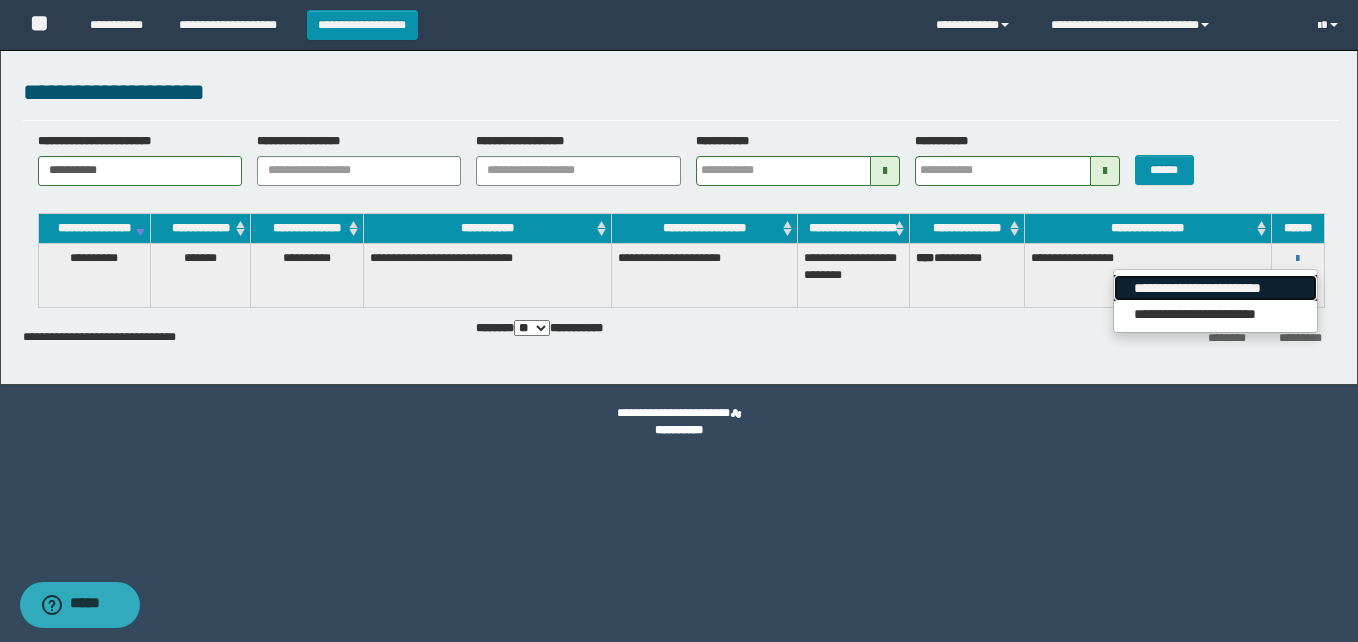 click on "**********" at bounding box center [1215, 288] 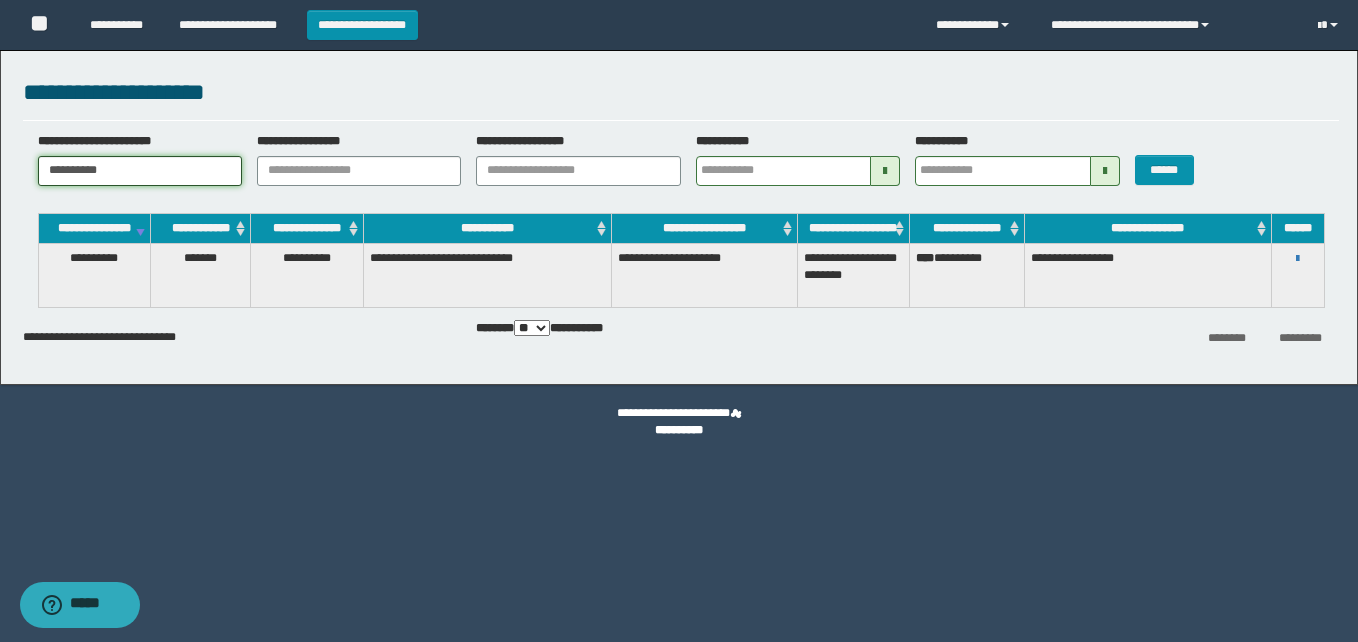 click on "**********" at bounding box center (140, 171) 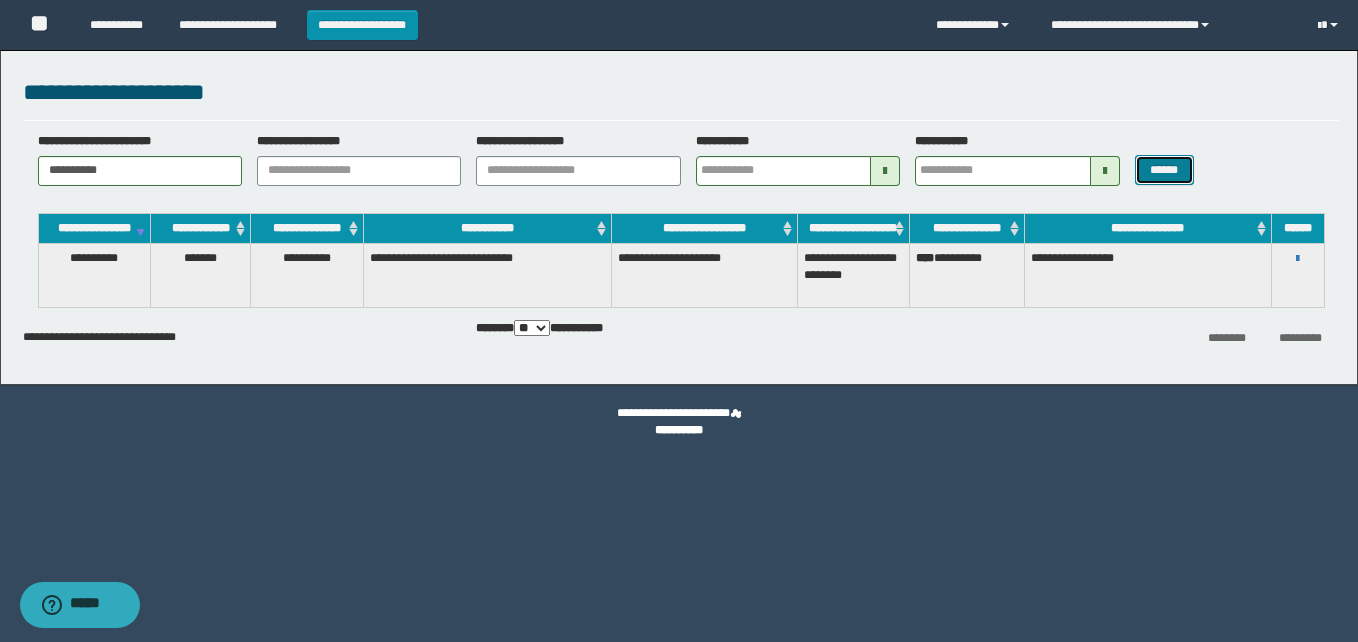 click on "******" at bounding box center [1164, 170] 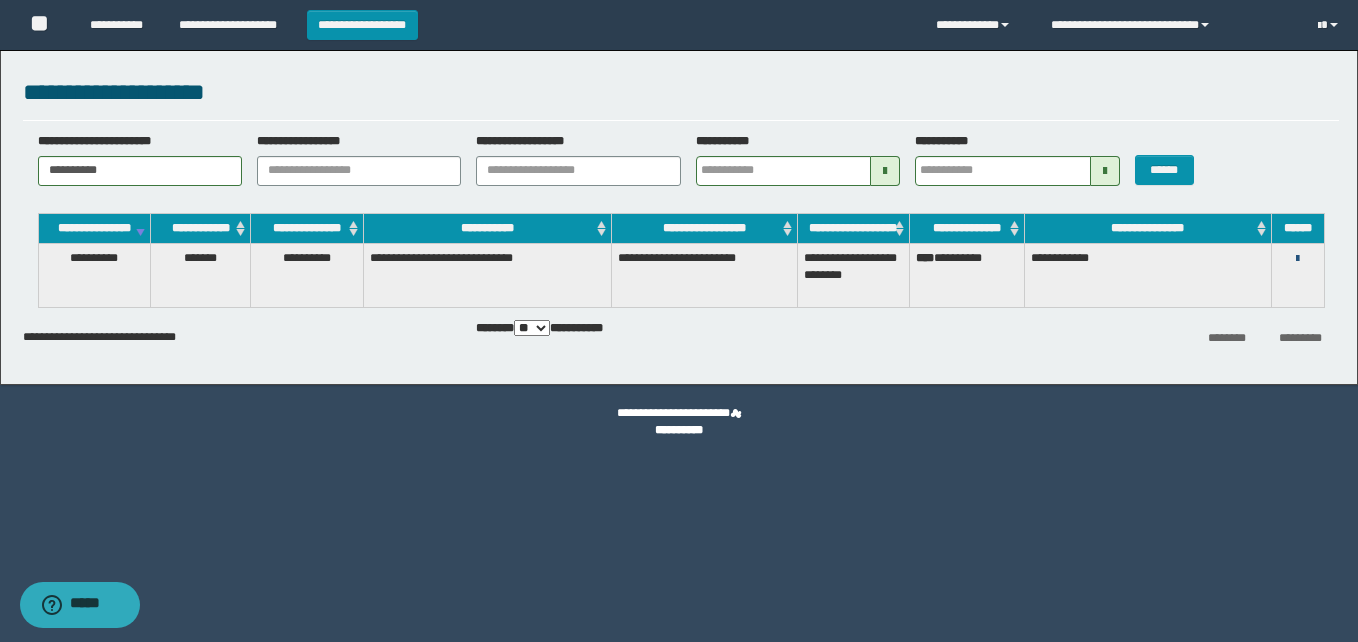 click at bounding box center (1297, 259) 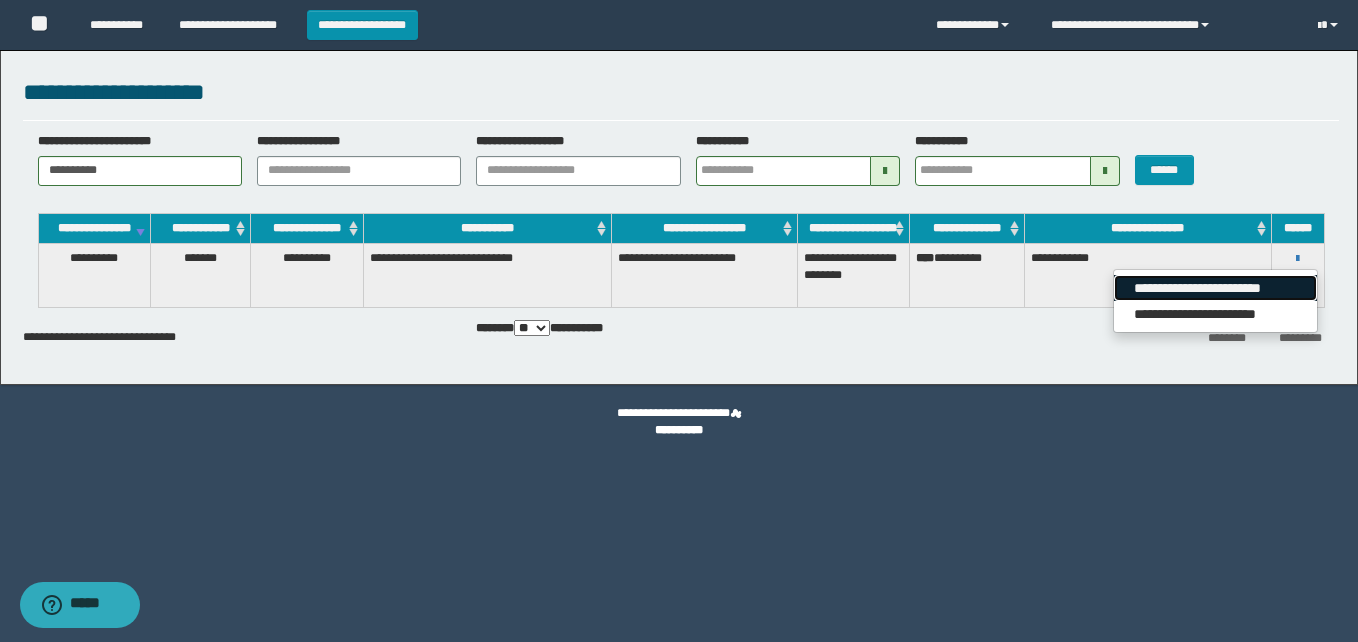 click on "**********" at bounding box center [1215, 288] 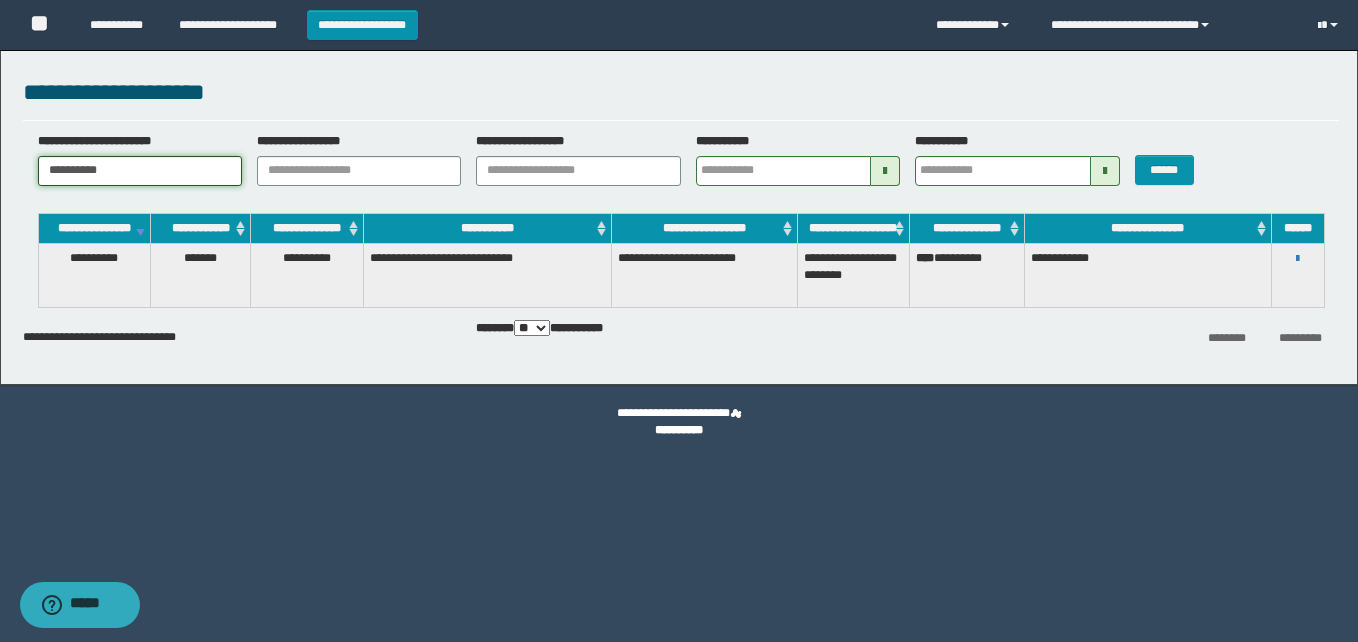 click on "**********" at bounding box center [140, 171] 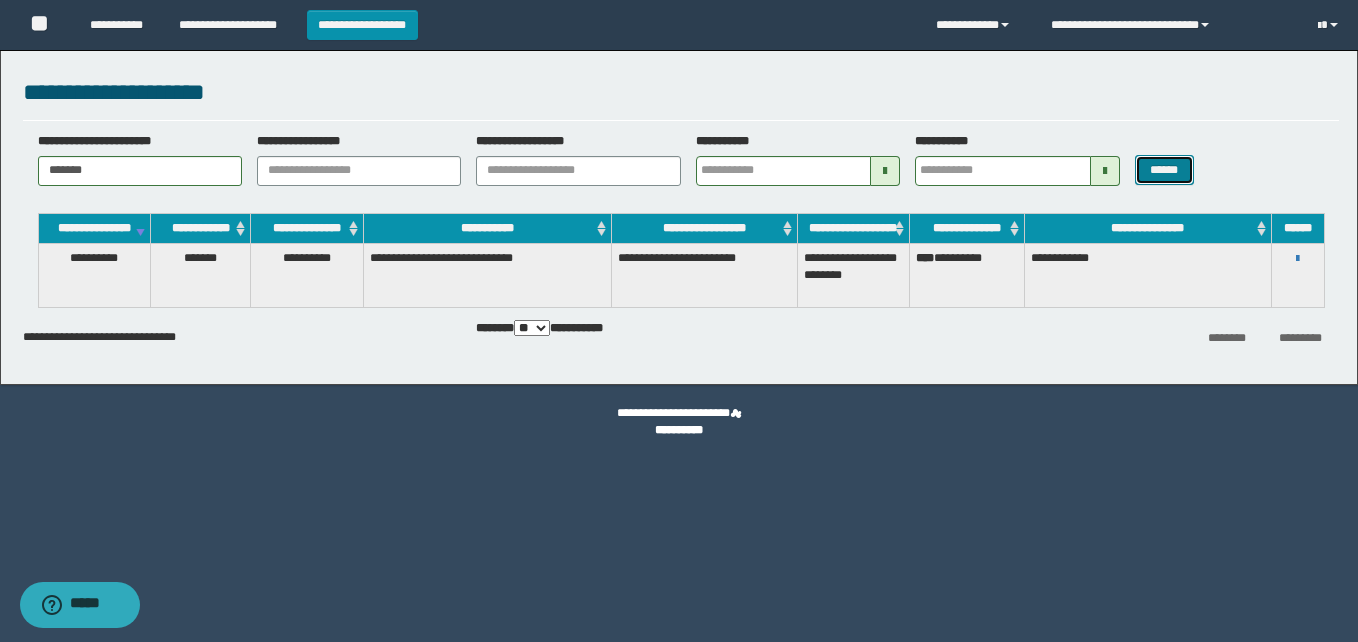 click on "******" at bounding box center [1164, 170] 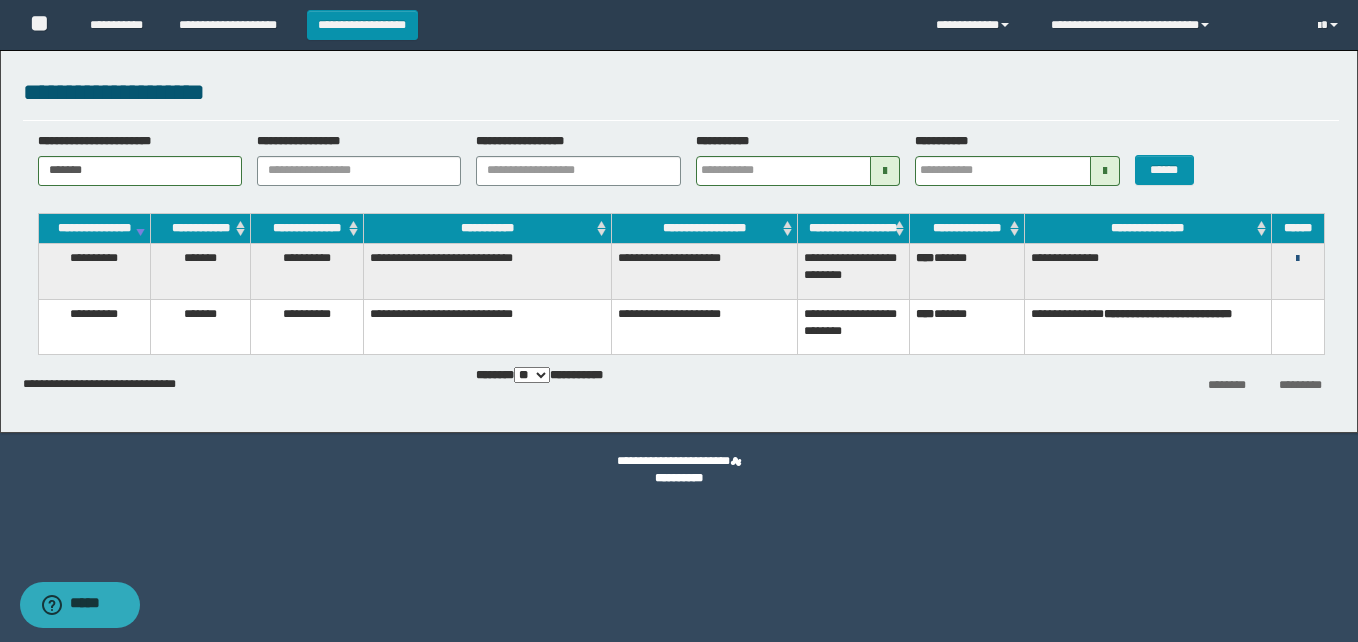 click at bounding box center (1297, 259) 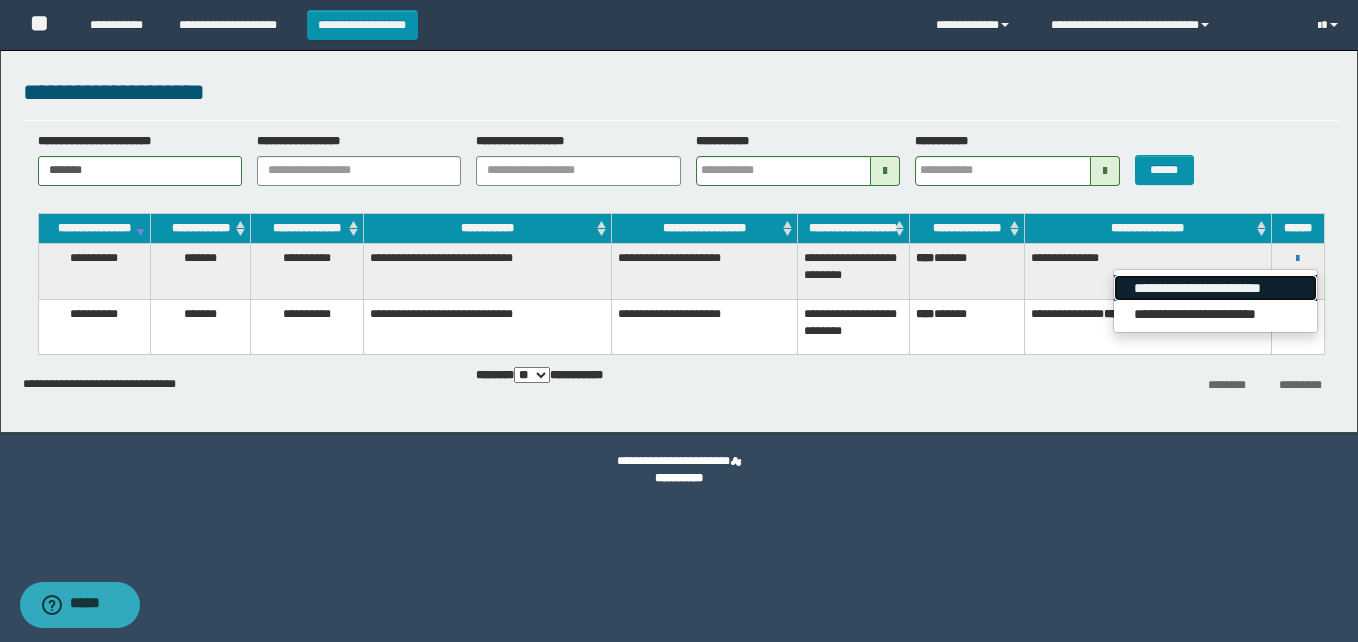 click on "**********" at bounding box center (1215, 288) 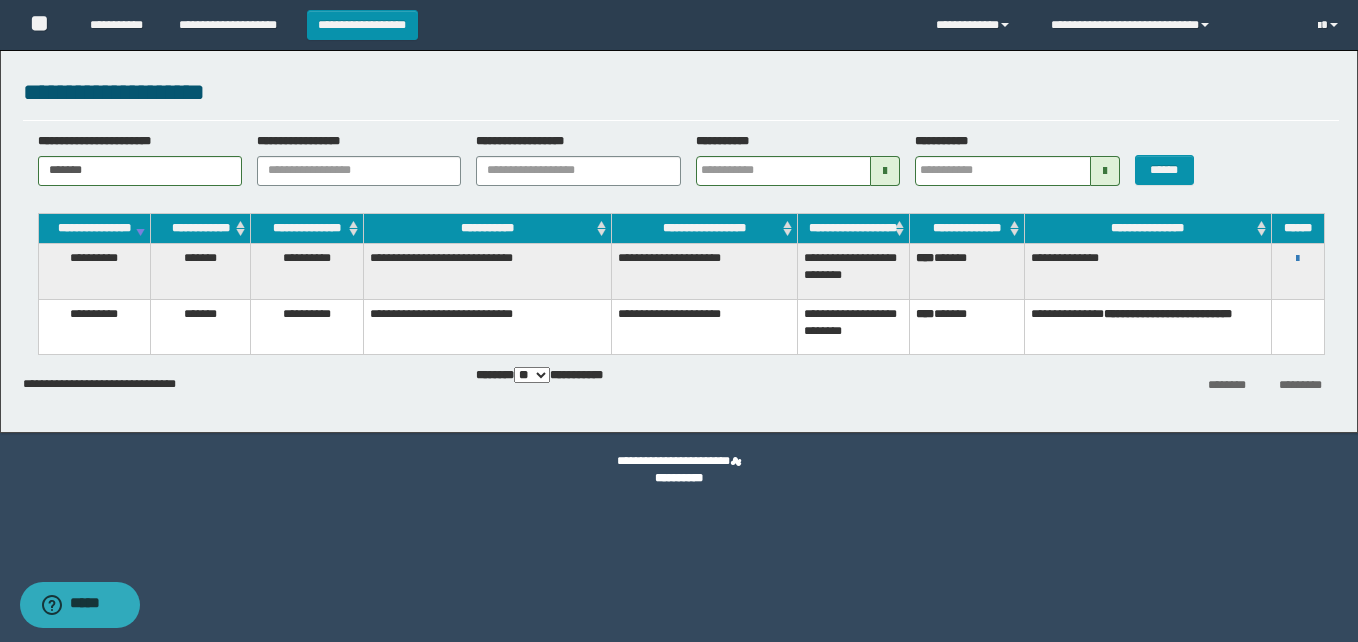 click on "**********" at bounding box center [132, 159] 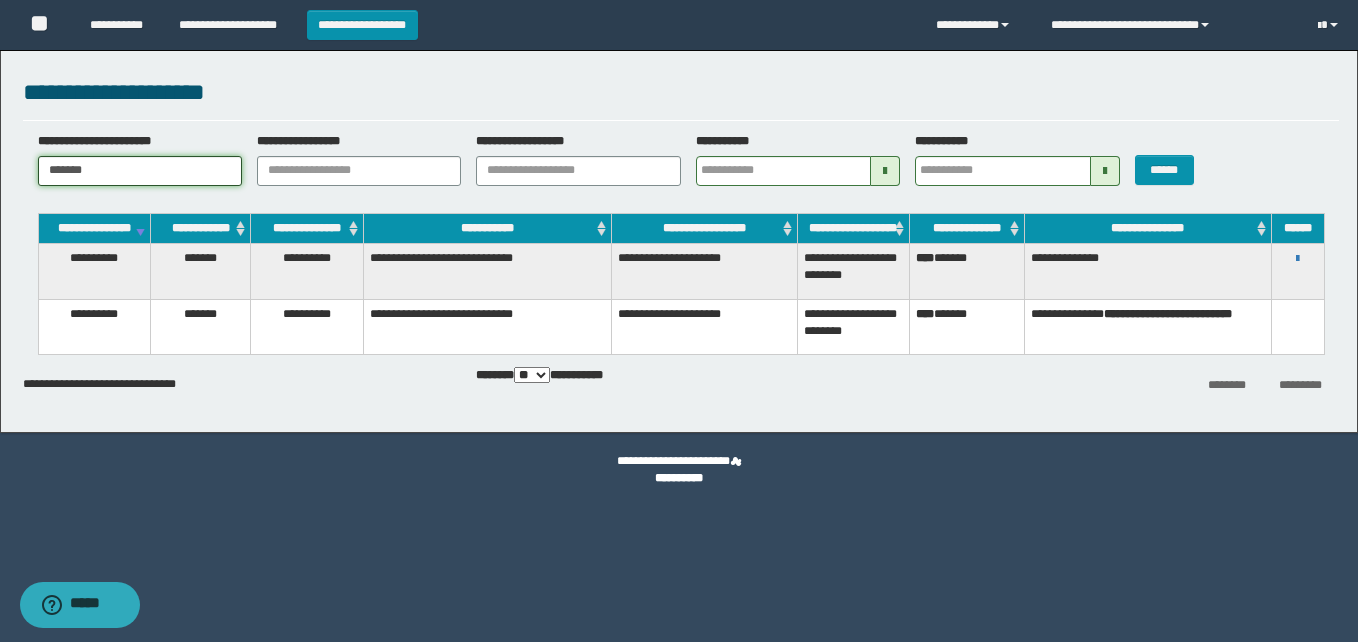 click on "*******" at bounding box center [140, 171] 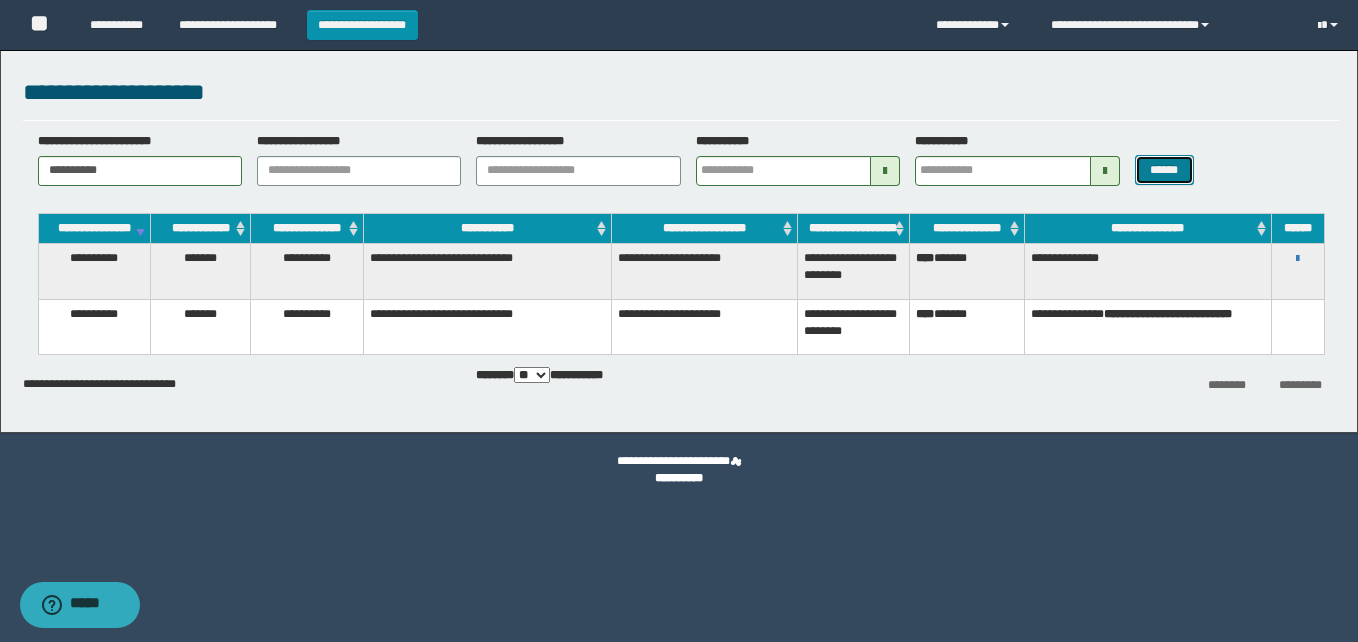 click on "******" at bounding box center [1164, 170] 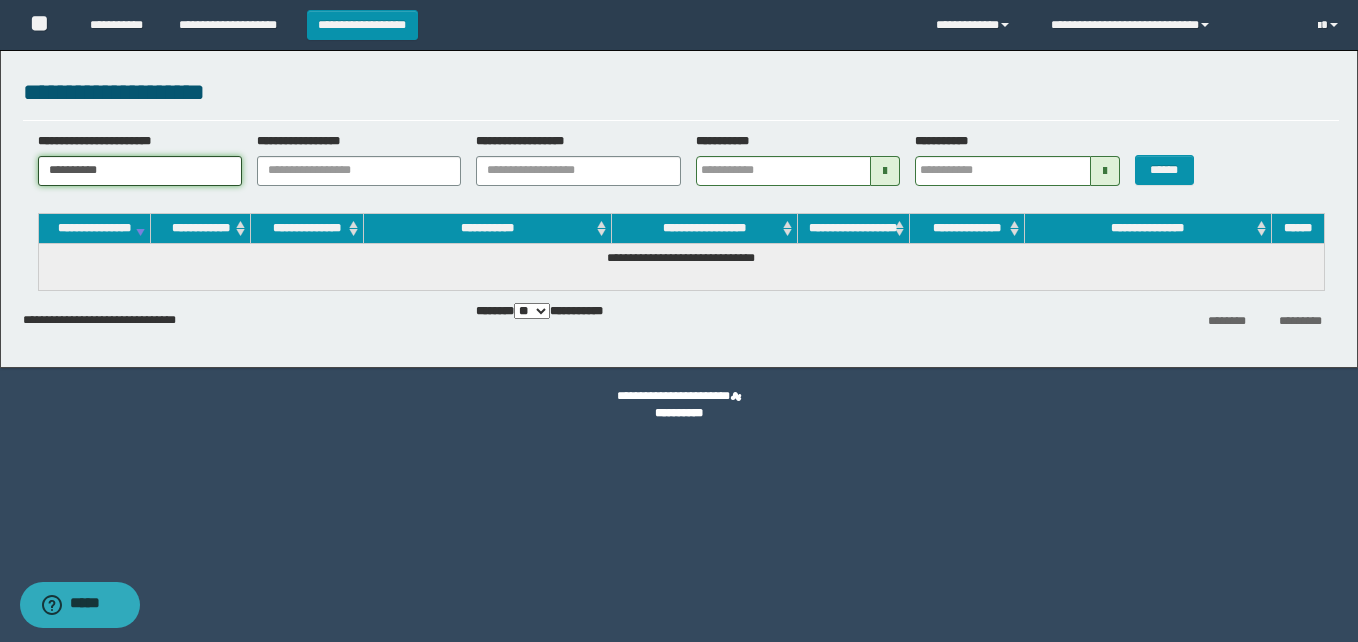 click on "**********" at bounding box center (140, 171) 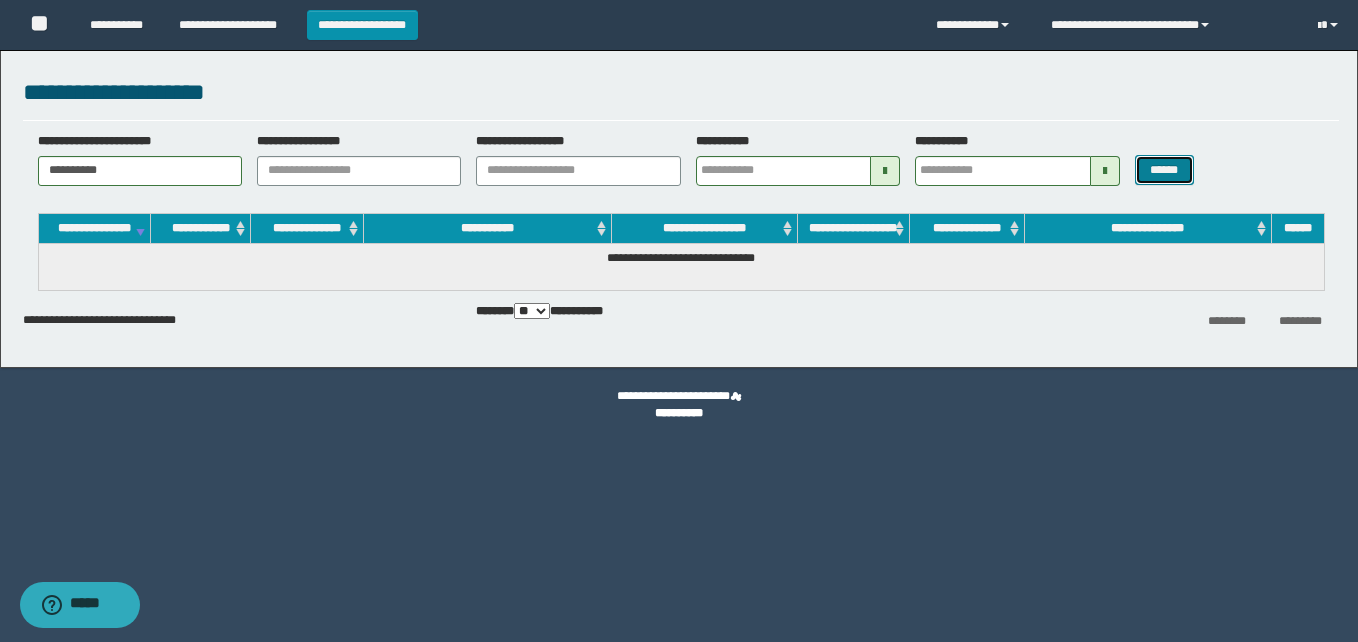 click on "******" at bounding box center [1164, 170] 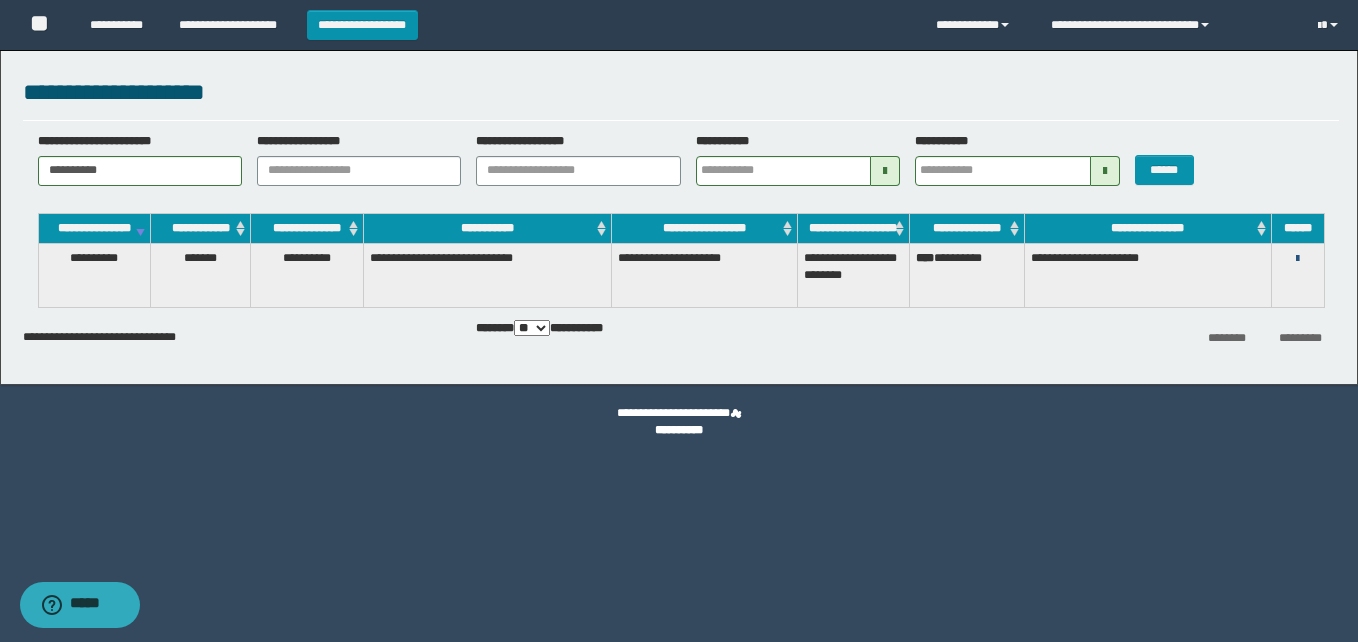 click at bounding box center (1297, 259) 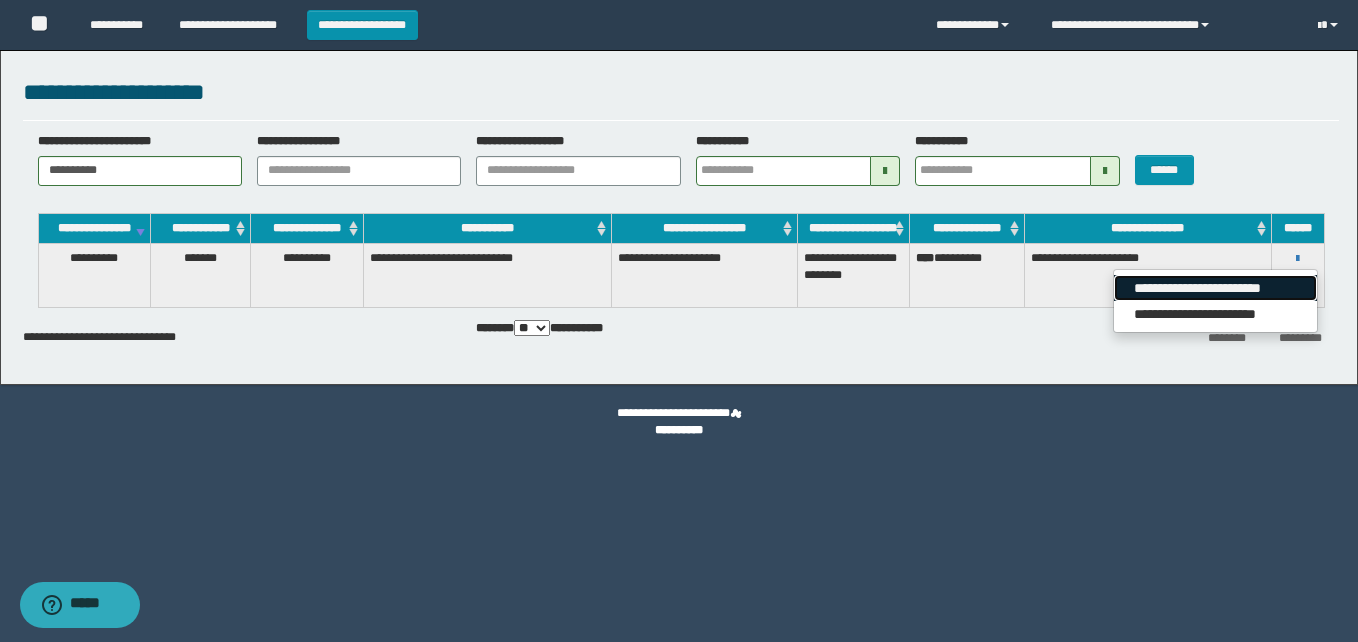 click on "**********" at bounding box center (1215, 288) 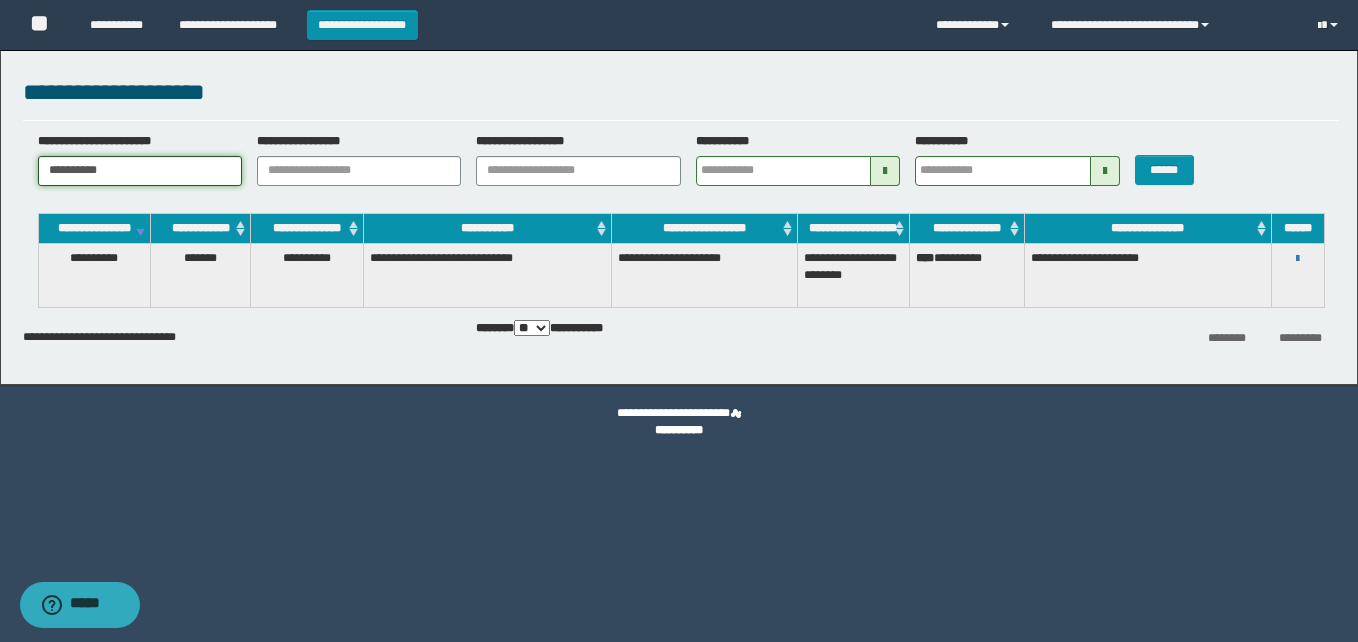 click on "**********" at bounding box center (140, 171) 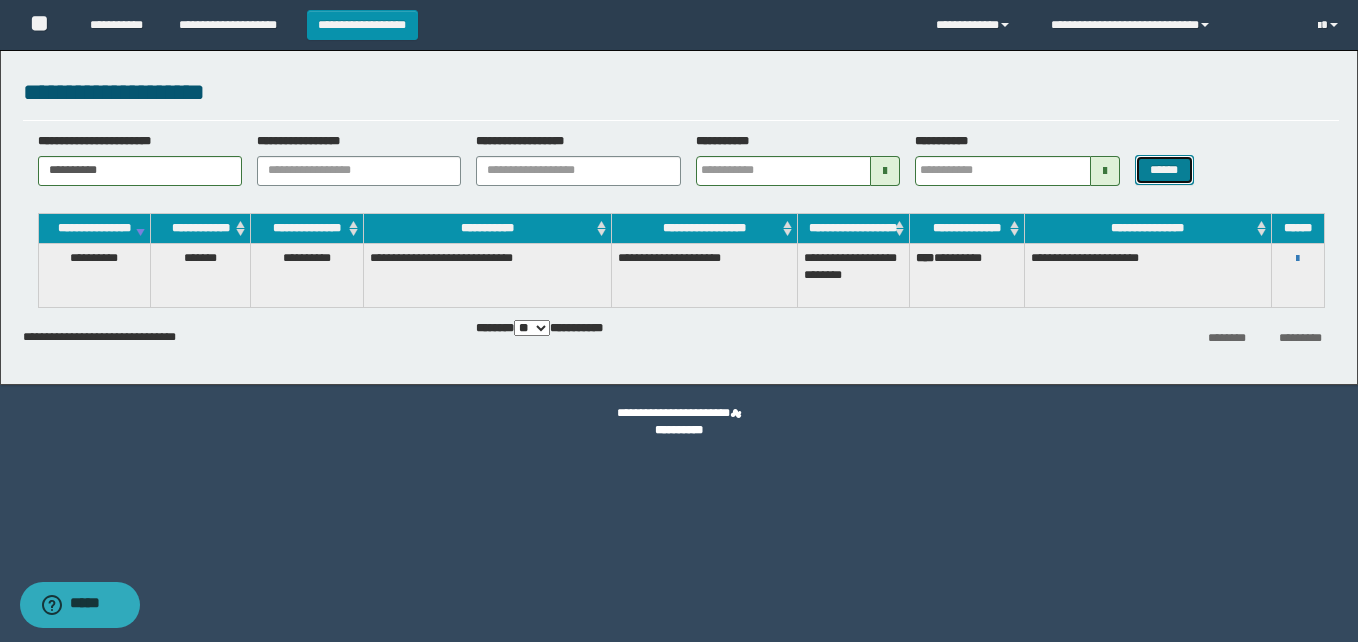 click on "******" at bounding box center (1164, 170) 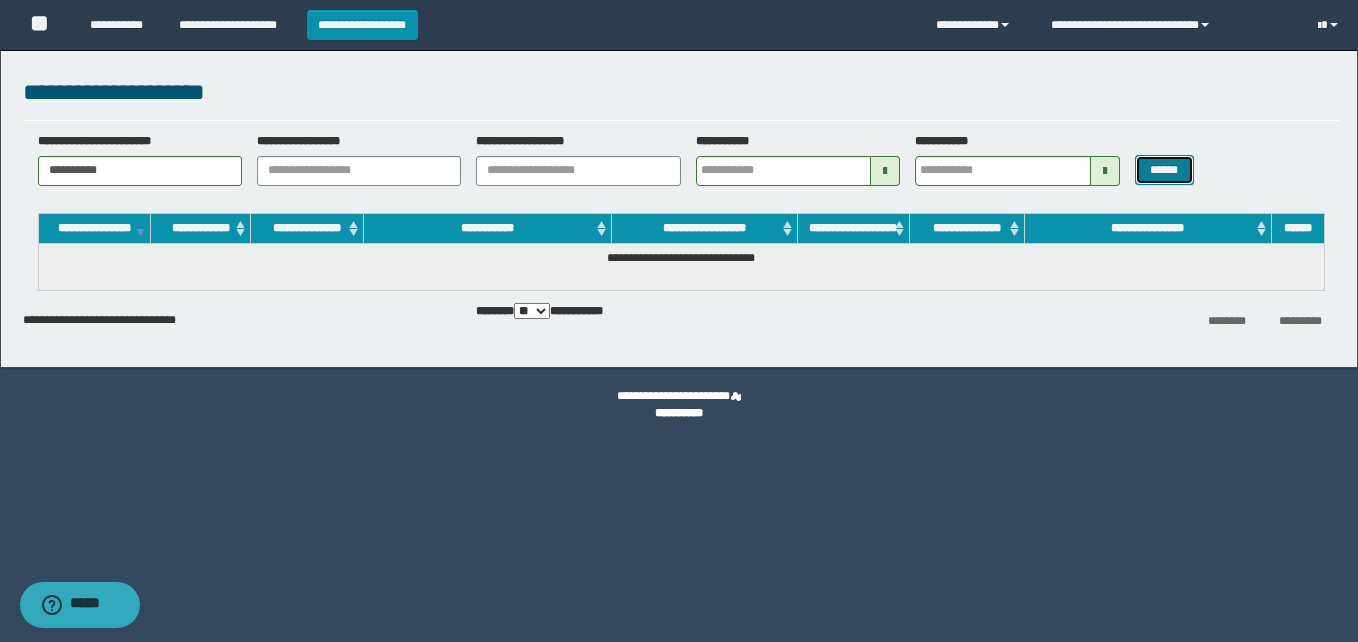 click on "******" at bounding box center (1164, 170) 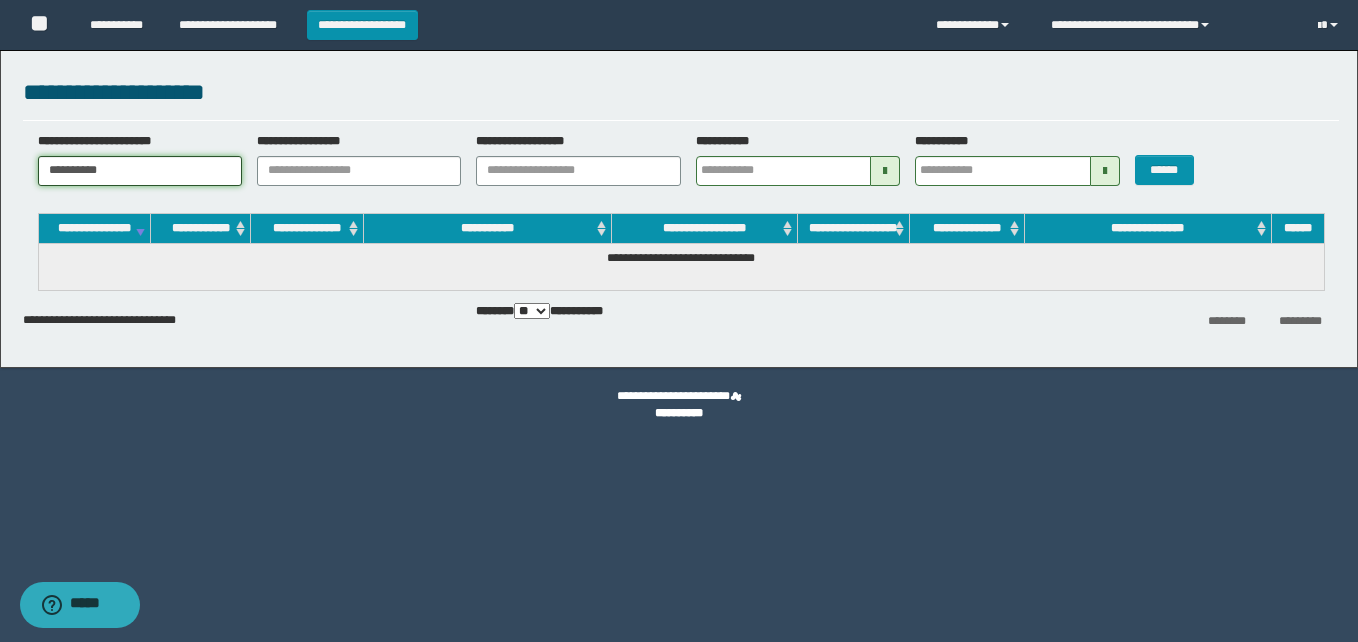 click on "**********" at bounding box center [140, 171] 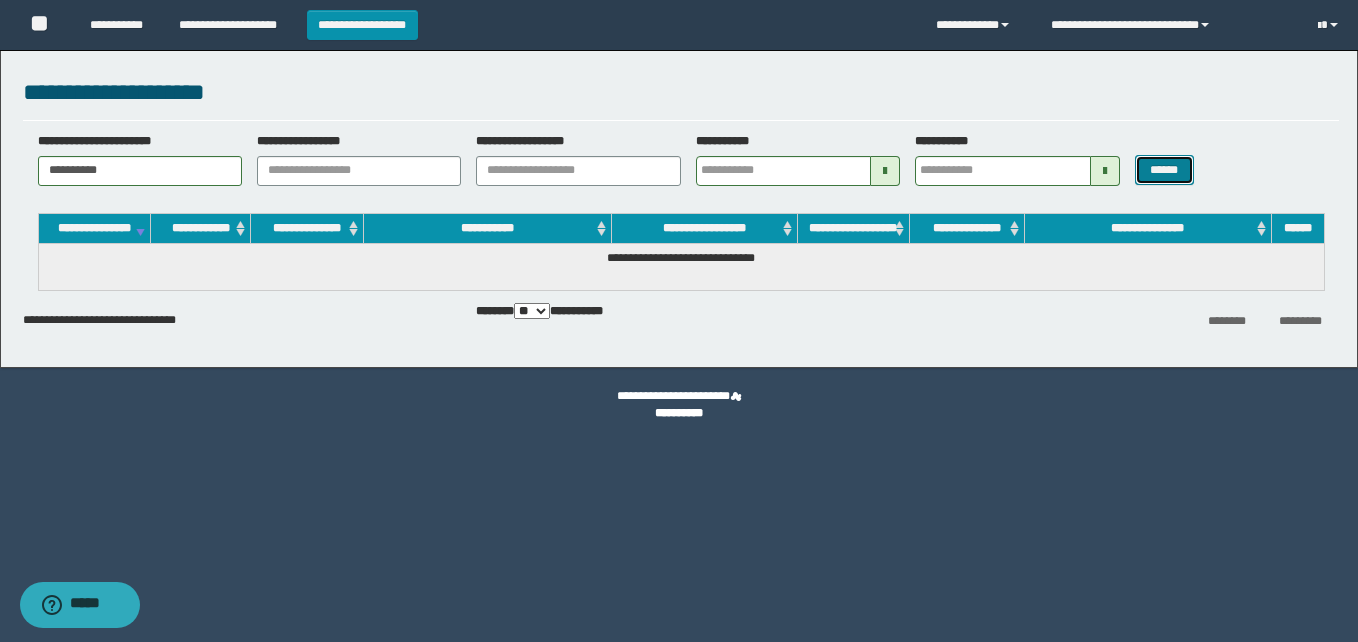 click on "******" at bounding box center (1164, 170) 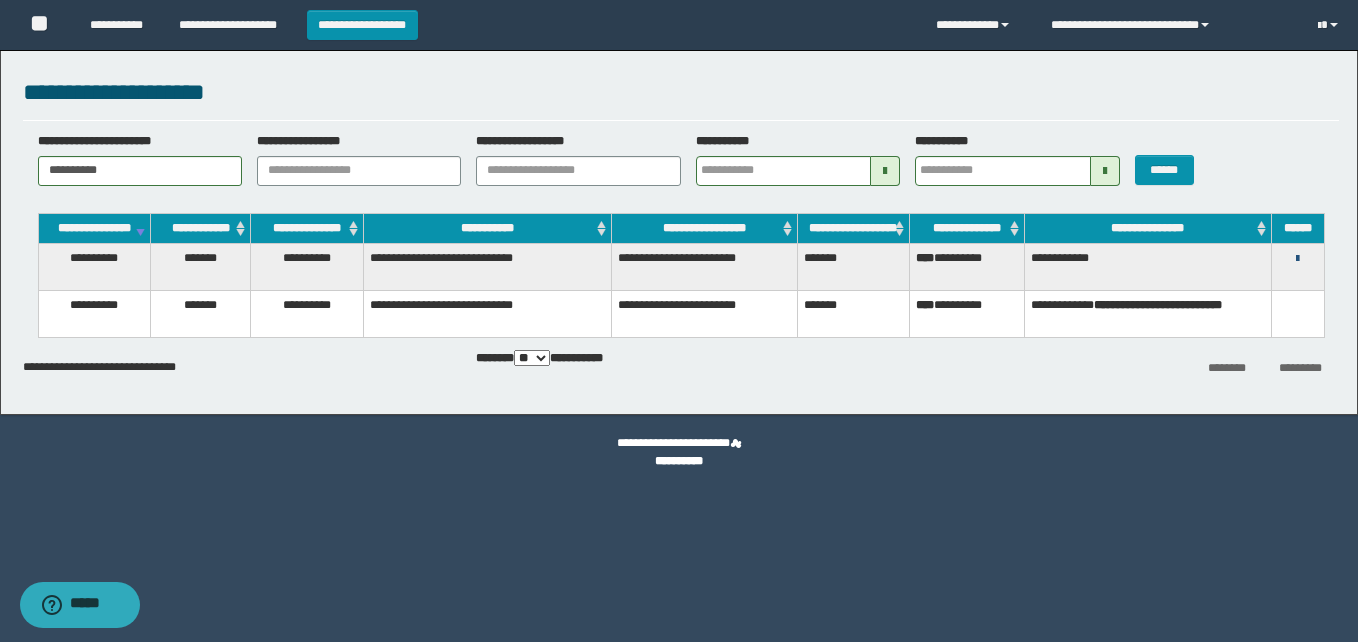 click at bounding box center (1297, 259) 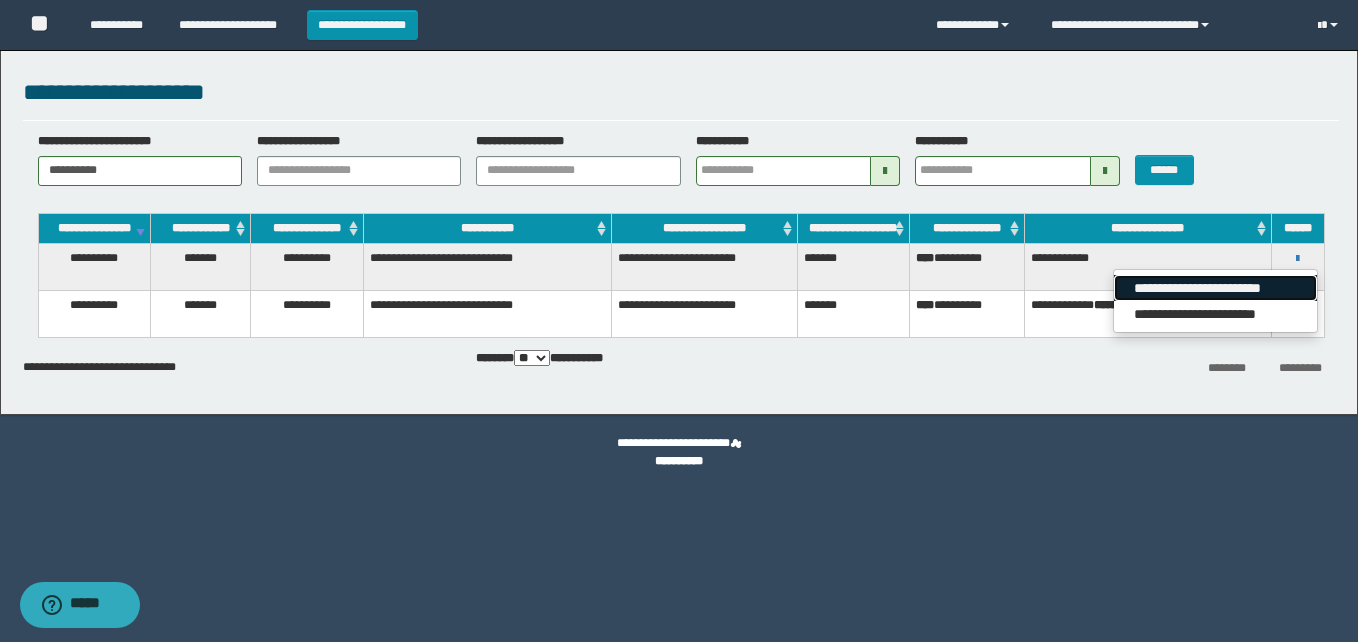 click on "**********" at bounding box center (1215, 288) 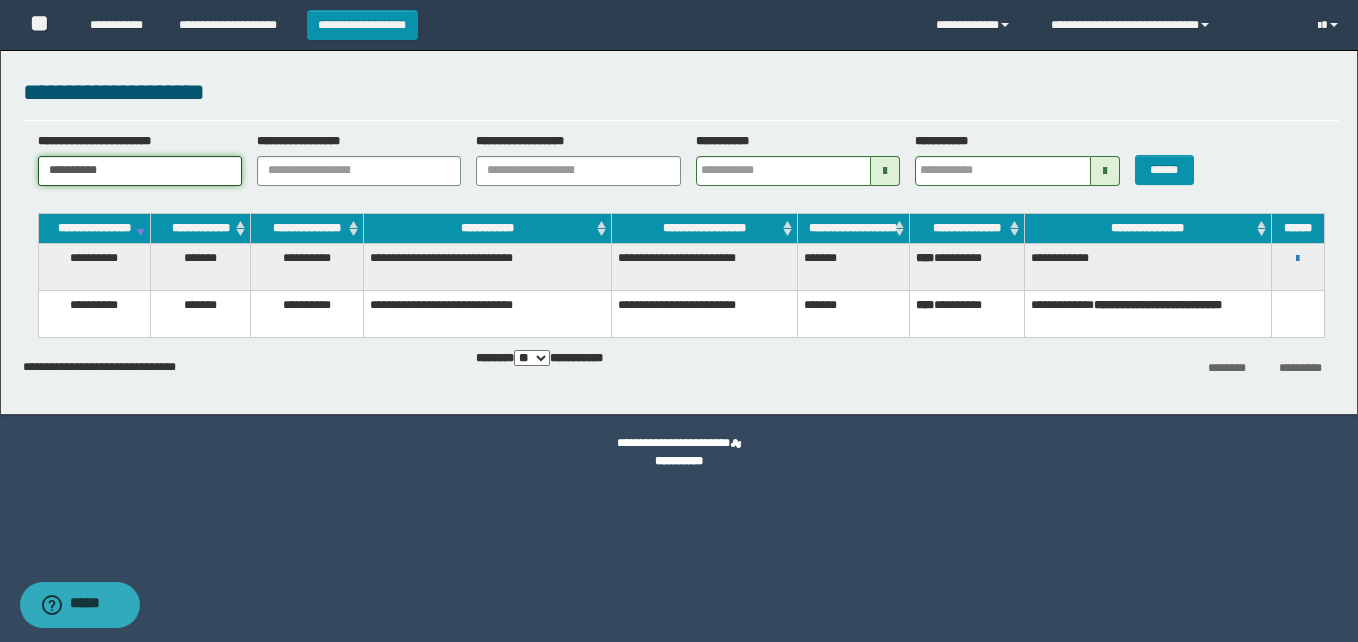 click on "**********" at bounding box center (140, 171) 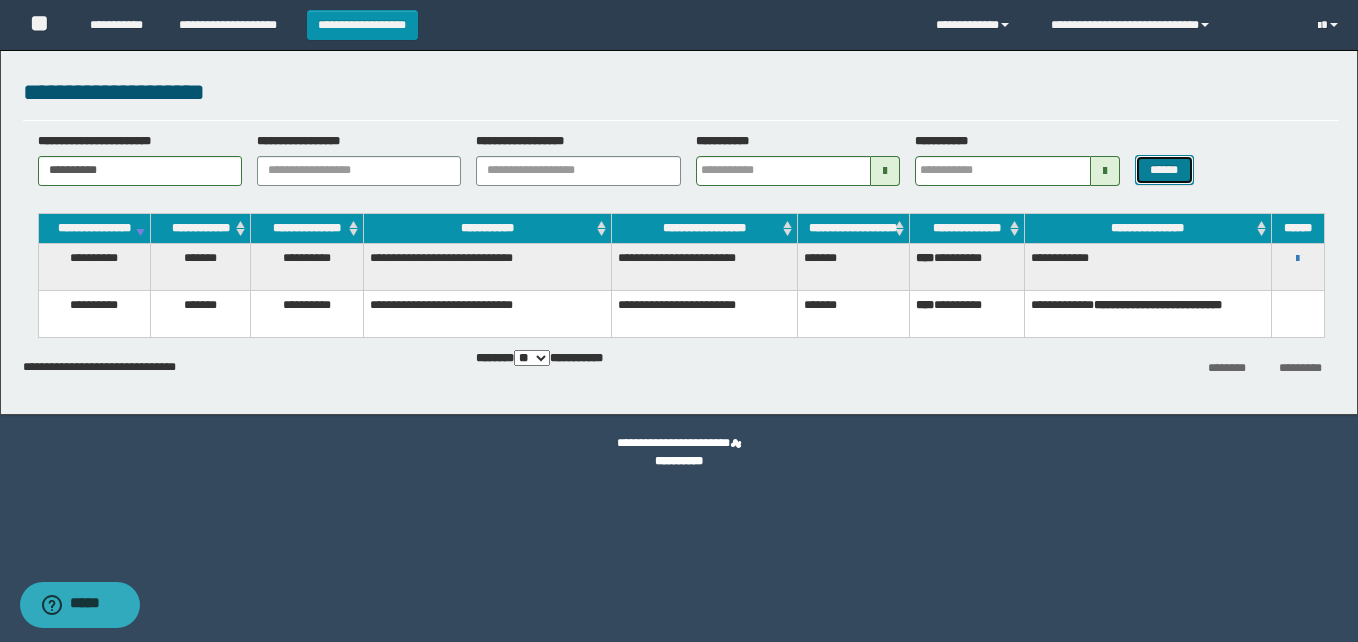 click on "******" at bounding box center (1164, 170) 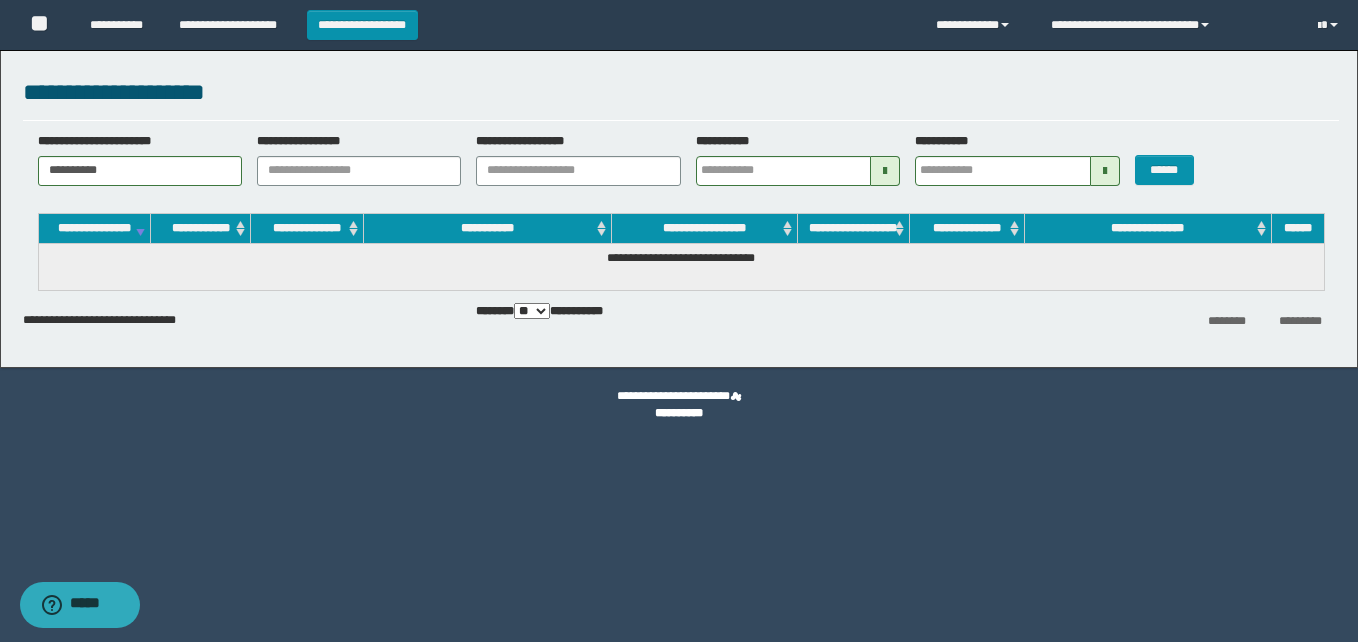 click on "**********" at bounding box center (132, 159) 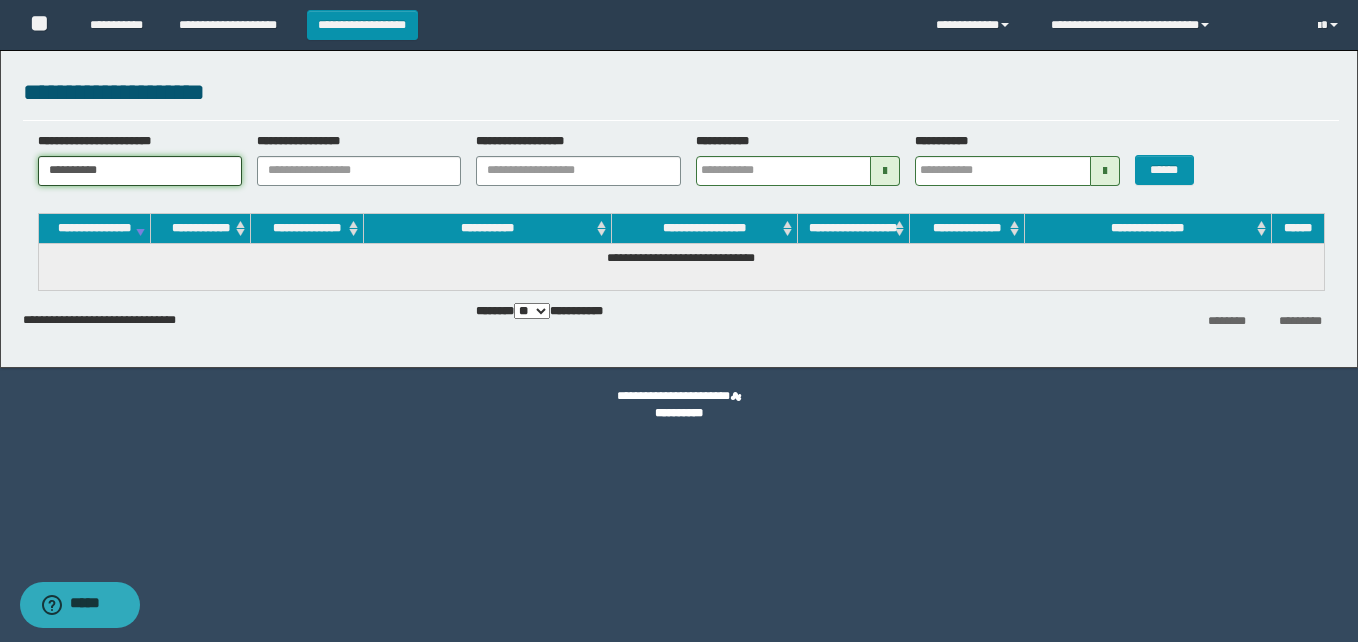 click on "**********" at bounding box center (140, 171) 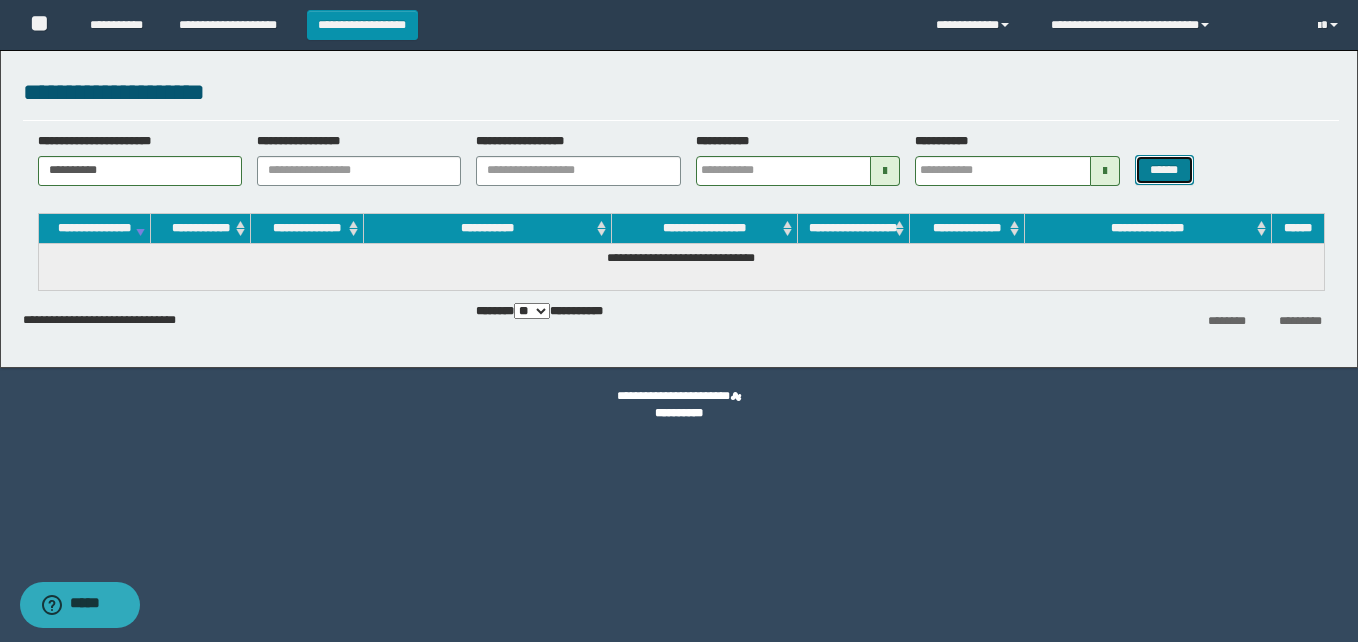 click on "******" at bounding box center [1164, 170] 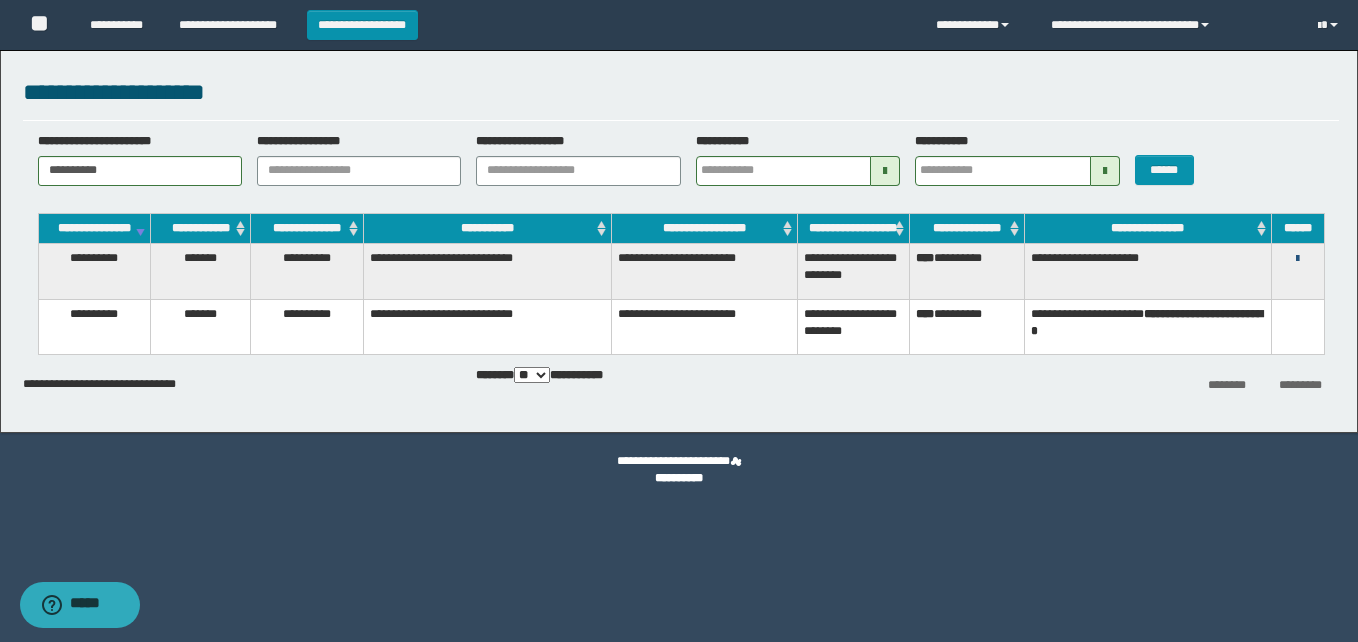 click at bounding box center [1297, 259] 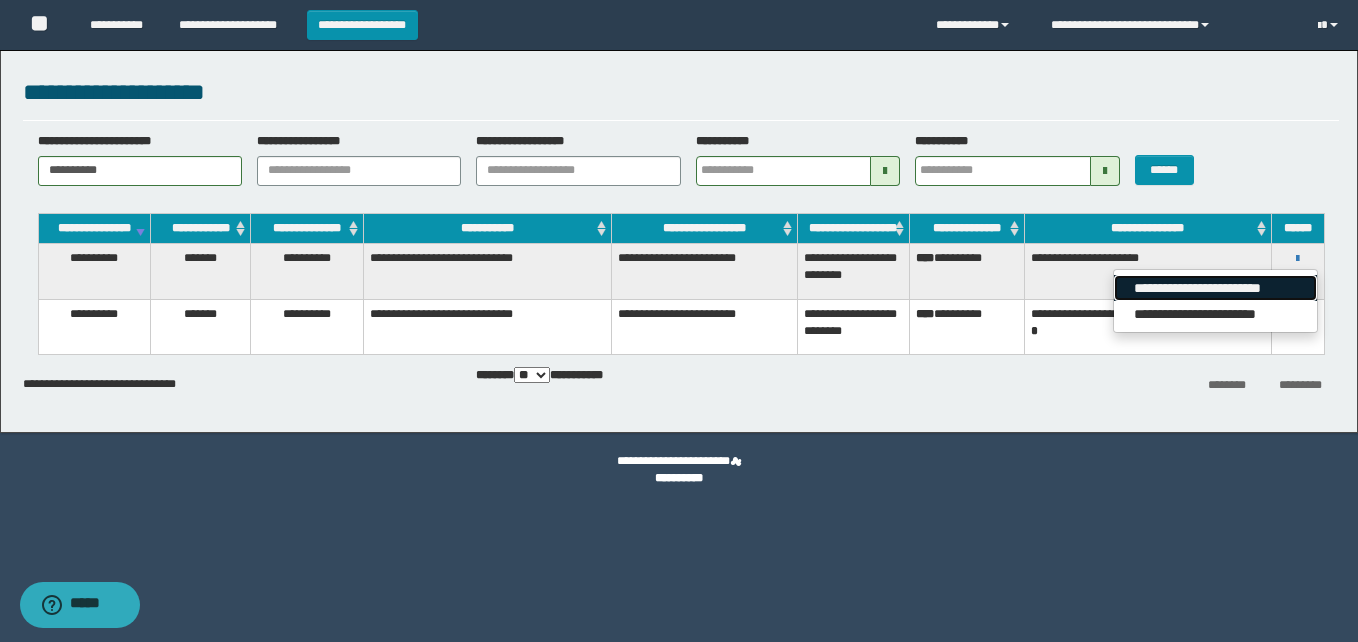 click on "**********" at bounding box center (1215, 288) 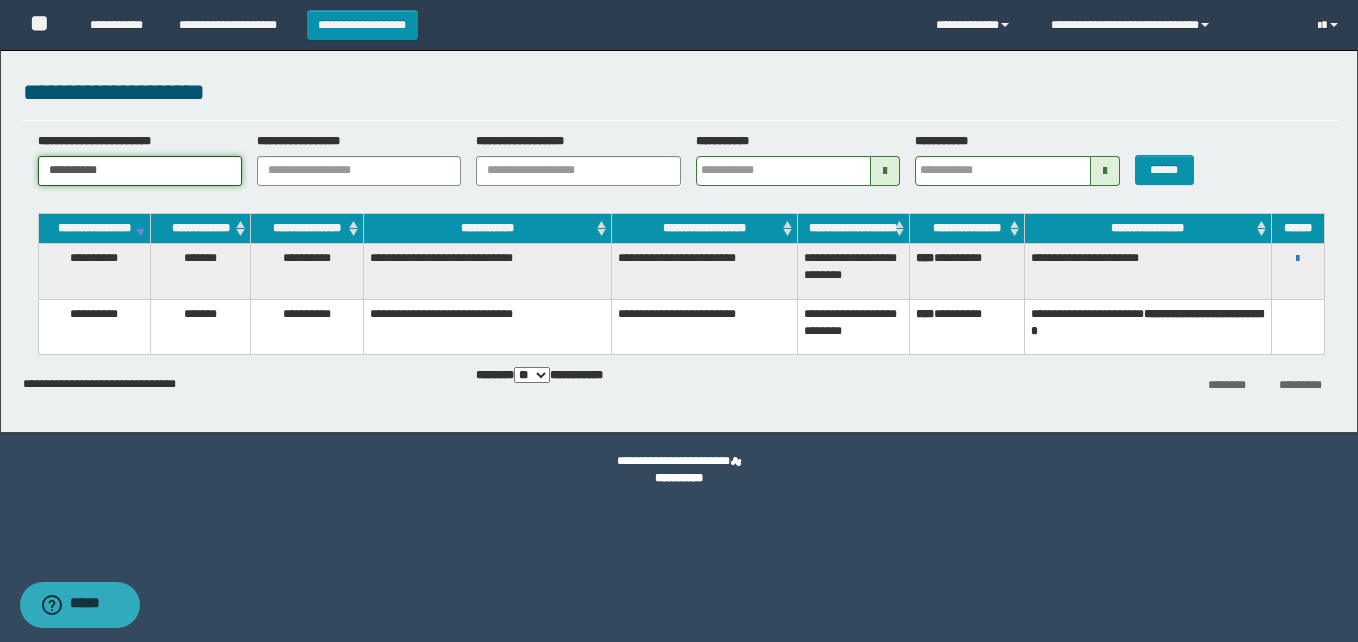 click on "**********" at bounding box center [140, 171] 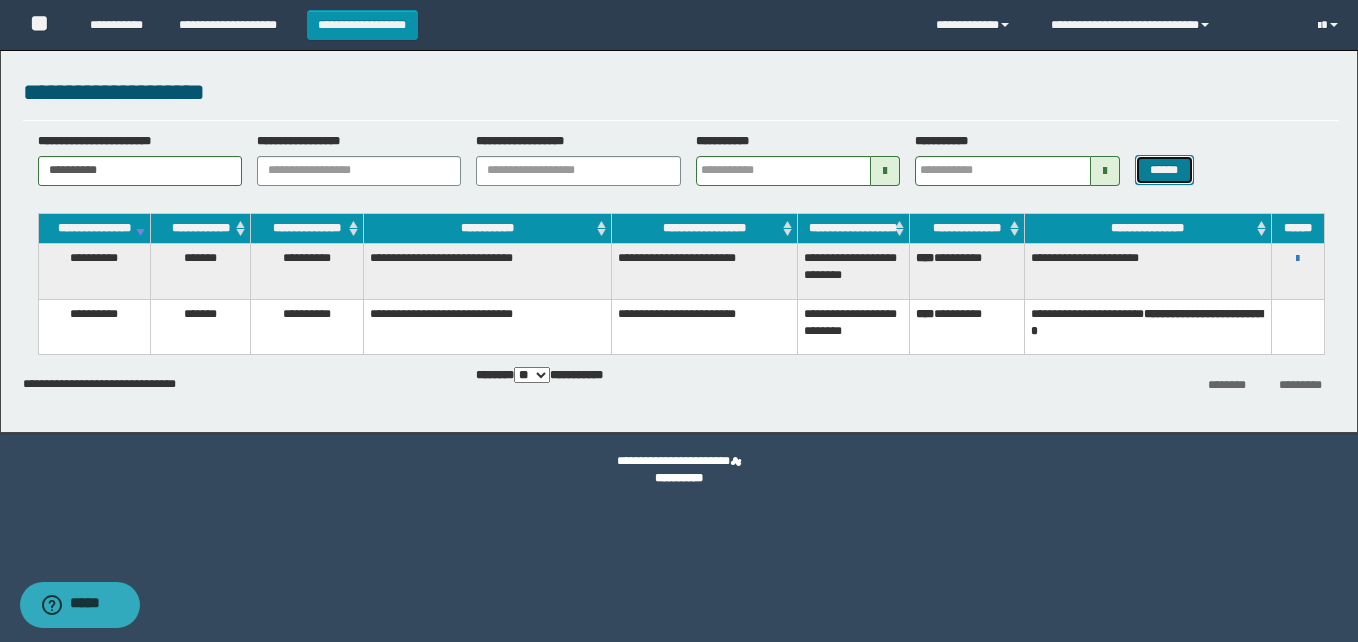 click on "******" at bounding box center (1164, 170) 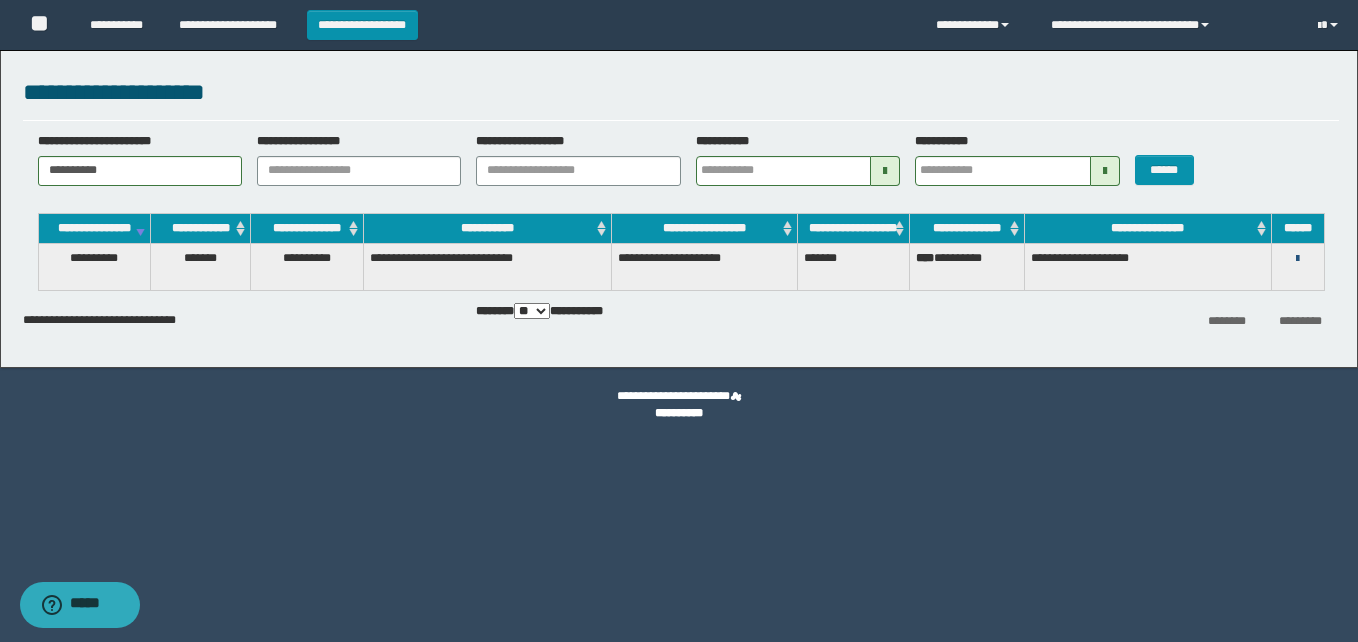 click at bounding box center (1297, 259) 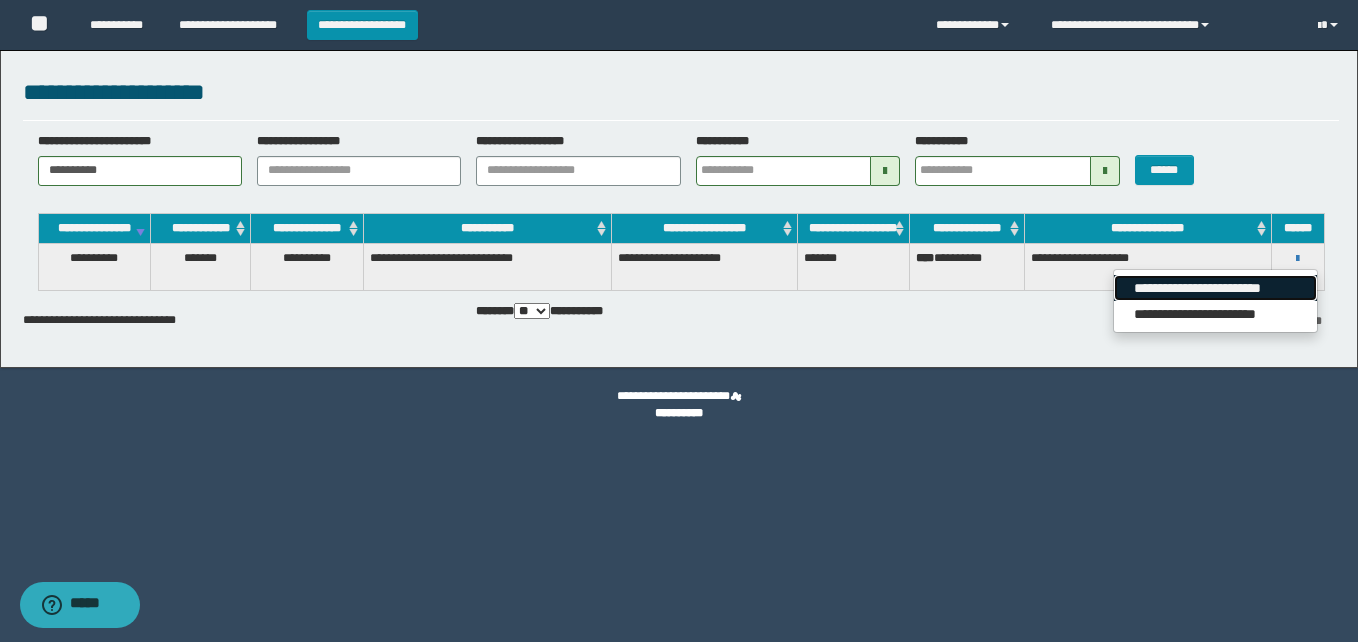 click on "**********" at bounding box center [1215, 288] 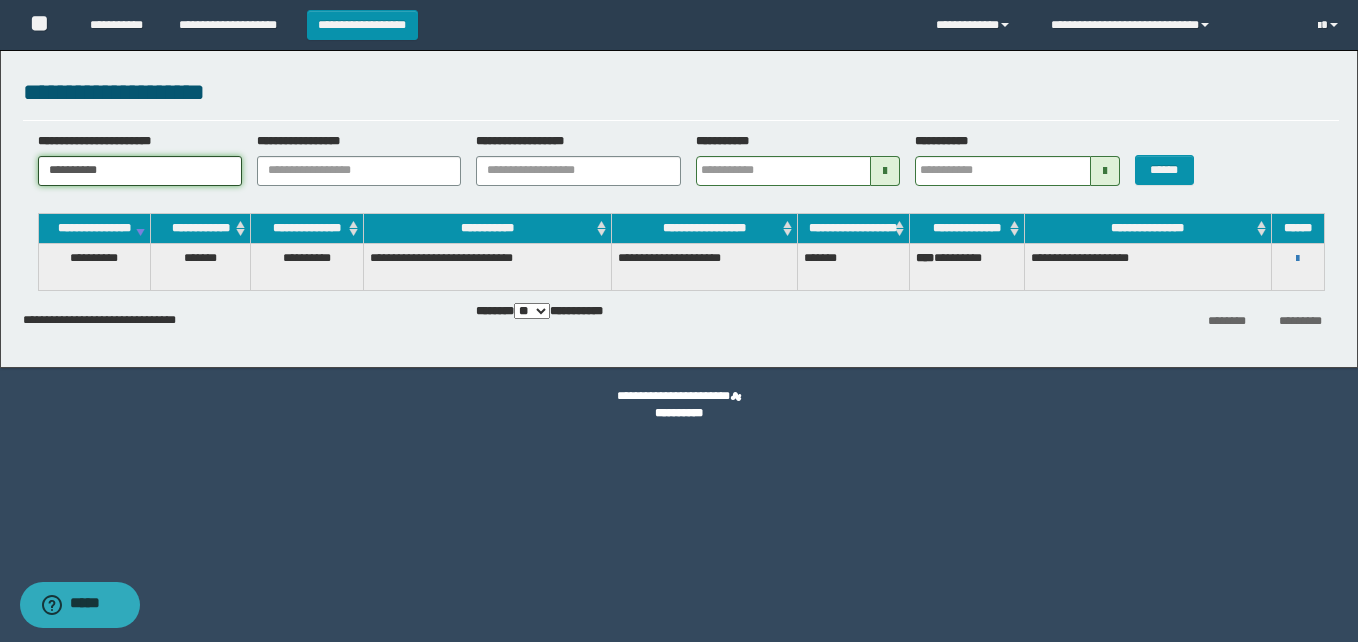click on "**********" at bounding box center (140, 171) 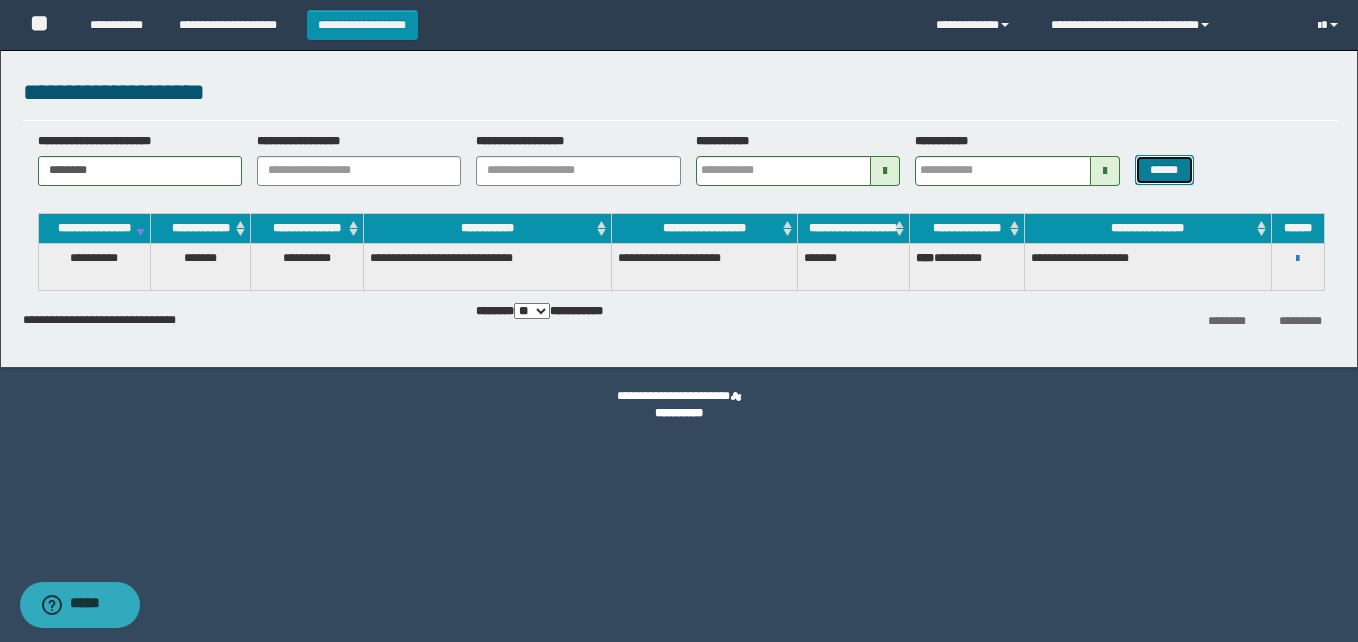 click on "******" at bounding box center [1164, 170] 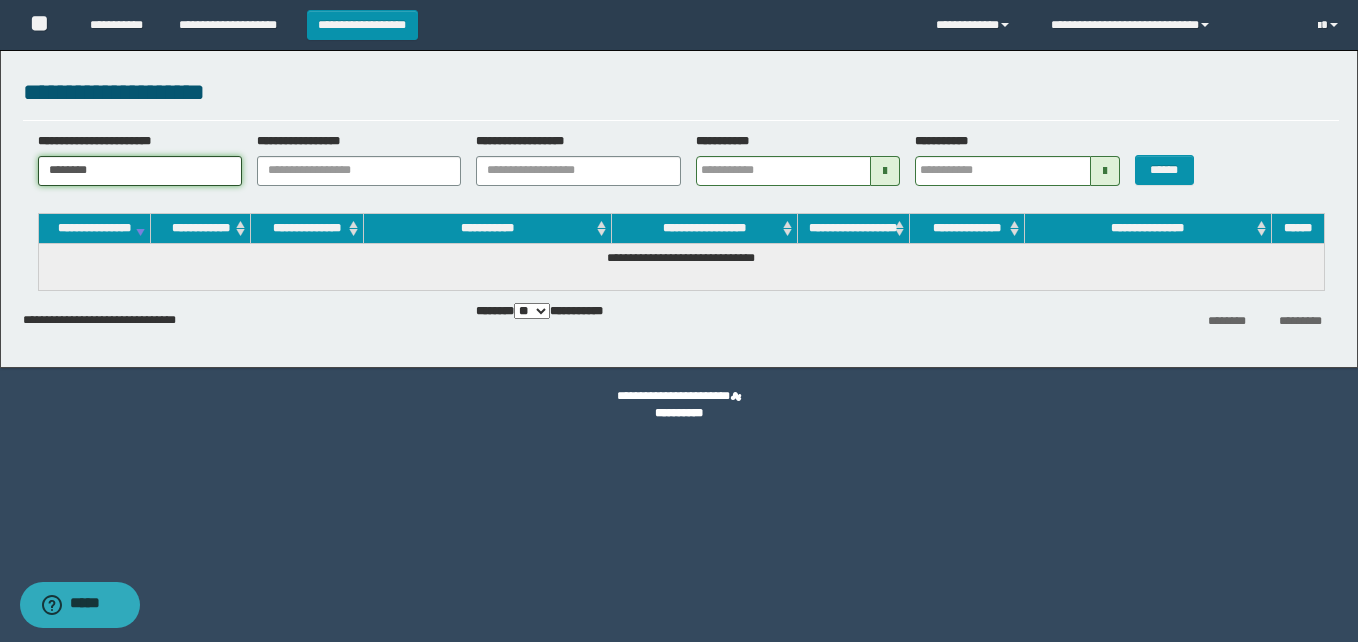 click on "********" at bounding box center [140, 171] 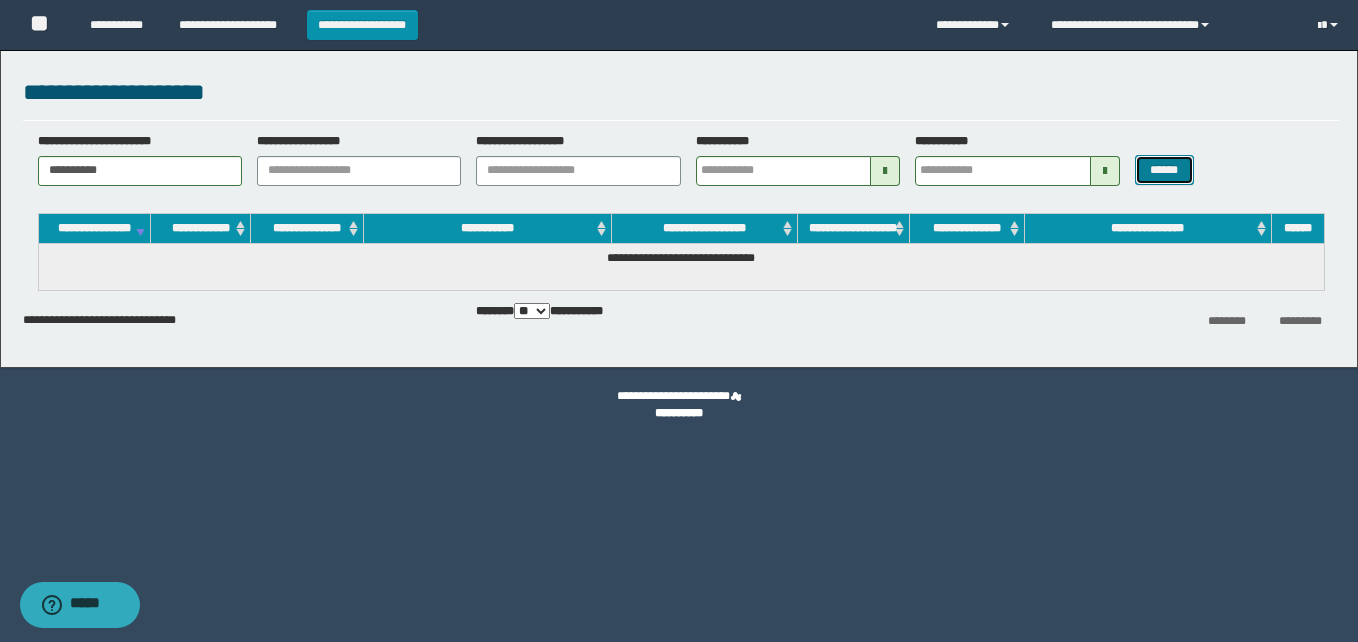 click on "******" at bounding box center (1164, 170) 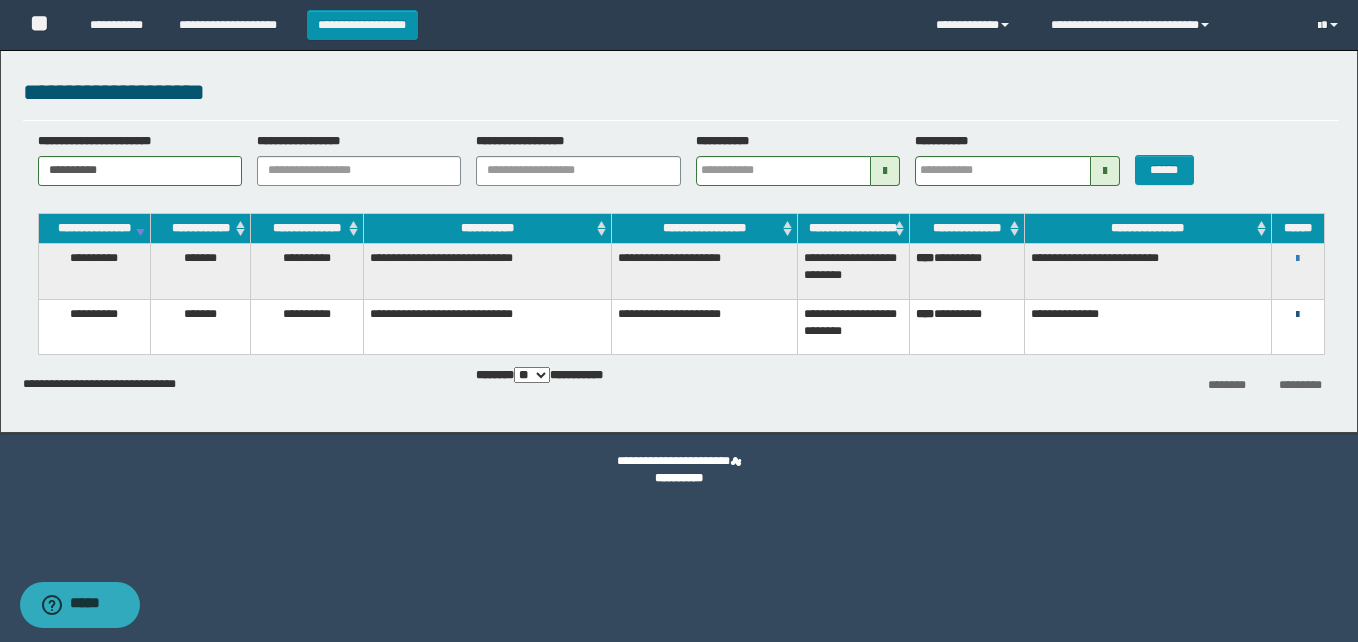 click at bounding box center [1297, 315] 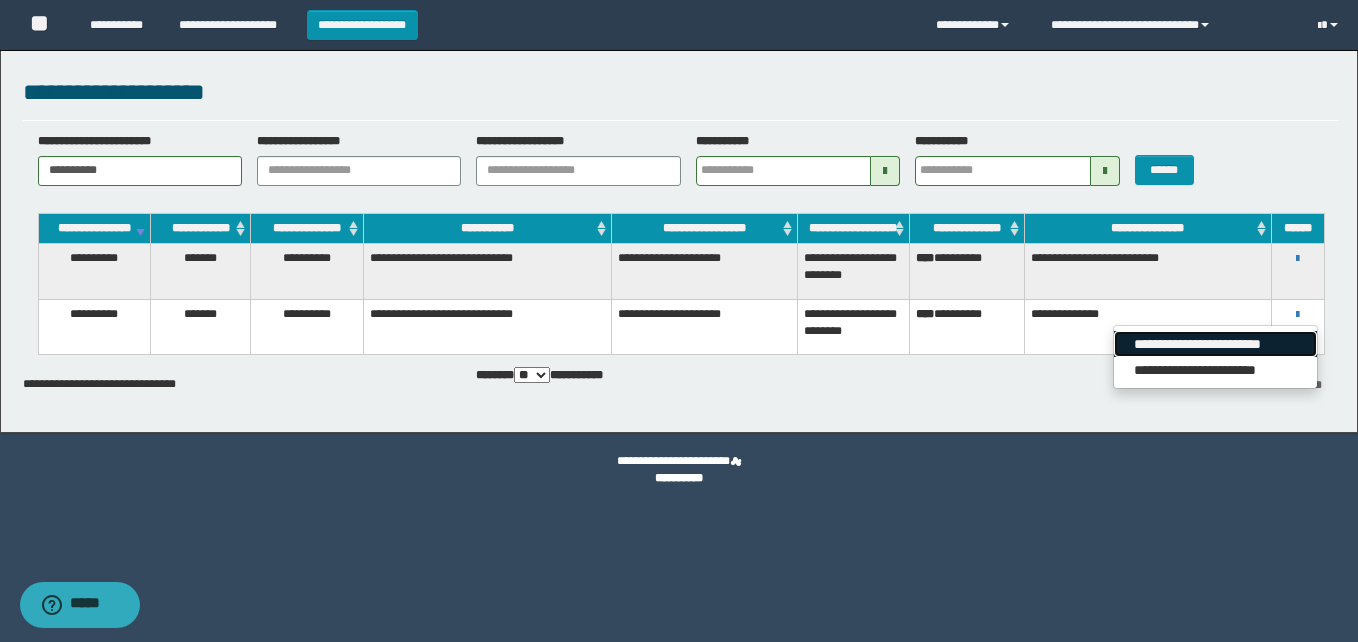 click on "**********" at bounding box center (1215, 344) 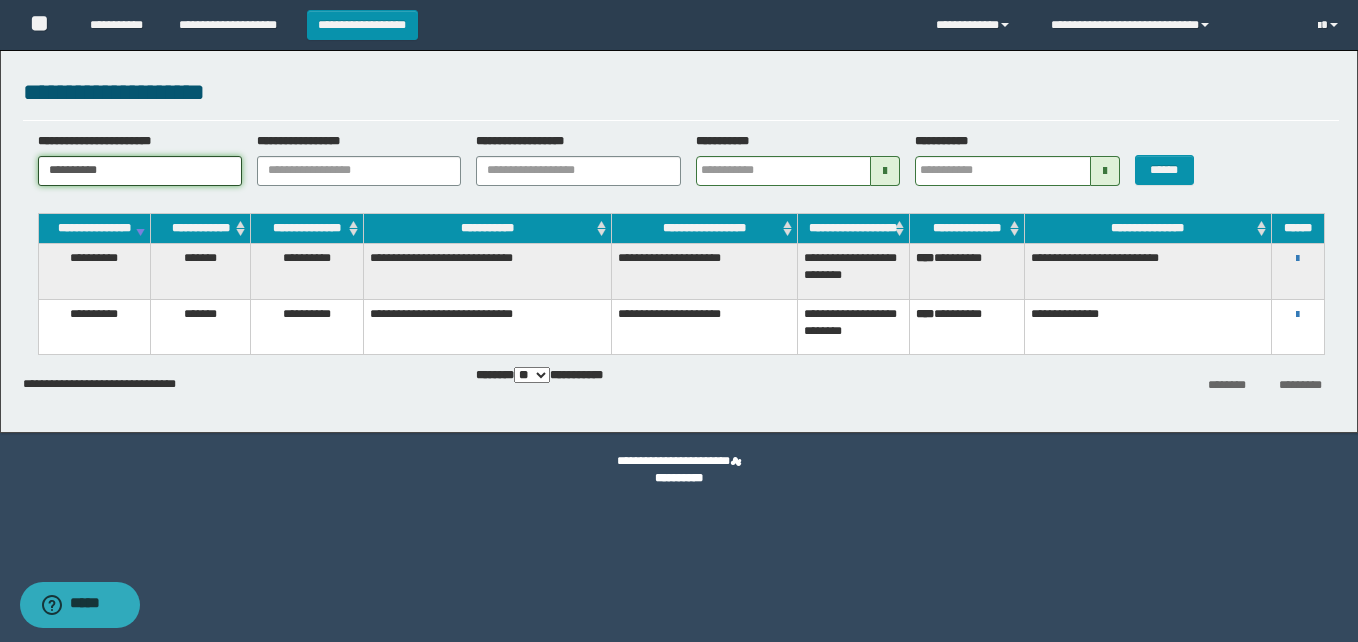 click on "**********" at bounding box center (140, 171) 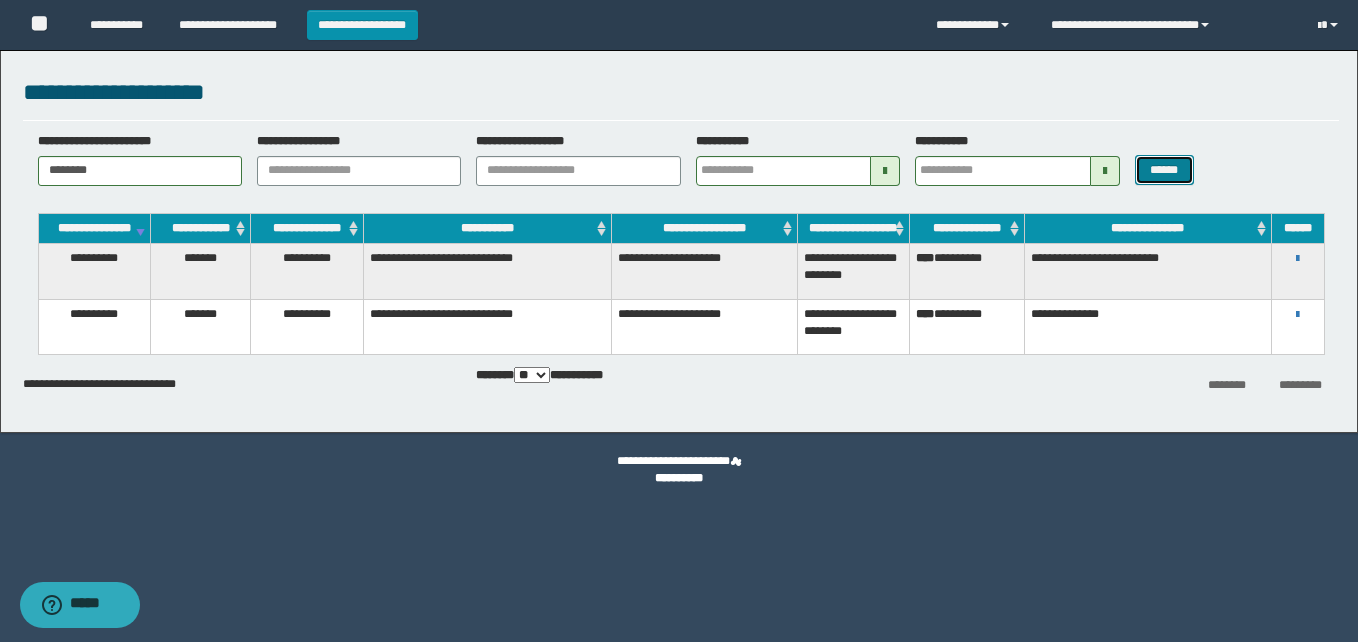 click on "******" at bounding box center (1164, 170) 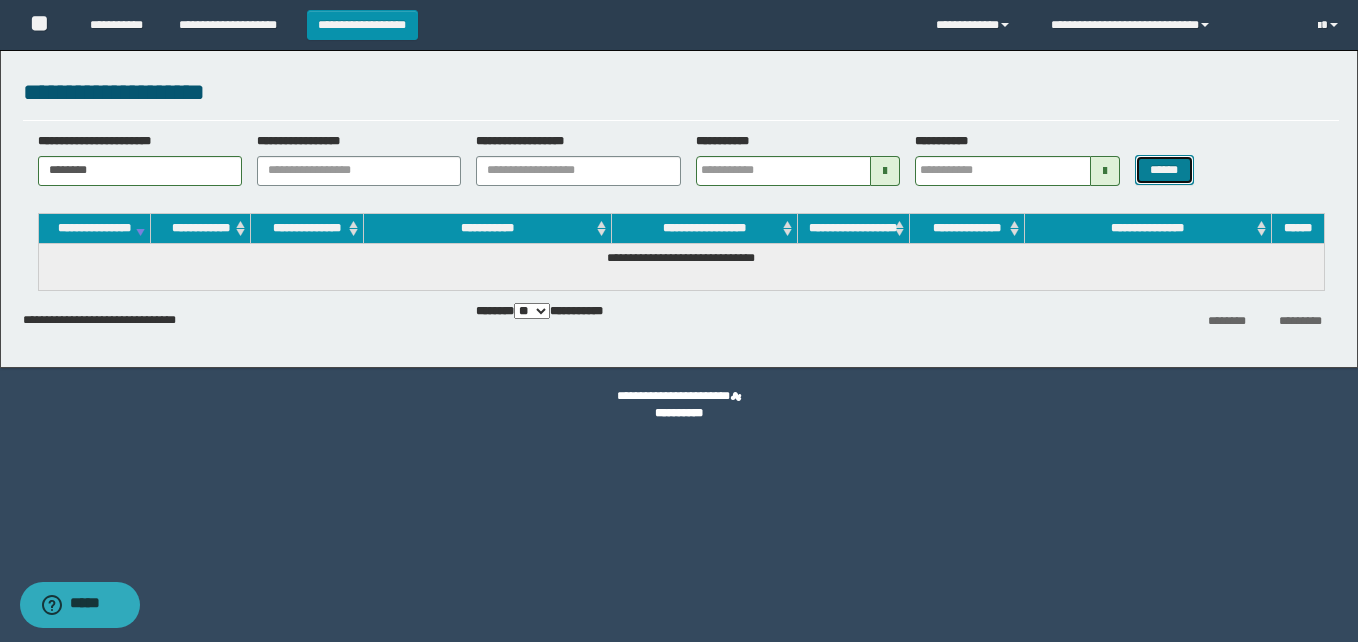 click on "******" at bounding box center (1164, 170) 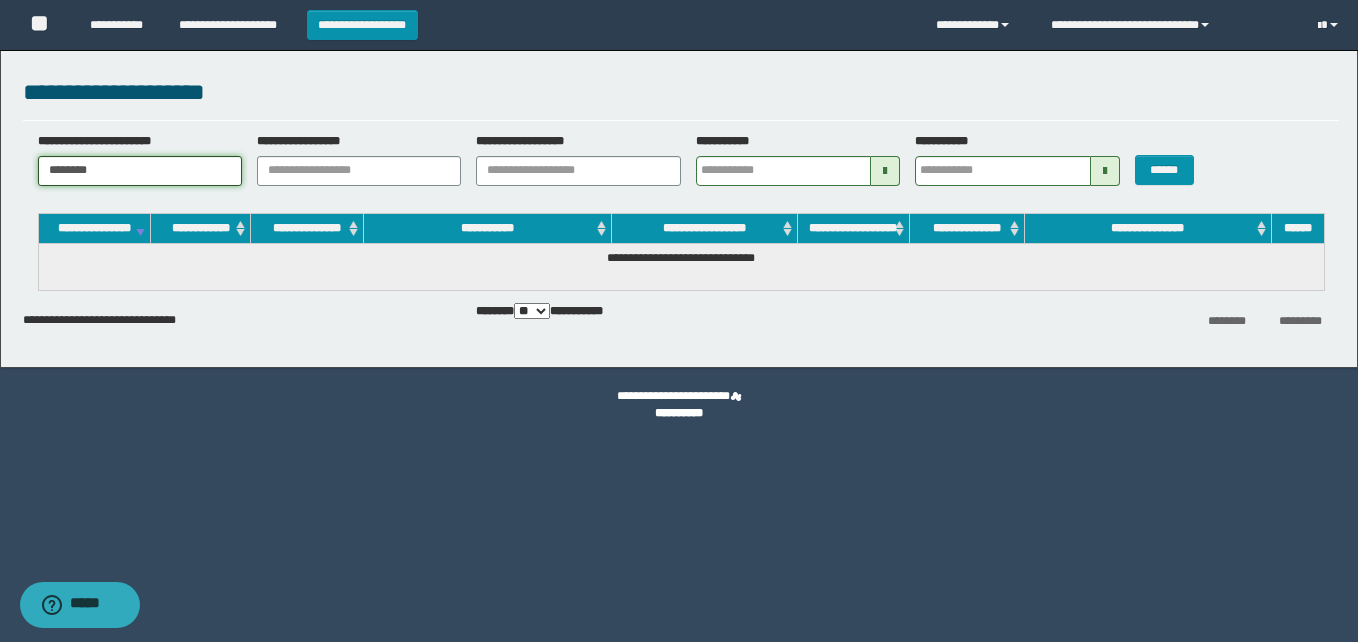 click on "********" at bounding box center (140, 171) 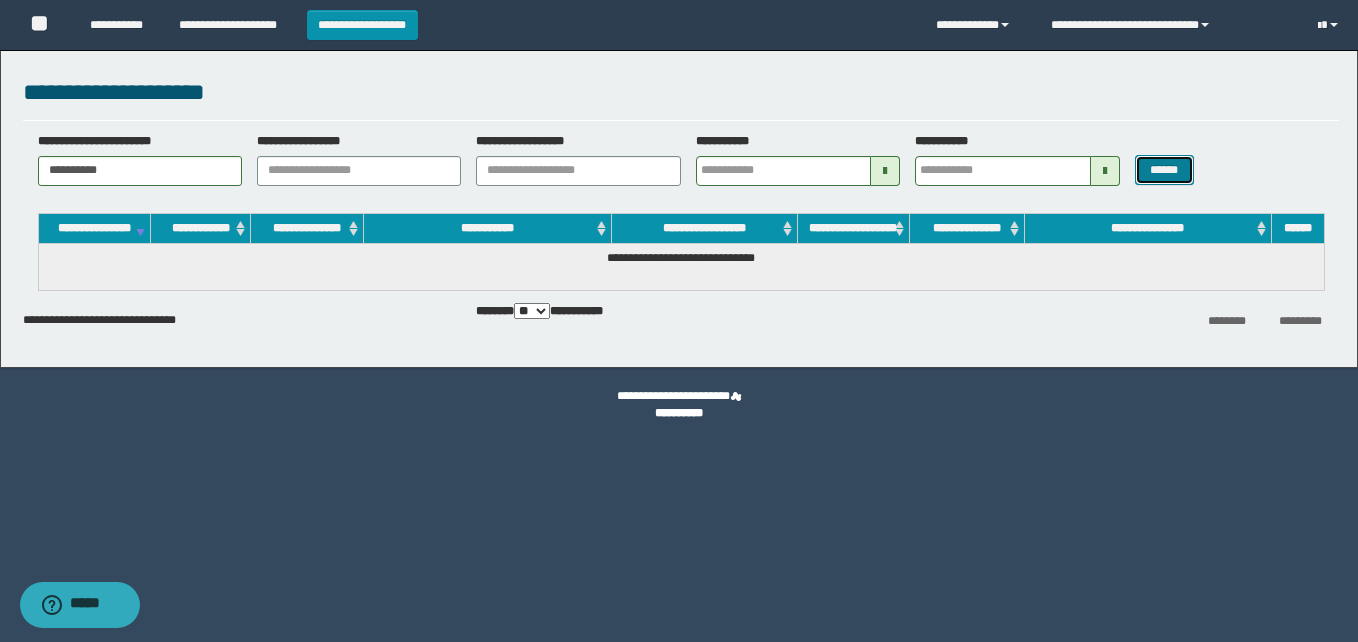 click on "******" at bounding box center [1164, 170] 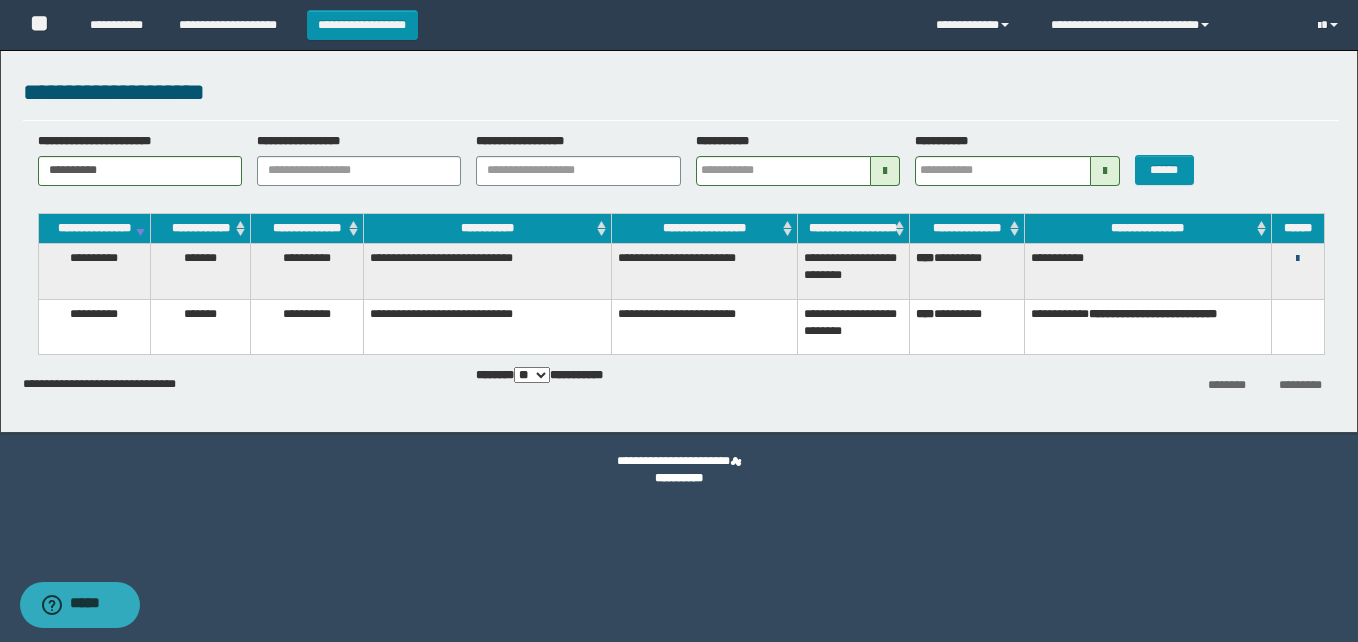click at bounding box center [1297, 259] 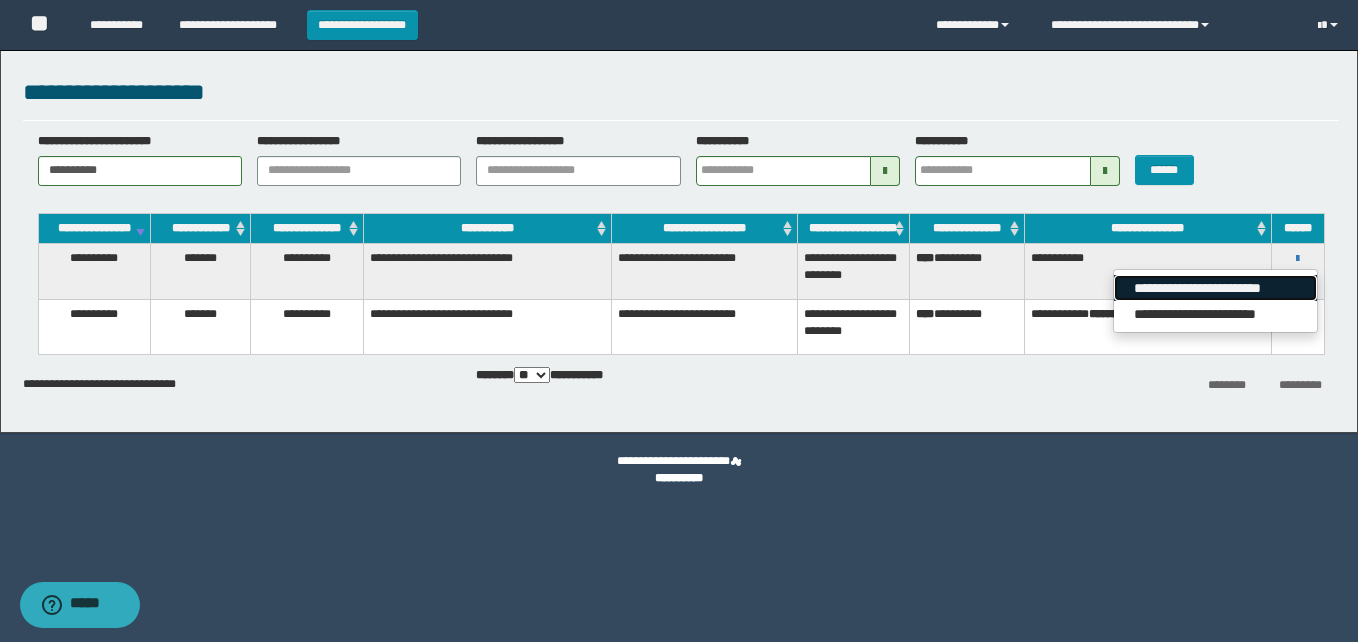 click on "**********" at bounding box center [1215, 288] 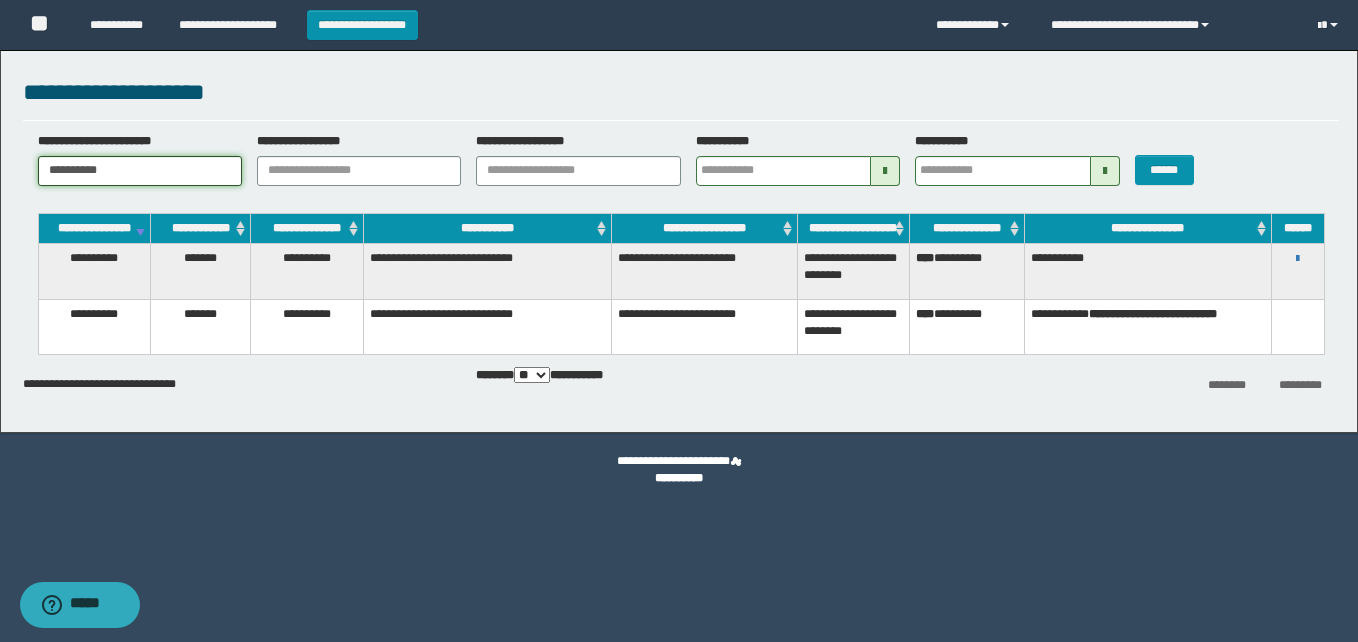click on "**********" at bounding box center [140, 171] 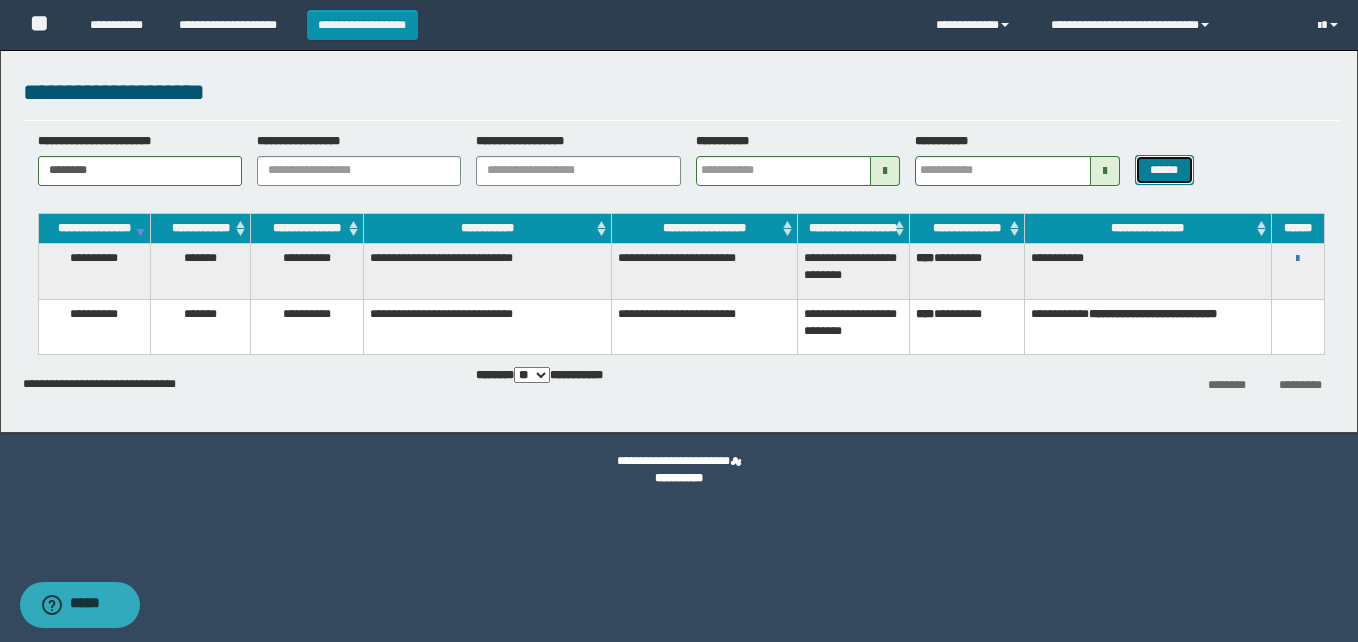 click on "******" at bounding box center [1164, 170] 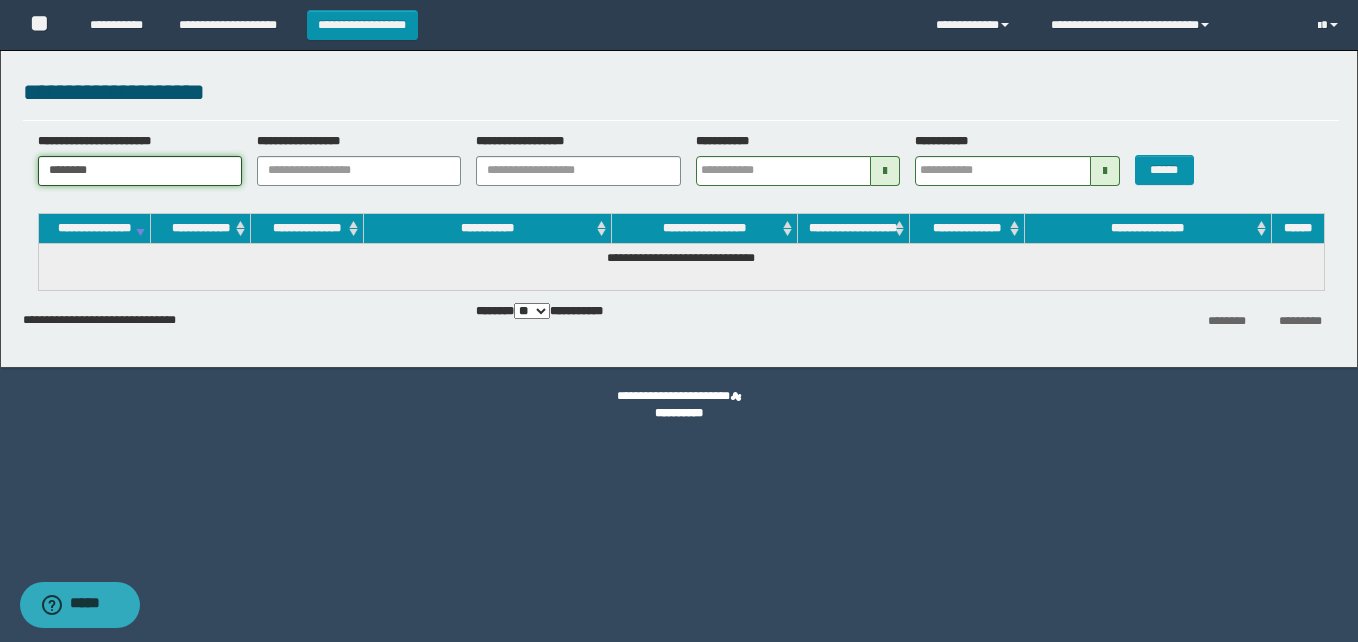 click on "********" at bounding box center [140, 171] 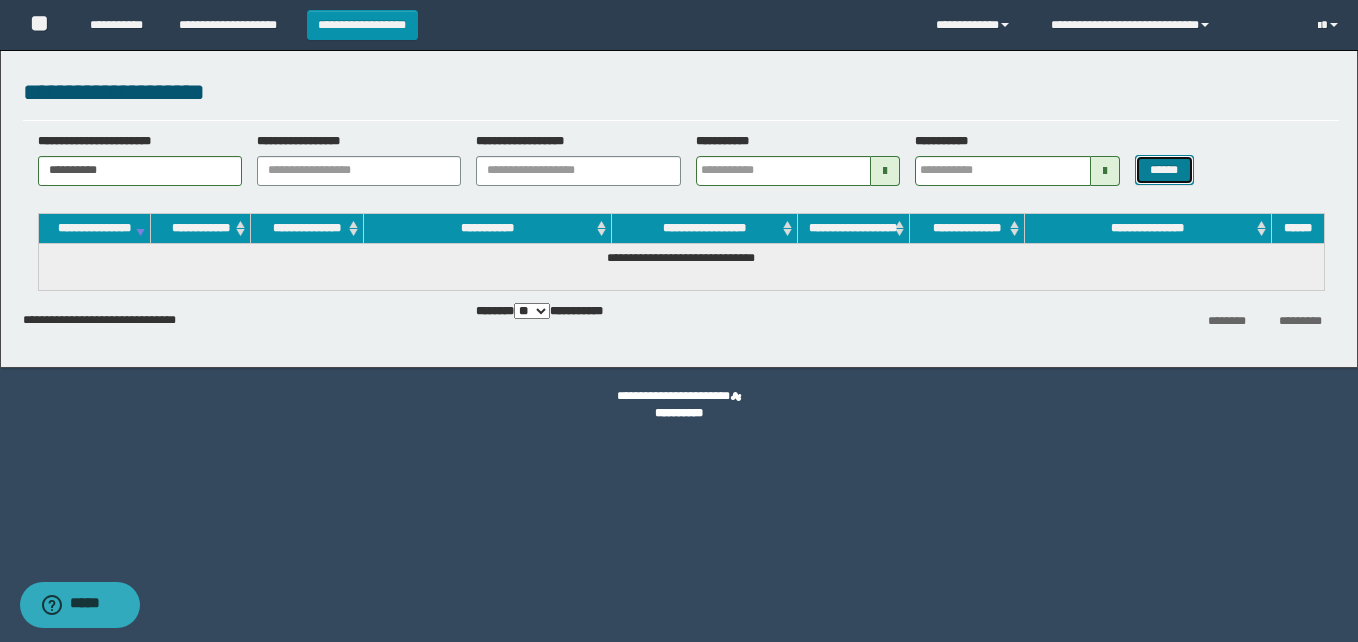 click on "******" at bounding box center [1164, 170] 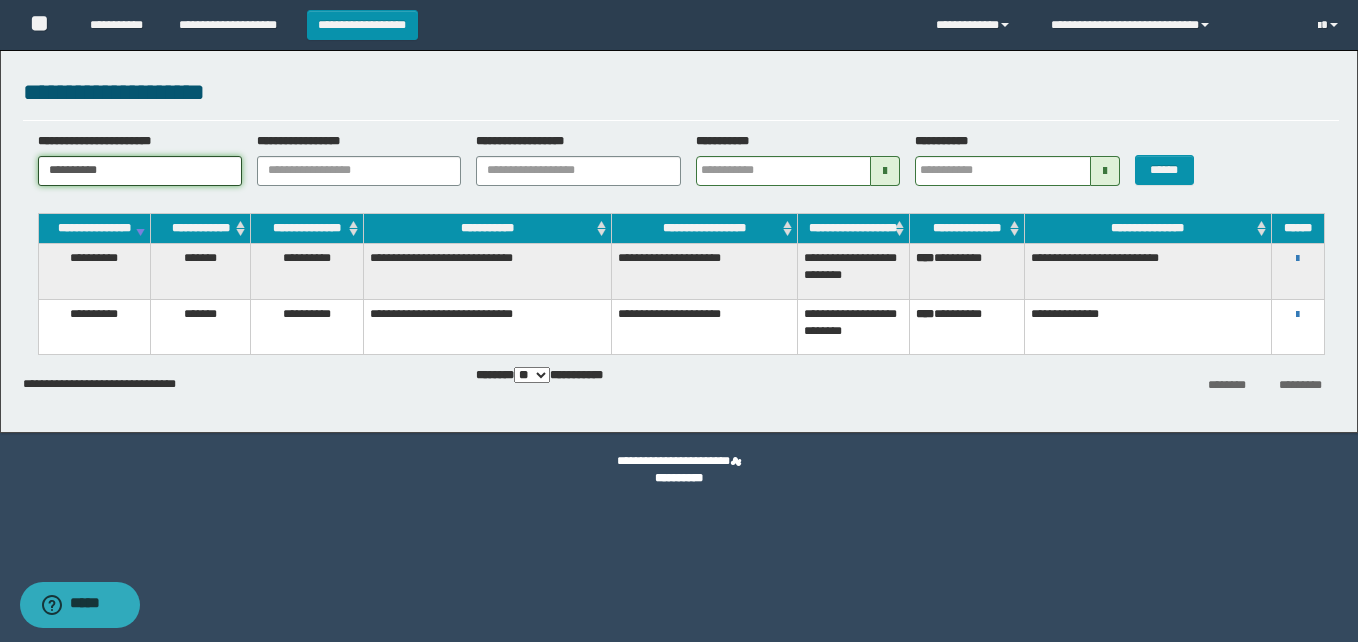 click on "**********" at bounding box center [140, 171] 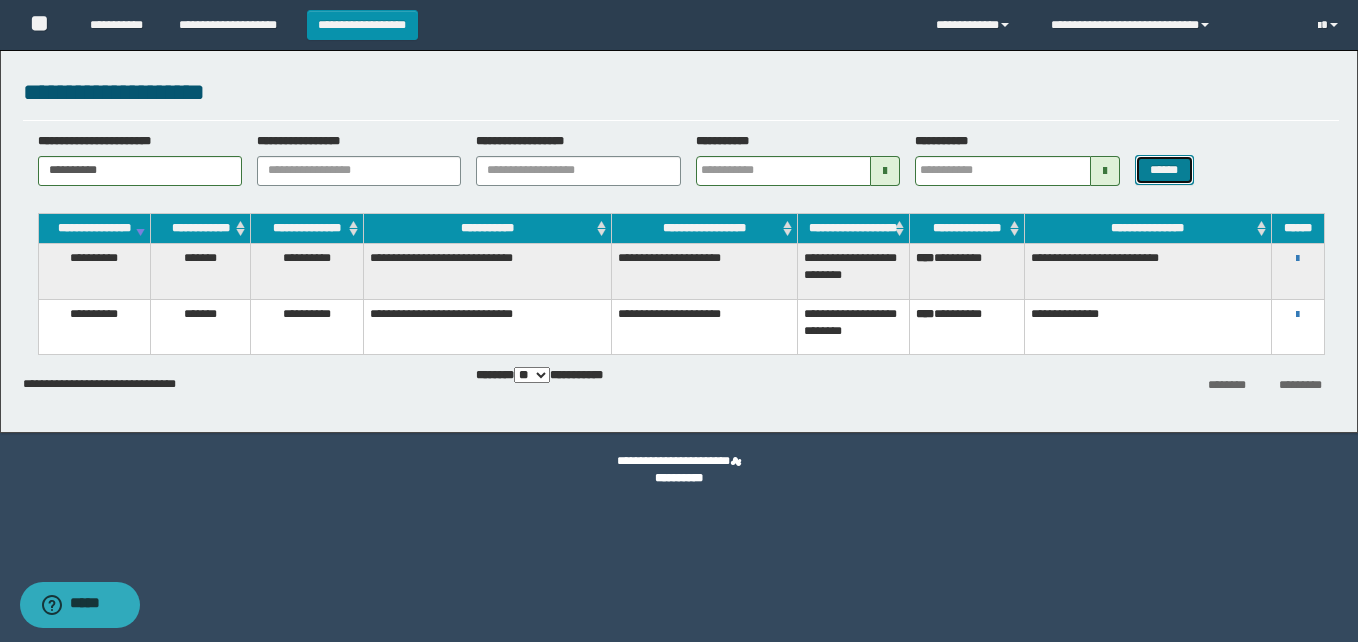 click on "******" at bounding box center (1164, 170) 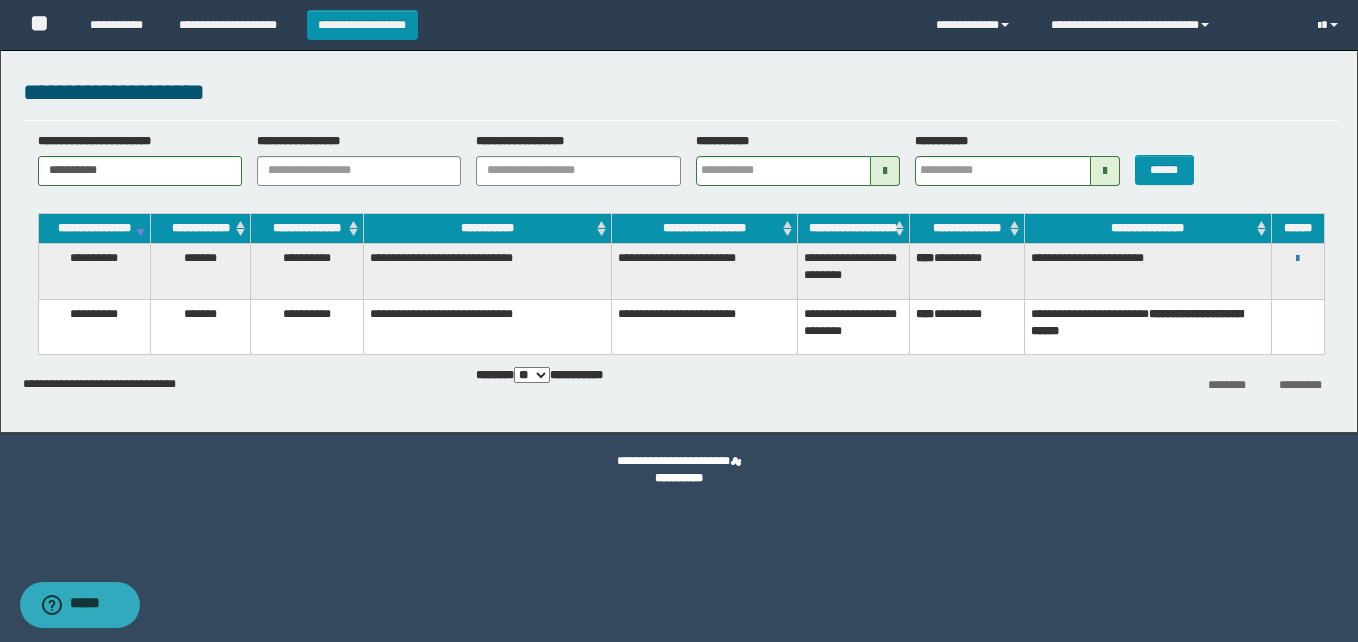 click on "**********" at bounding box center [1298, 258] 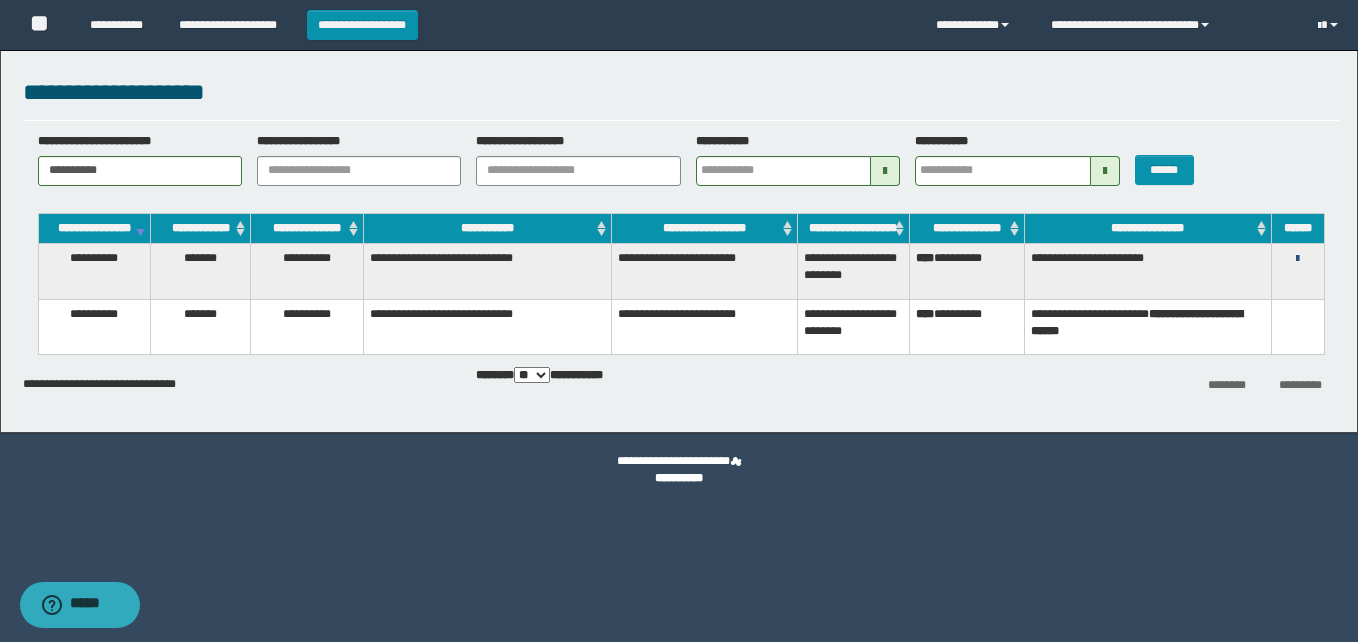 click at bounding box center (1297, 259) 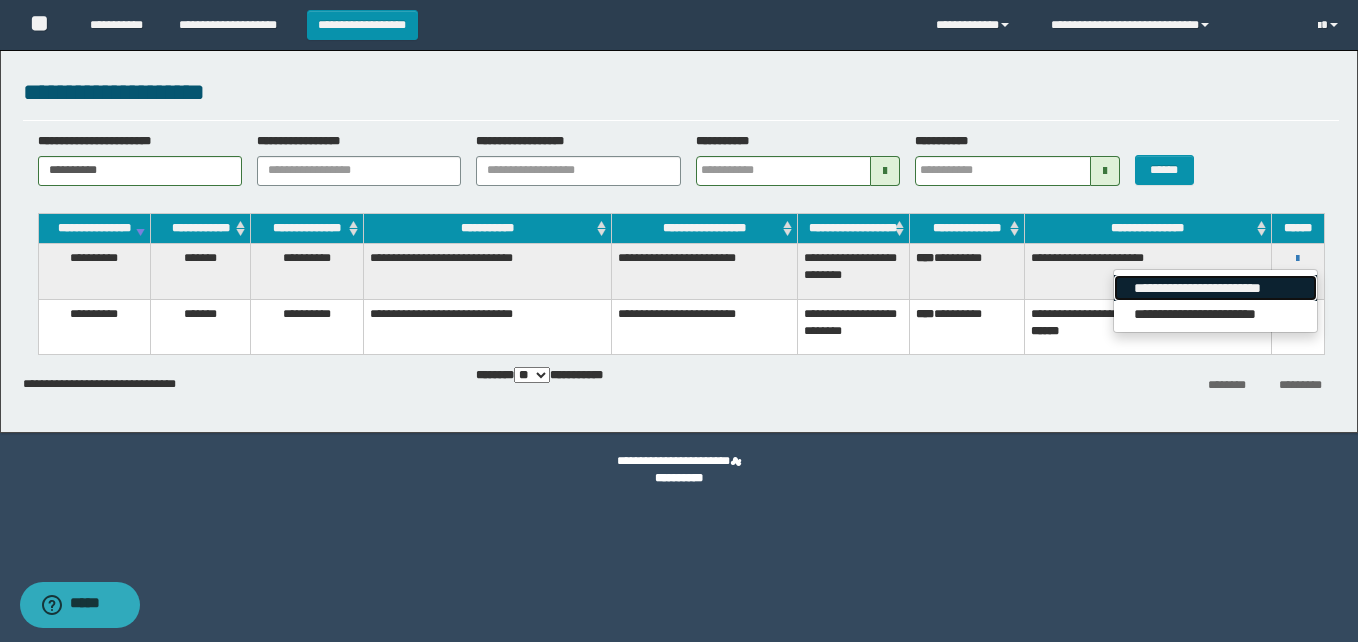 click on "**********" at bounding box center [1215, 288] 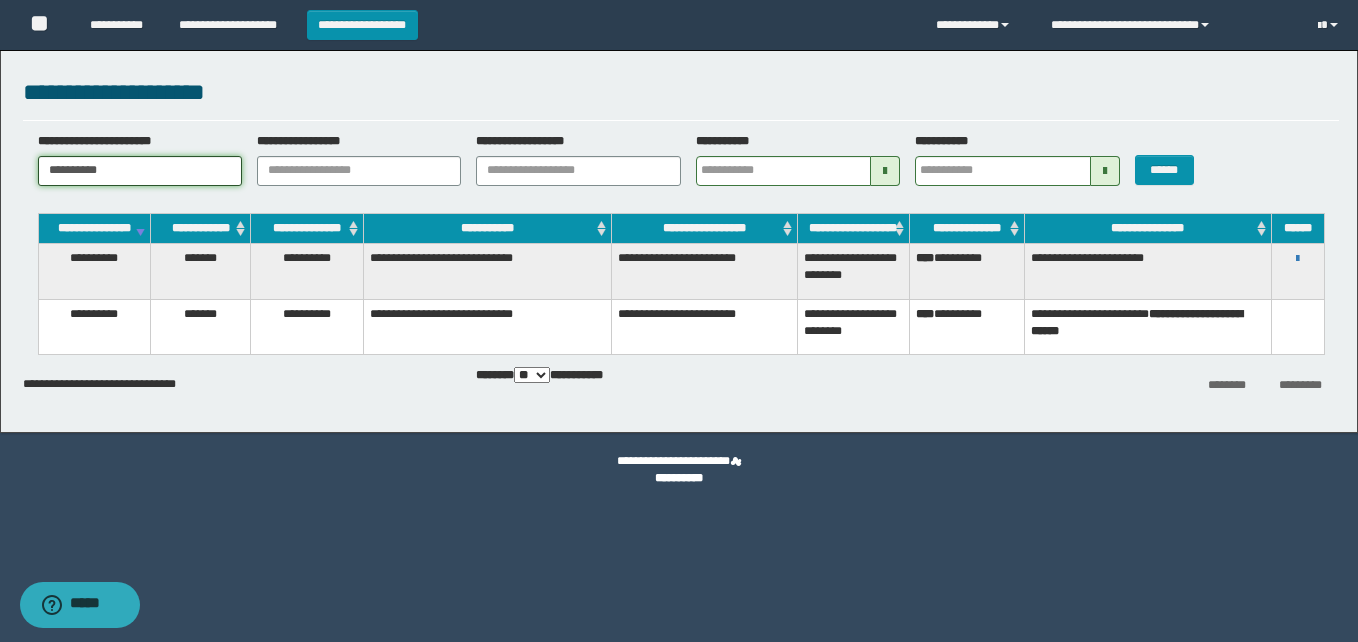 click on "**********" at bounding box center [140, 171] 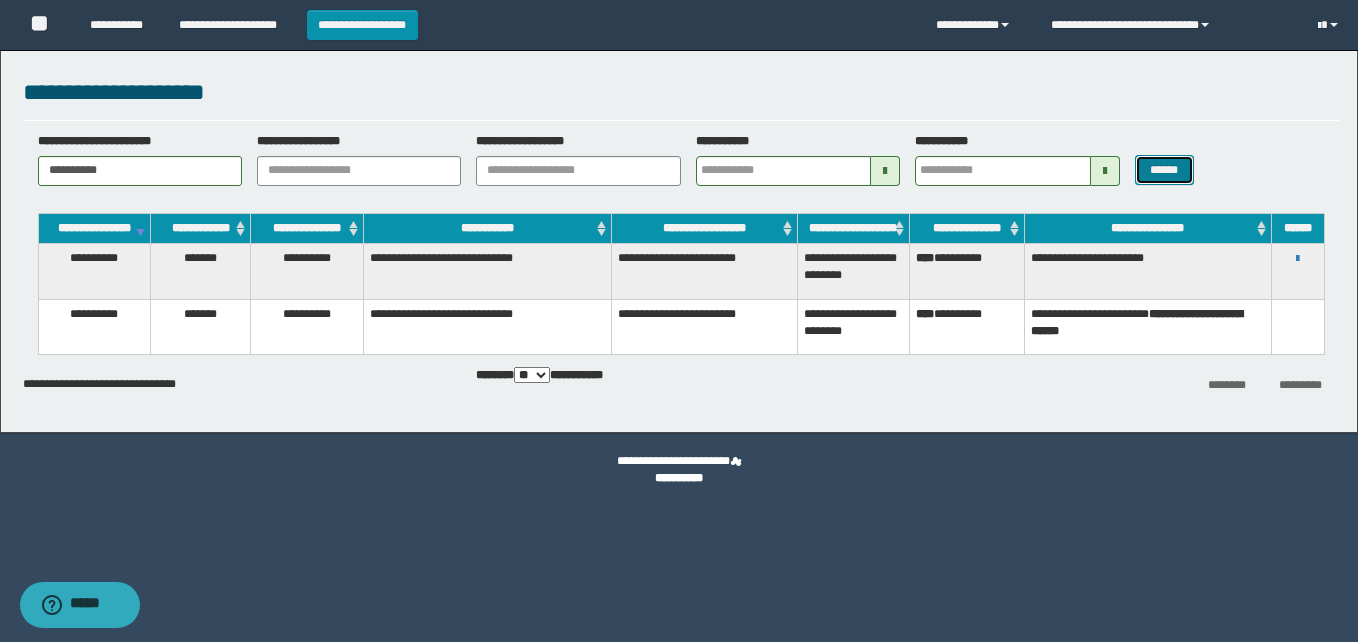 click on "******" at bounding box center [1164, 170] 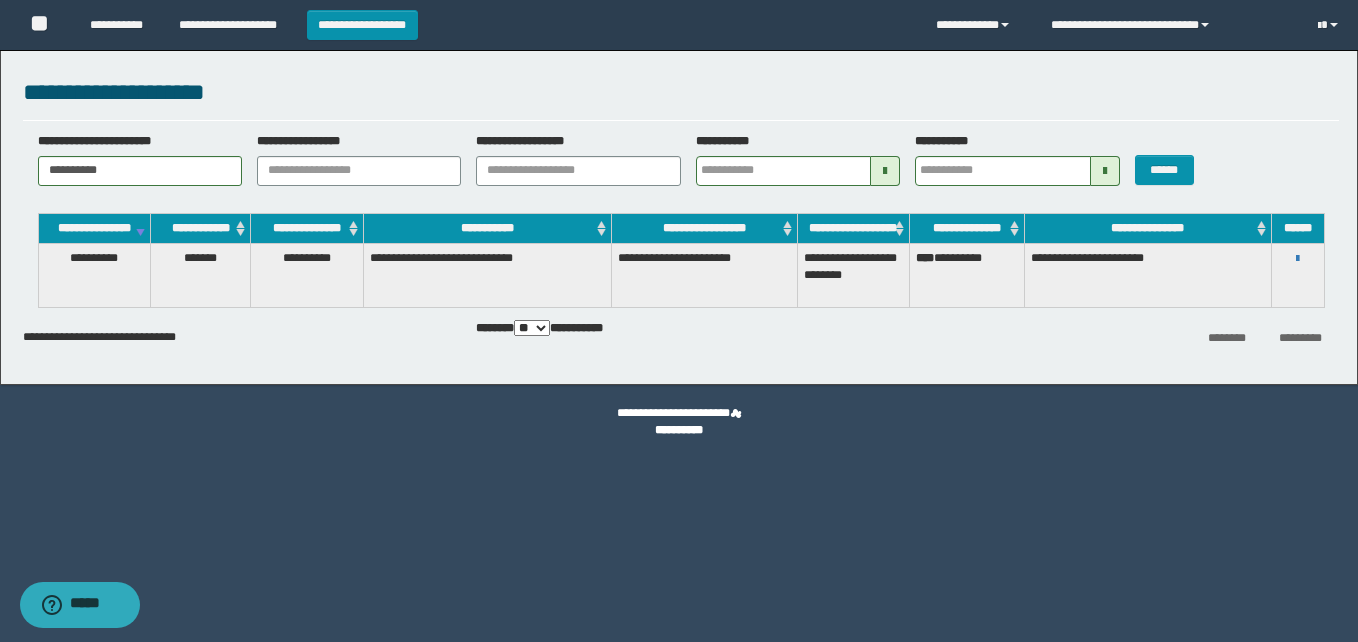click on "**********" at bounding box center (1298, 258) 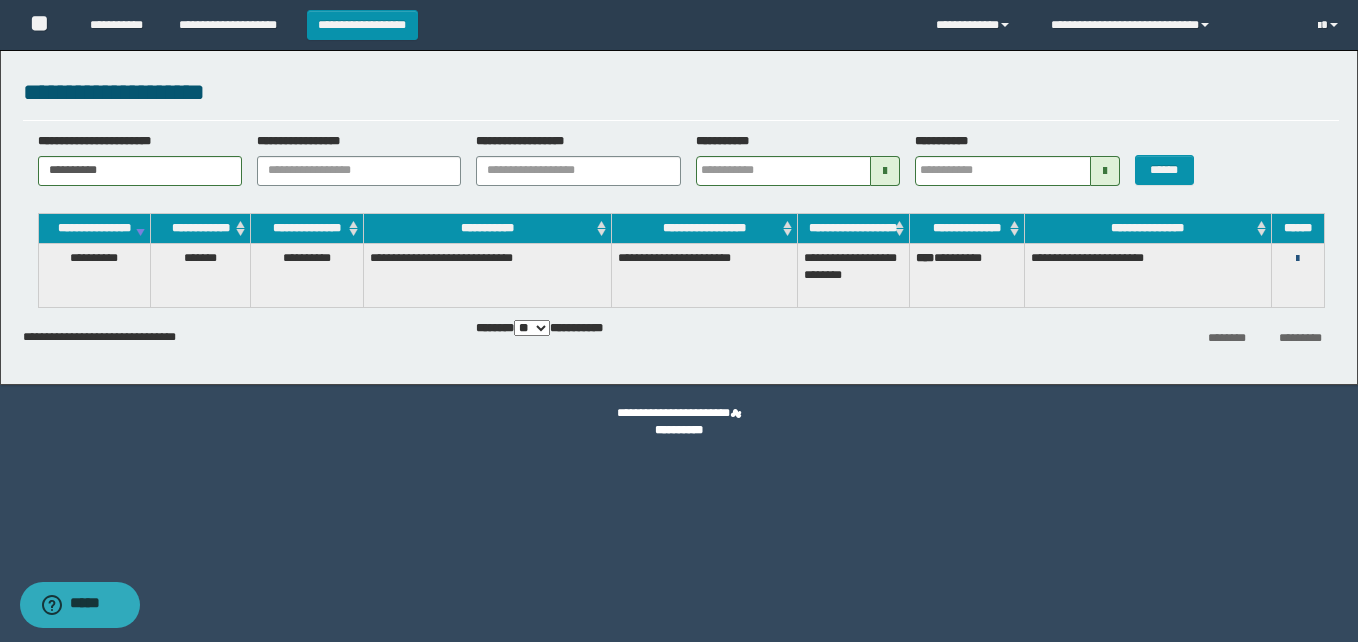 click at bounding box center [1297, 259] 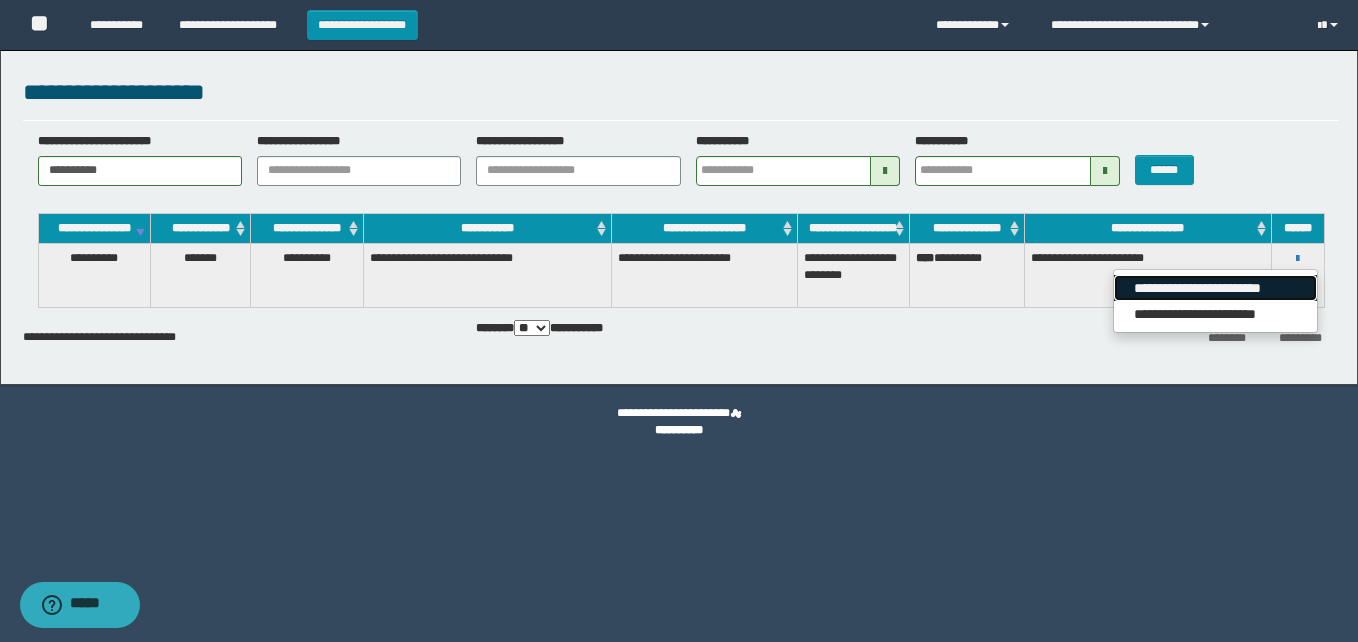 click on "**********" at bounding box center [1215, 288] 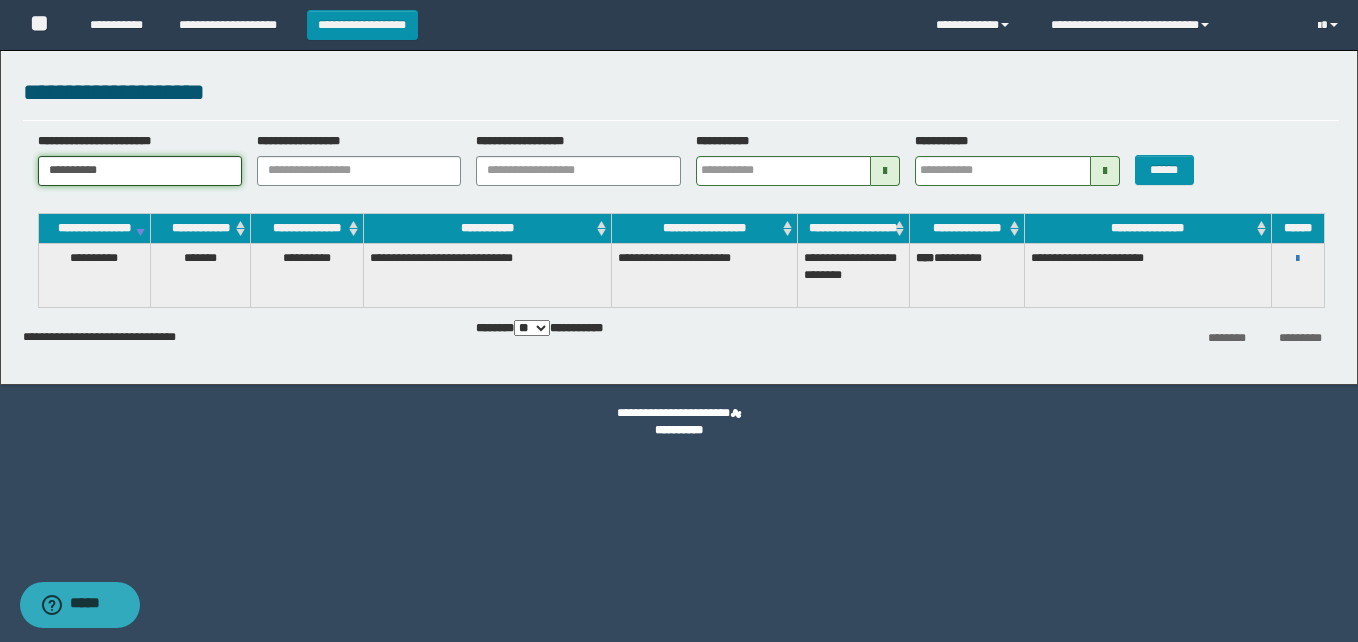click on "**********" at bounding box center [140, 171] 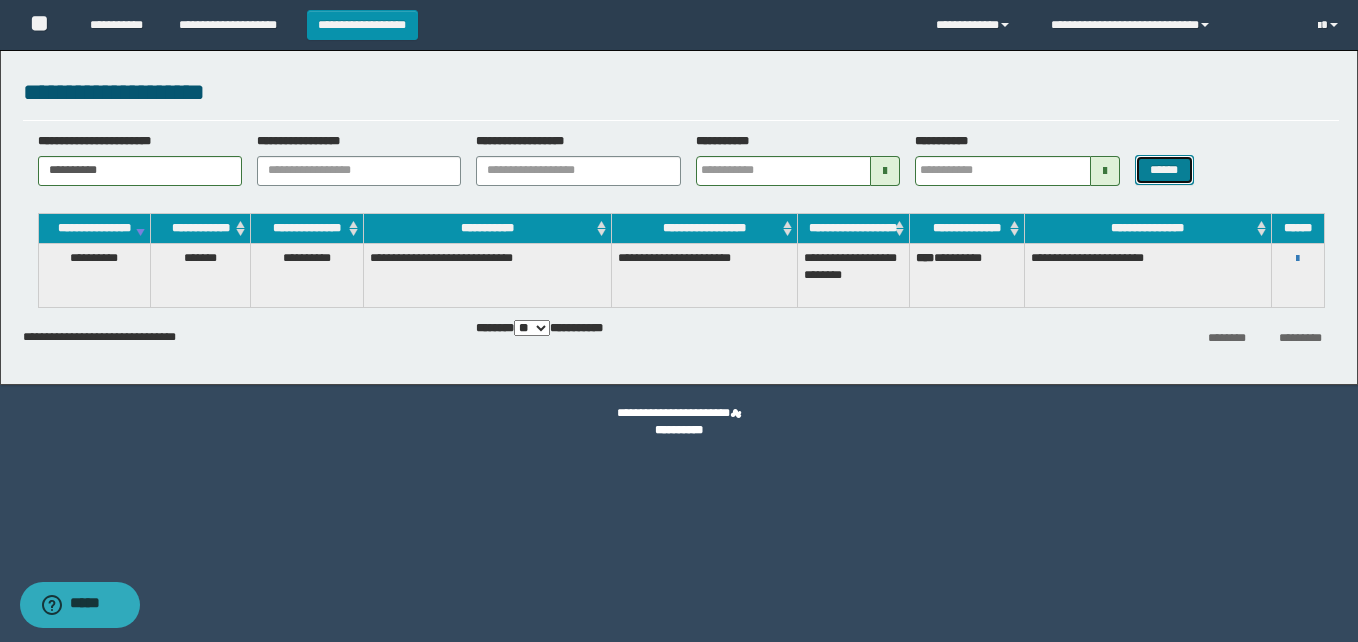 click on "******" at bounding box center (1164, 170) 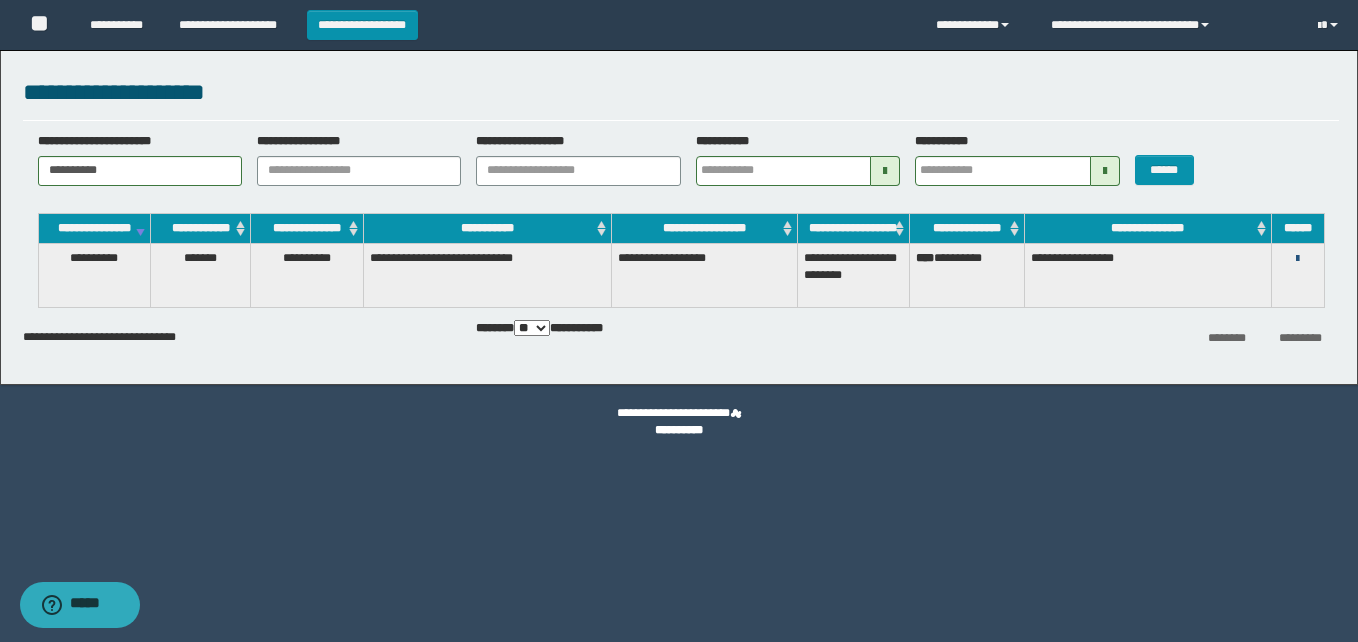click at bounding box center [1297, 259] 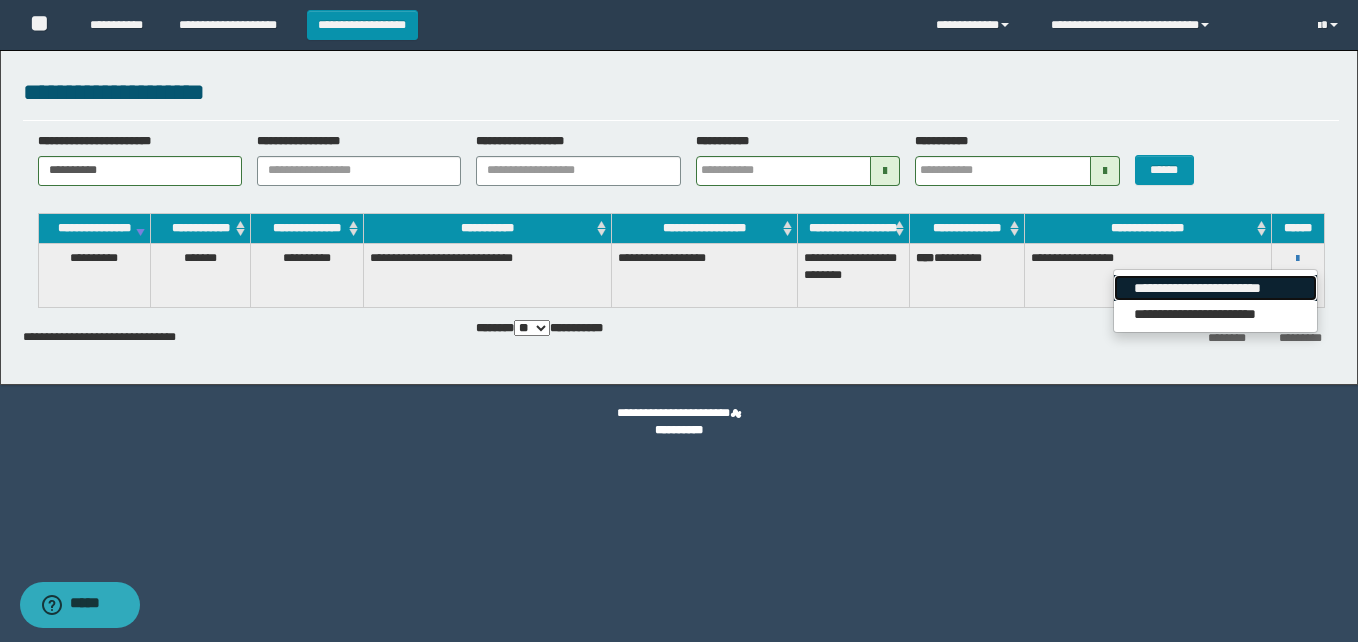 click on "**********" at bounding box center [1215, 288] 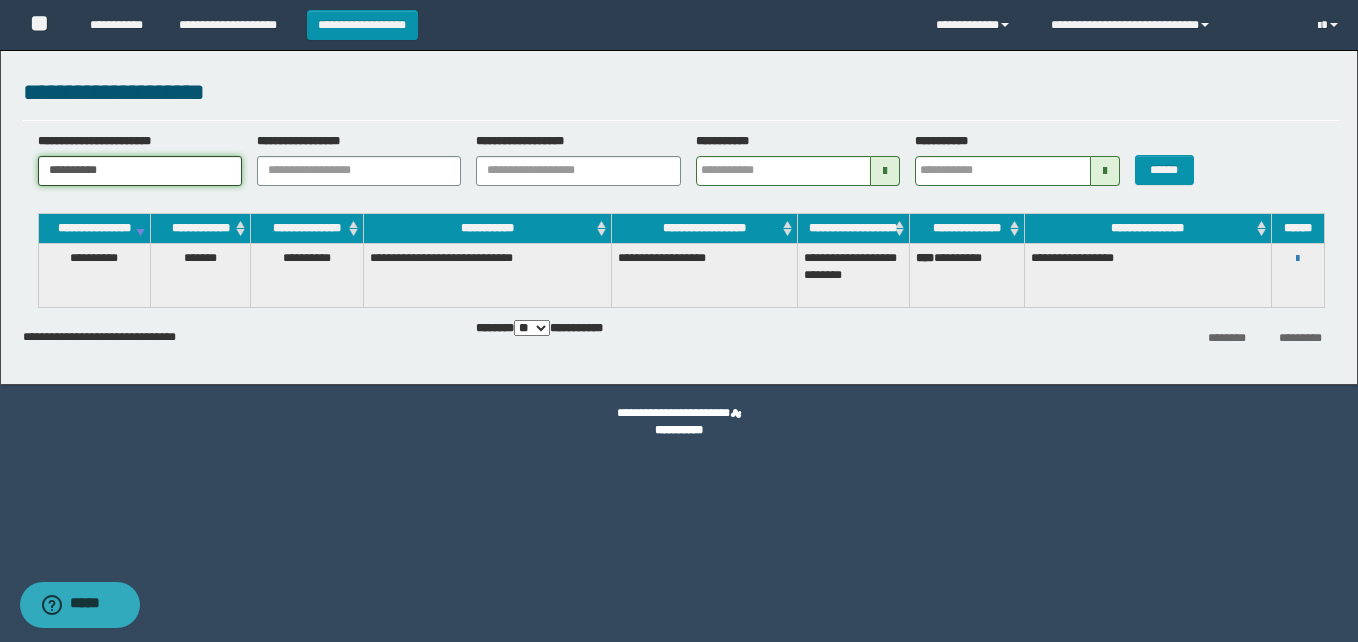 click on "**********" at bounding box center [140, 171] 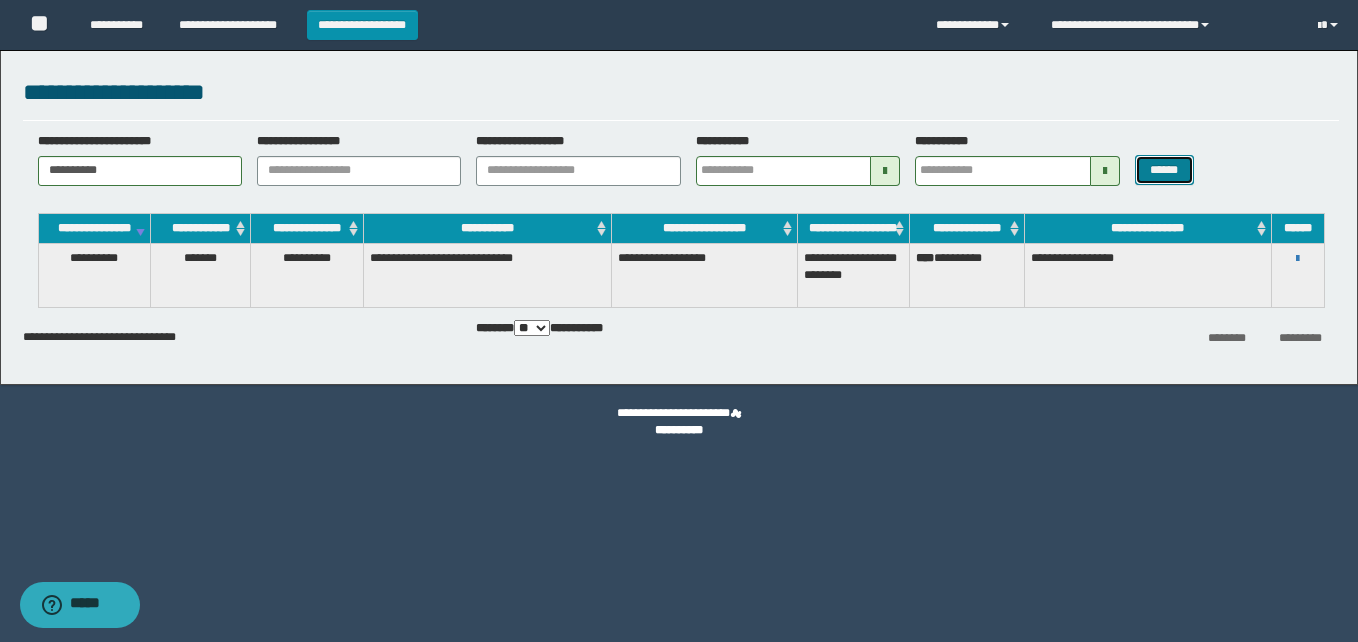 click on "******" at bounding box center [1164, 170] 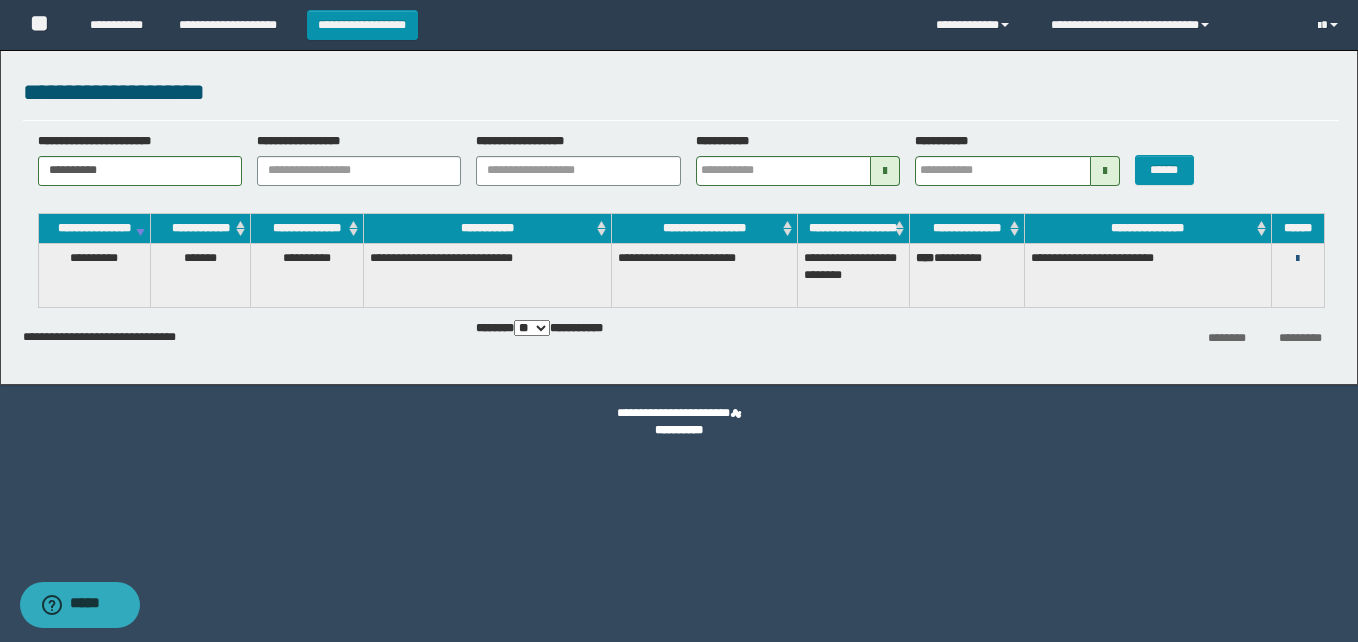 click at bounding box center [1297, 259] 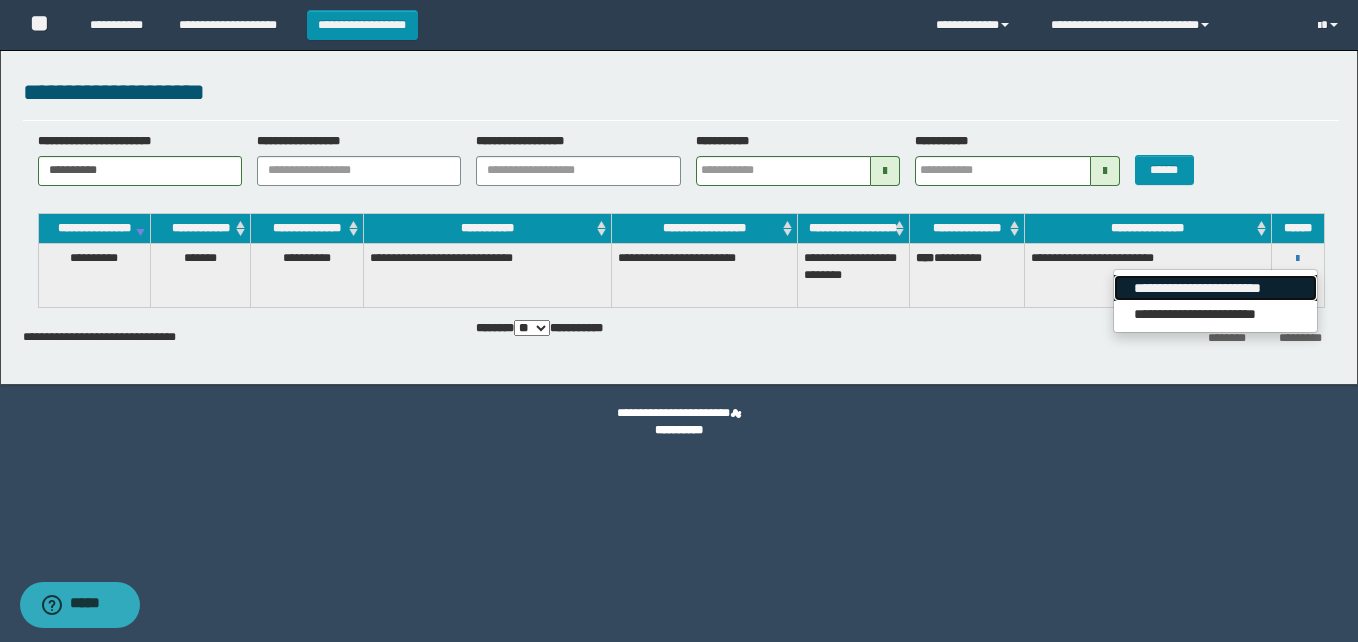 click on "**********" at bounding box center [1215, 288] 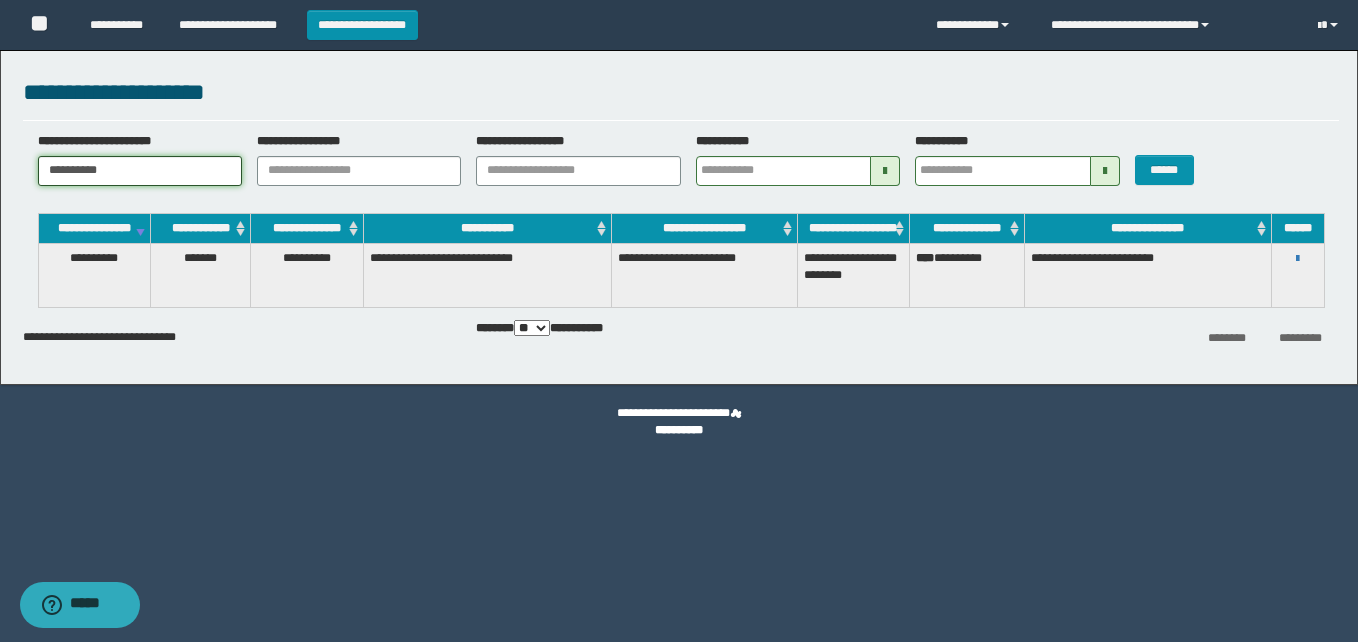 click on "**********" at bounding box center [140, 171] 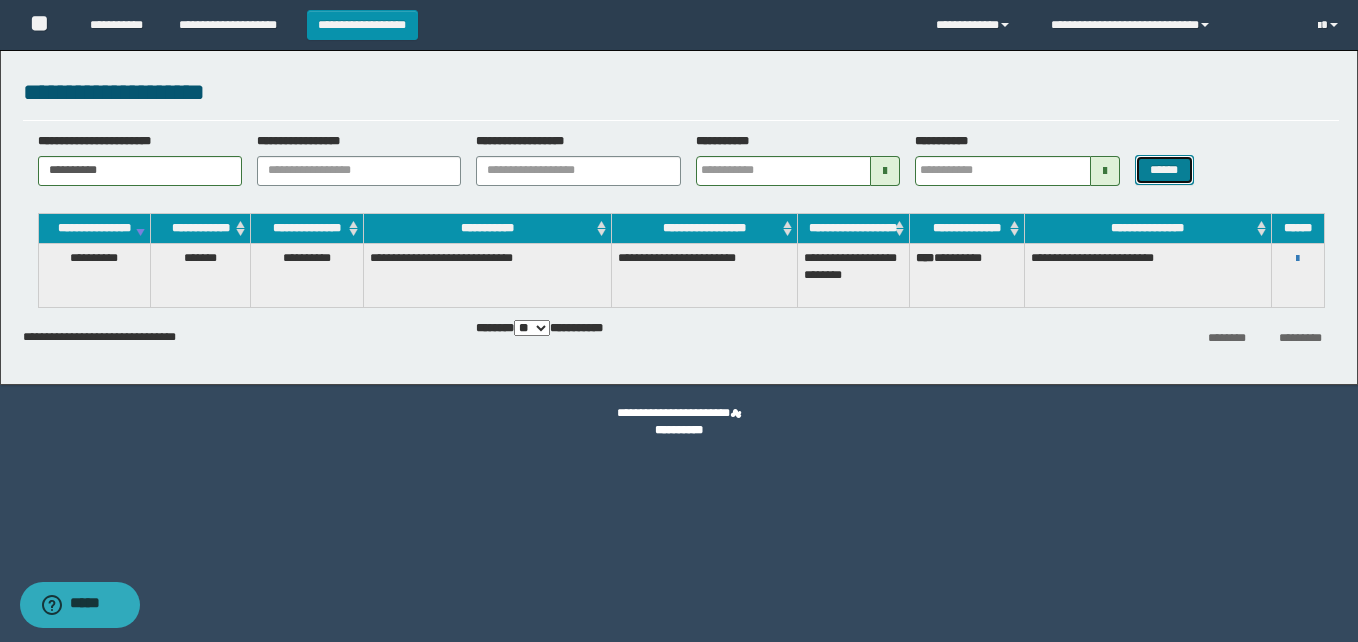 click on "******" at bounding box center (1164, 170) 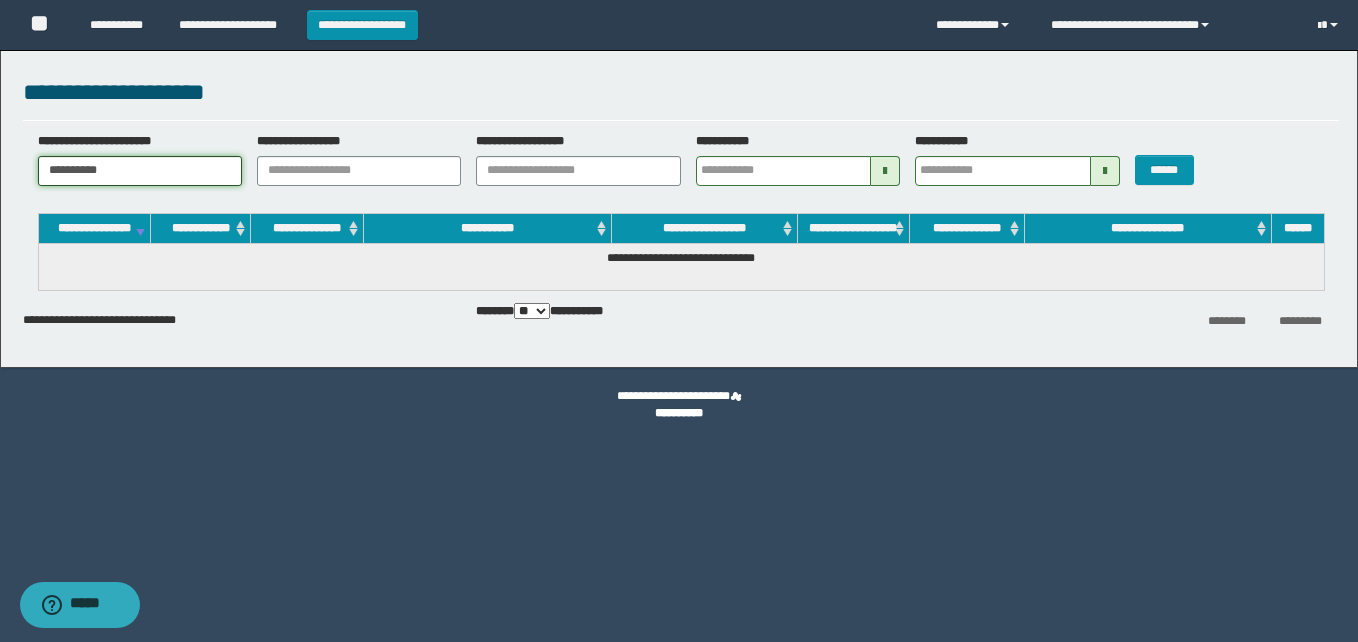 click on "**********" at bounding box center (140, 171) 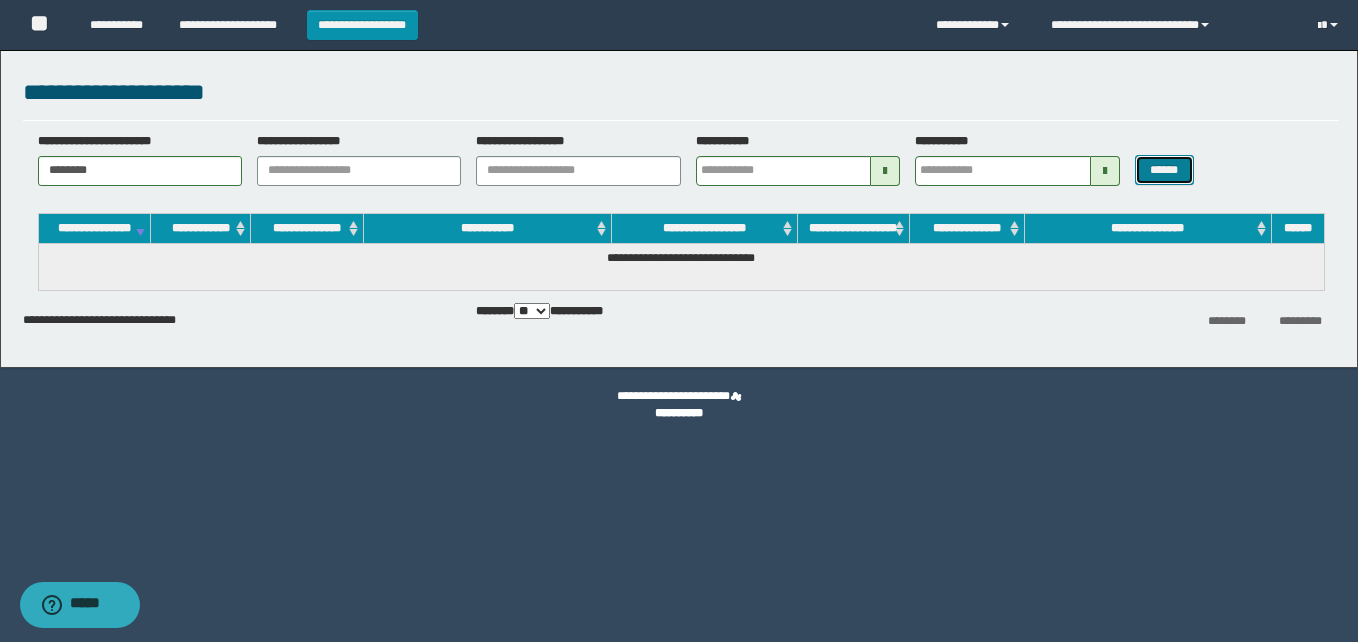 click on "******" at bounding box center (1164, 170) 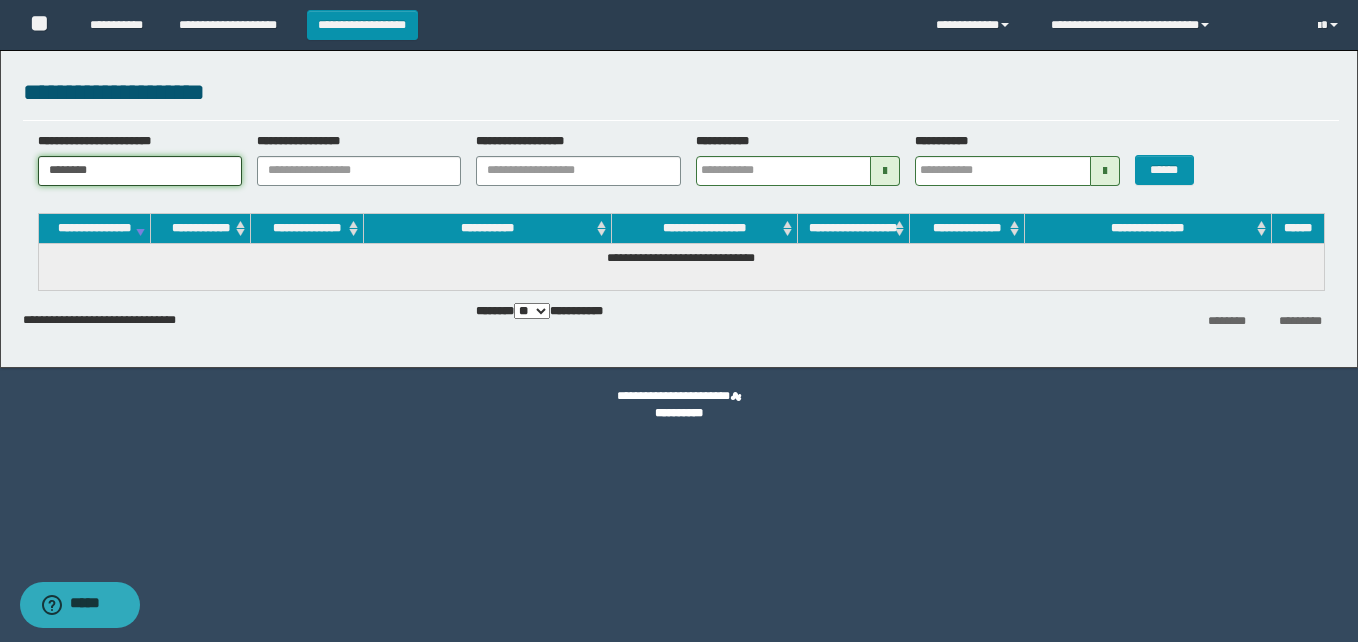 click on "********" at bounding box center (140, 171) 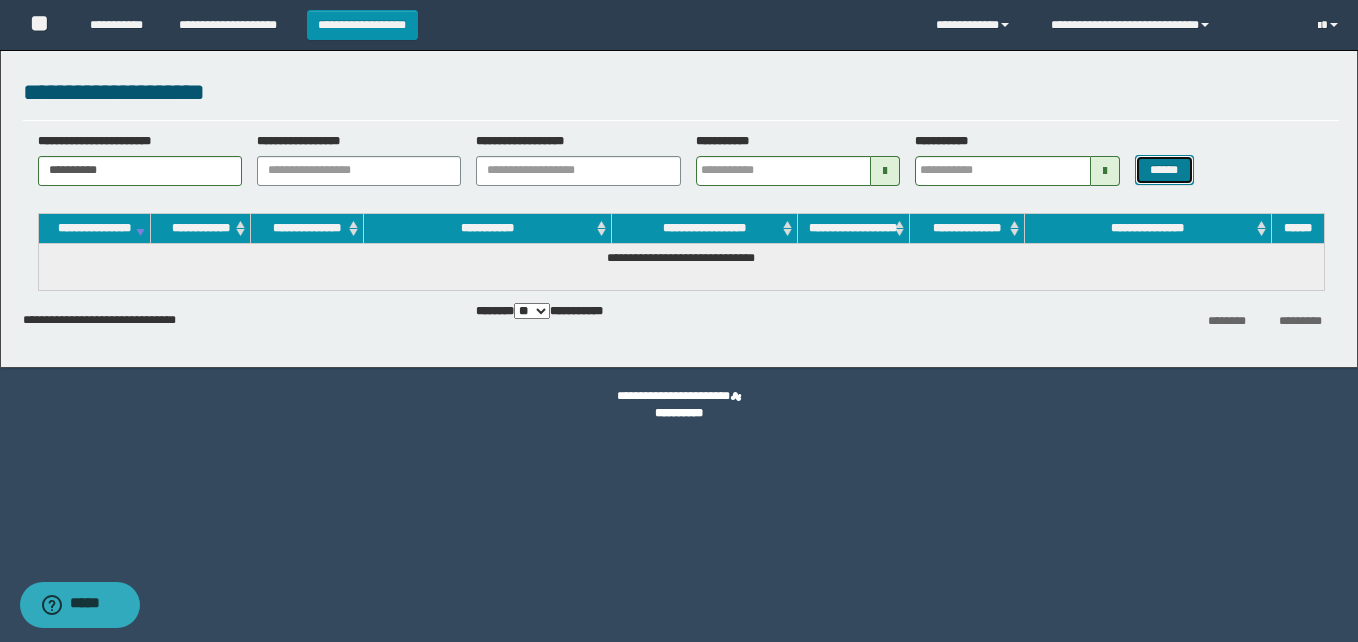 click on "******" at bounding box center (1164, 170) 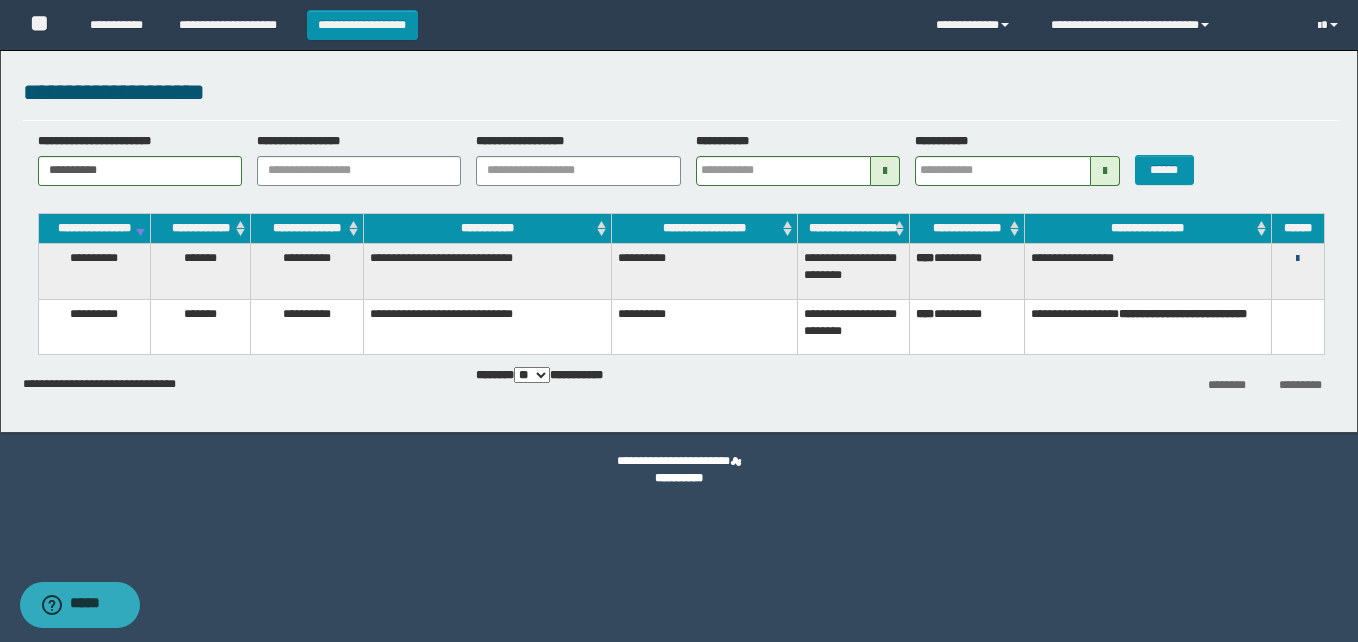 click at bounding box center (1297, 259) 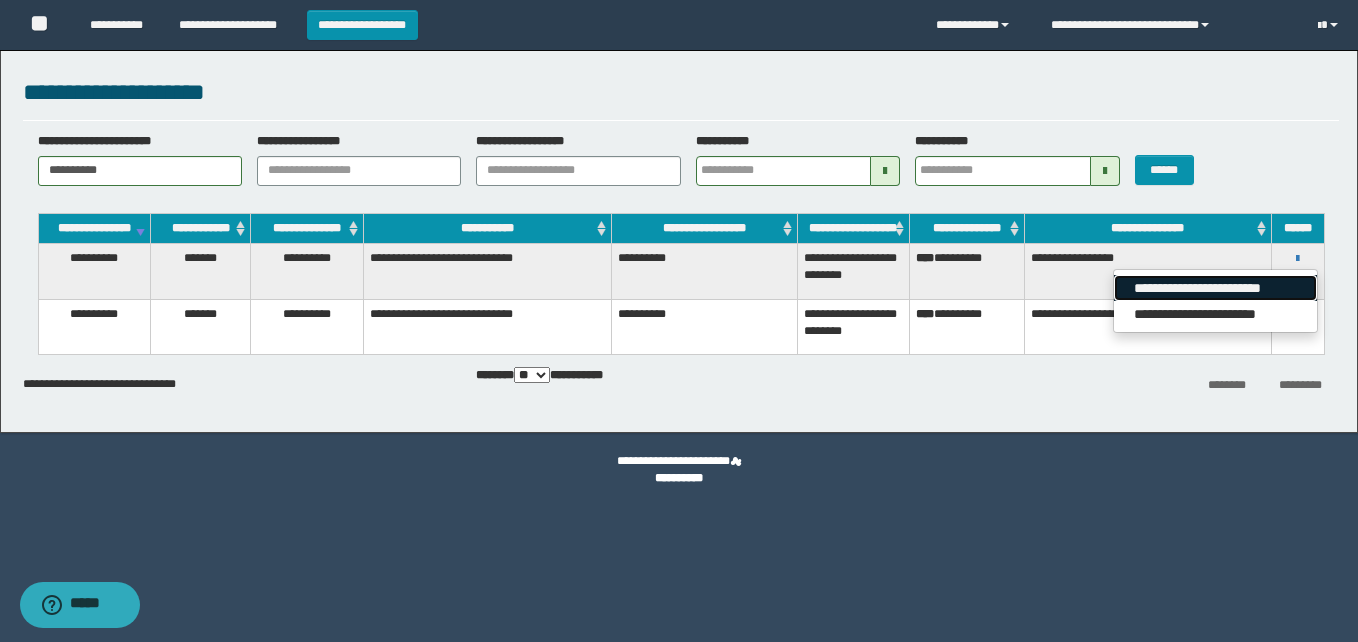 click on "**********" at bounding box center (1215, 288) 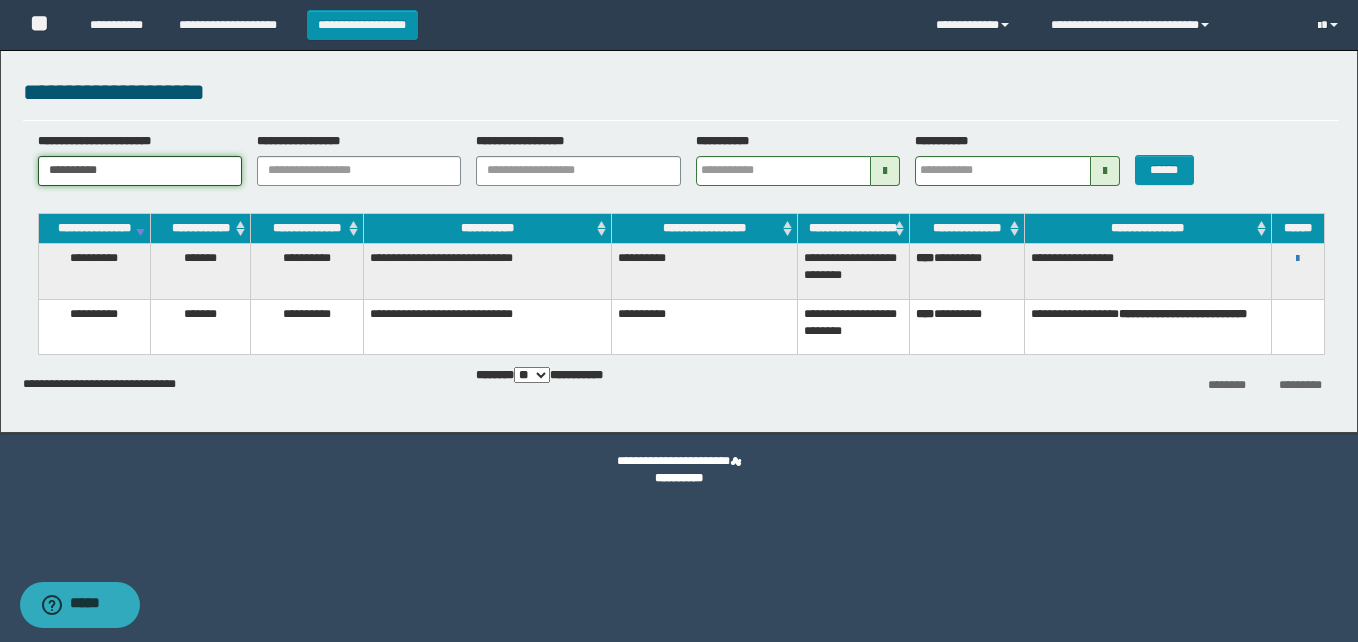 click on "**********" at bounding box center (140, 171) 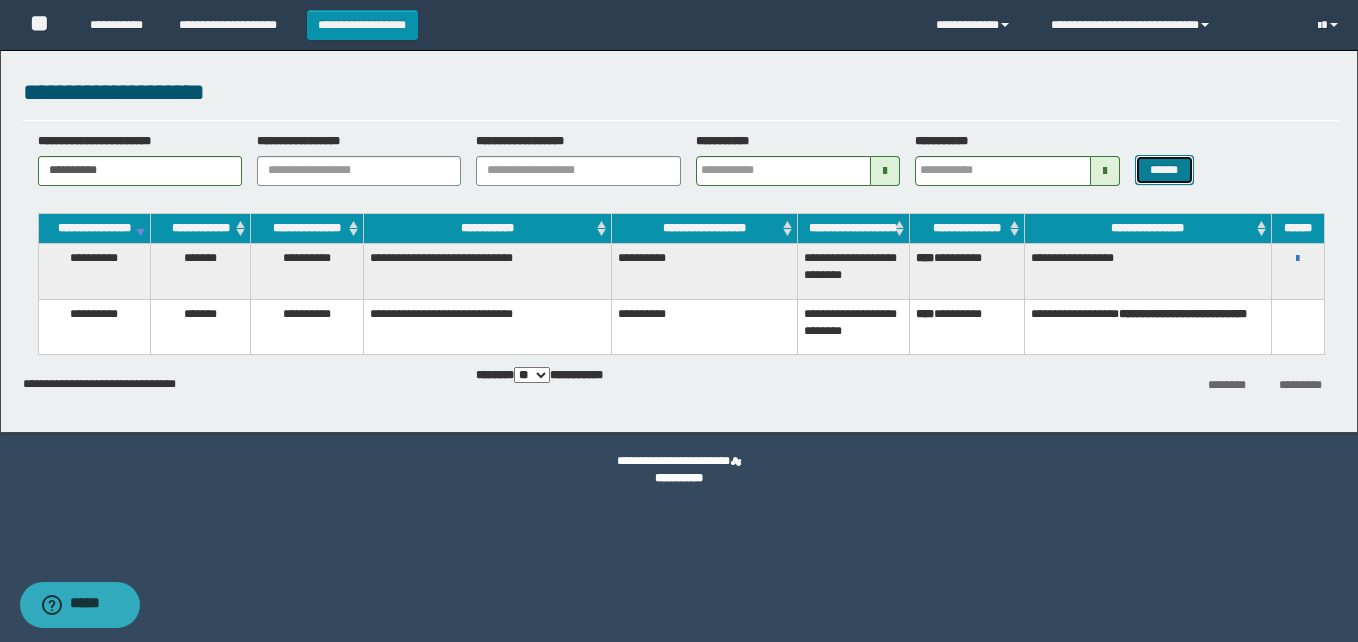 click on "******" at bounding box center [1164, 170] 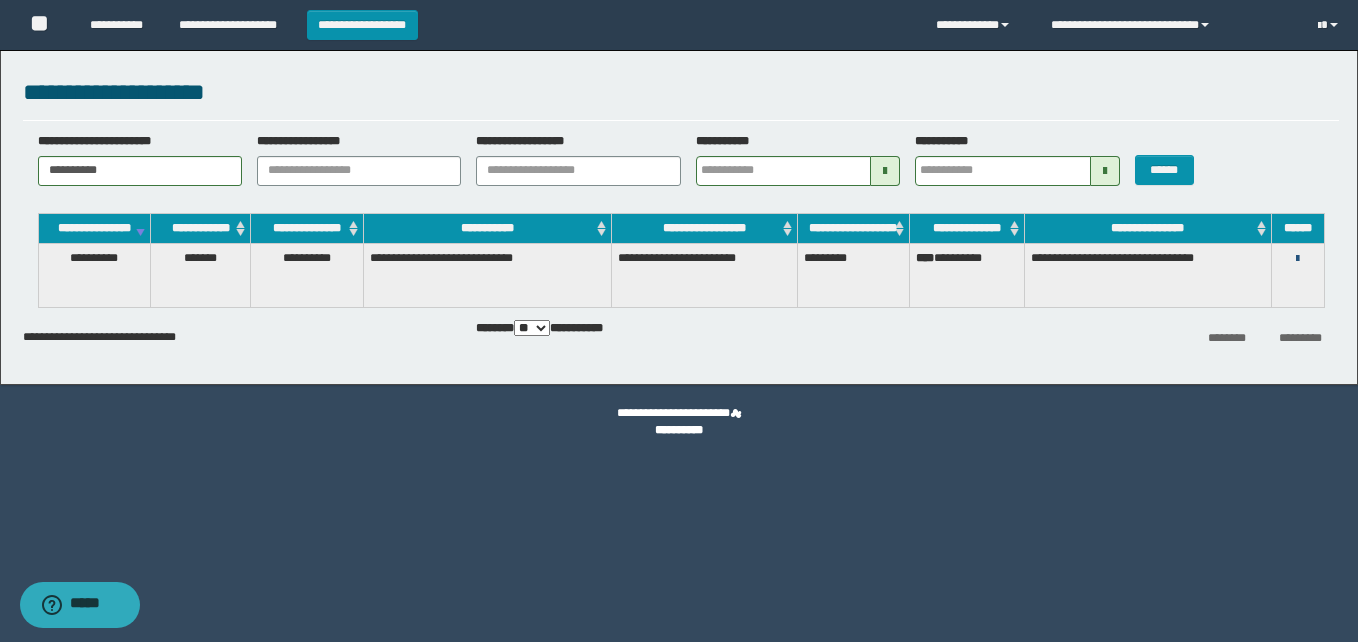 click at bounding box center (1297, 259) 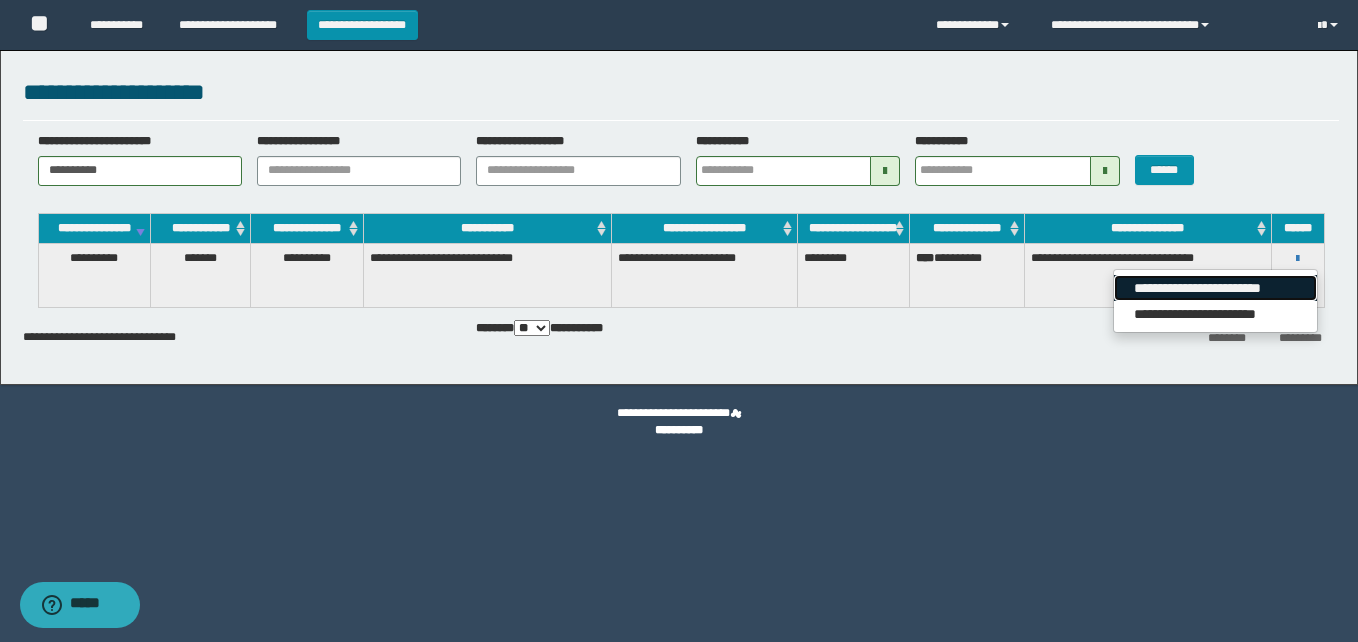 click on "**********" at bounding box center [1215, 288] 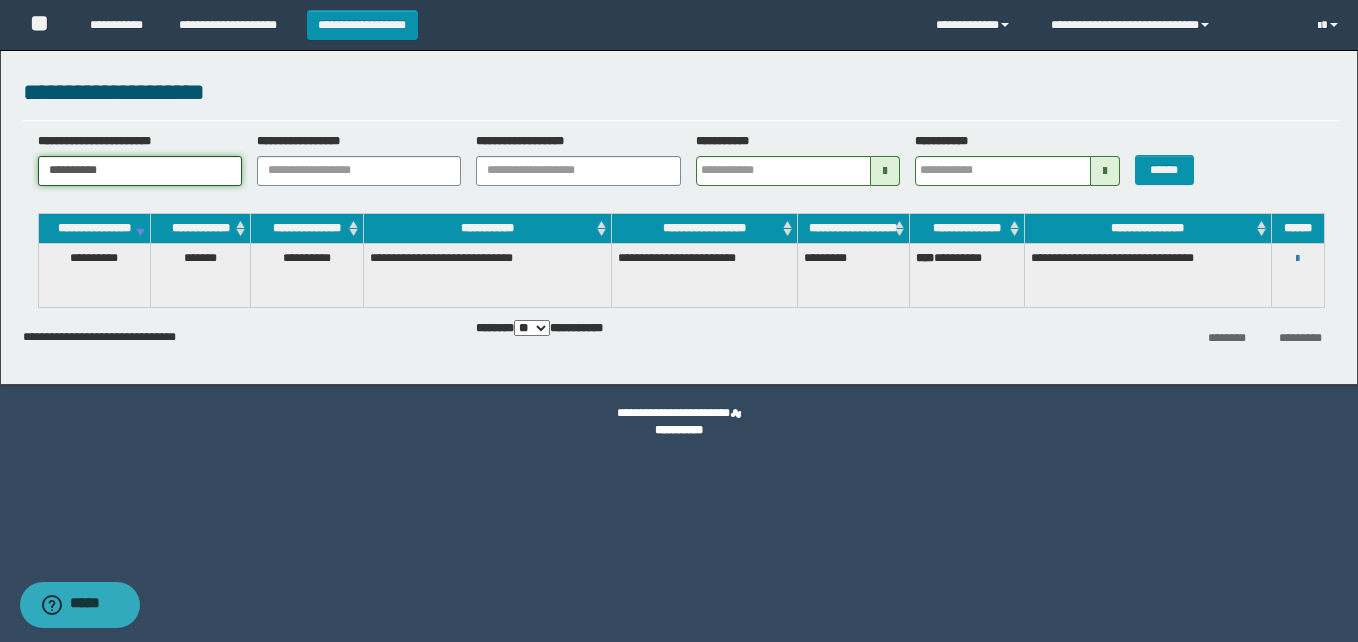 click on "**********" at bounding box center (140, 171) 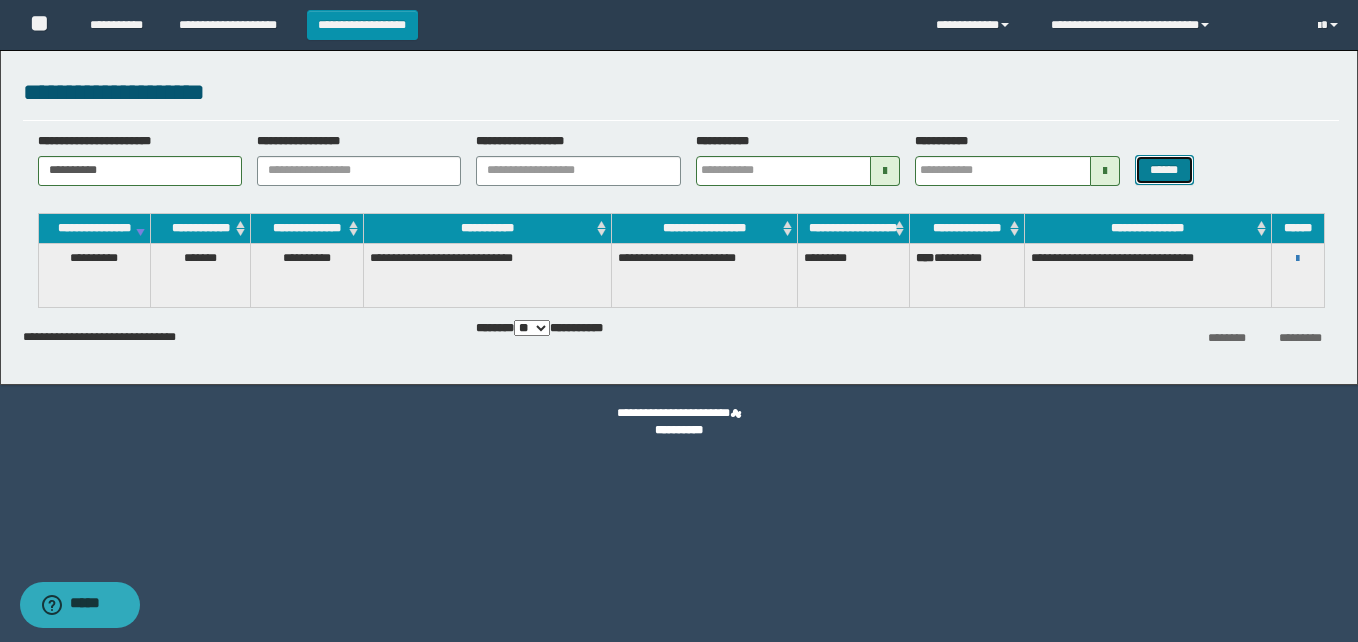 click on "******" at bounding box center [1164, 170] 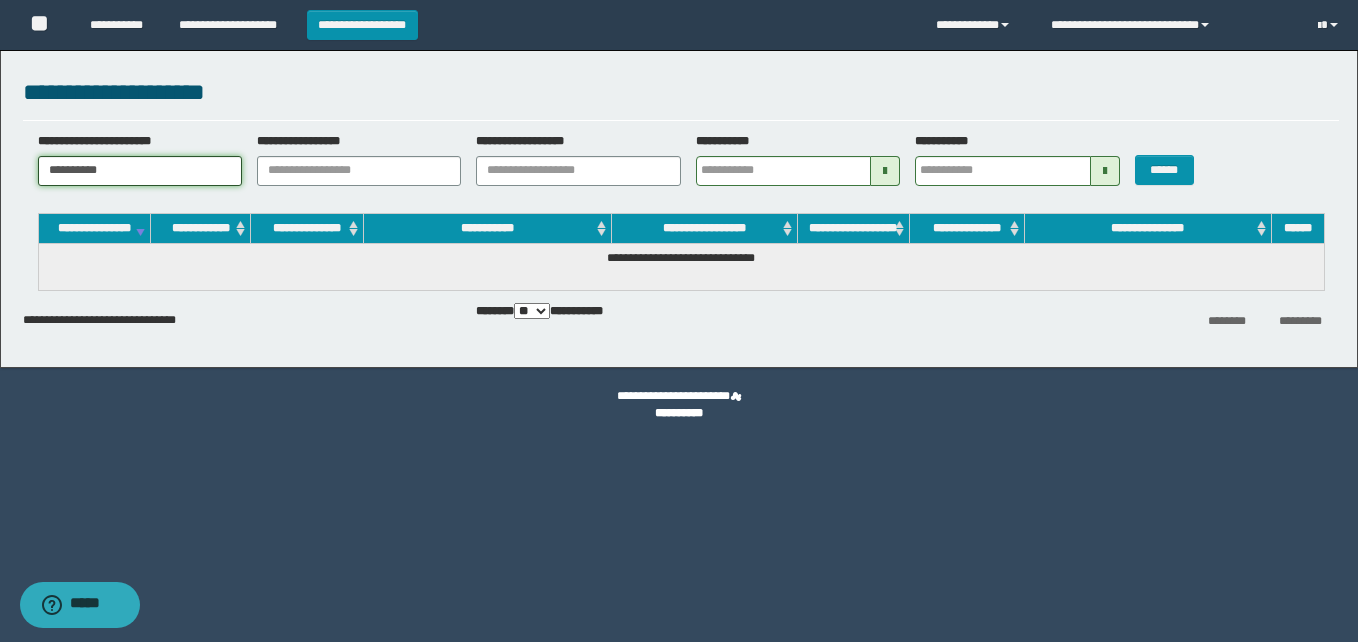 click on "**********" at bounding box center (140, 171) 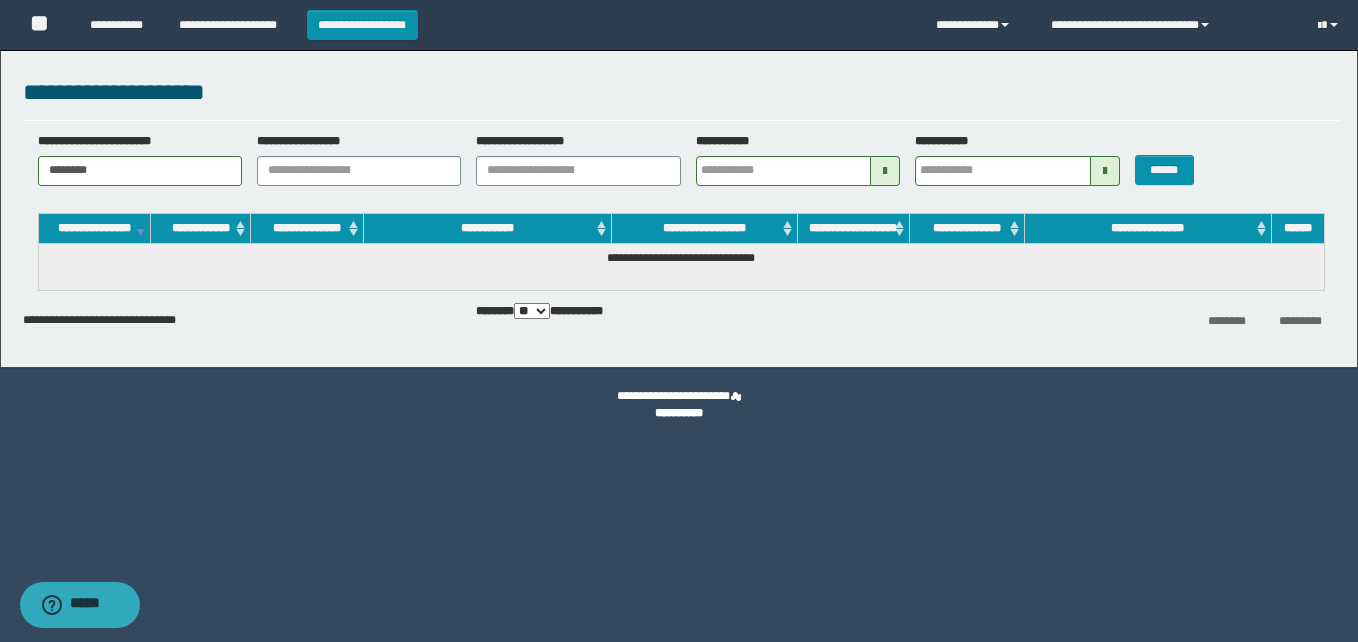 click on "******" at bounding box center [1175, 159] 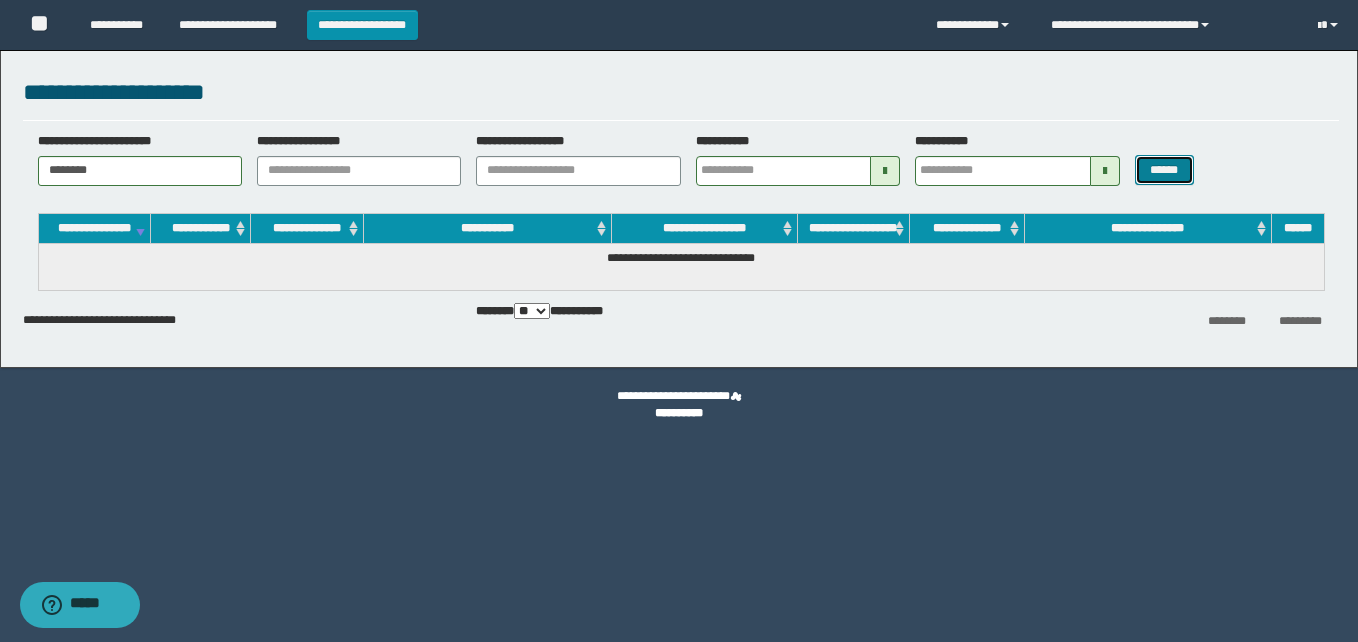 click on "******" at bounding box center (1164, 170) 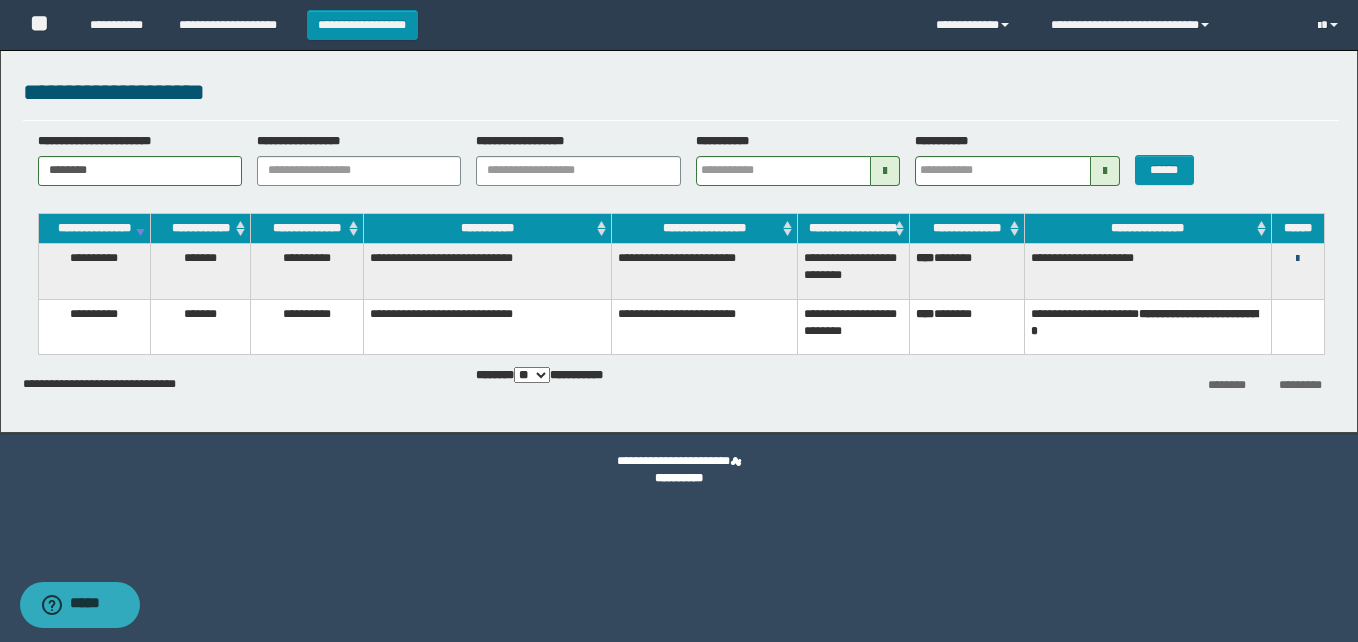 click at bounding box center (1297, 259) 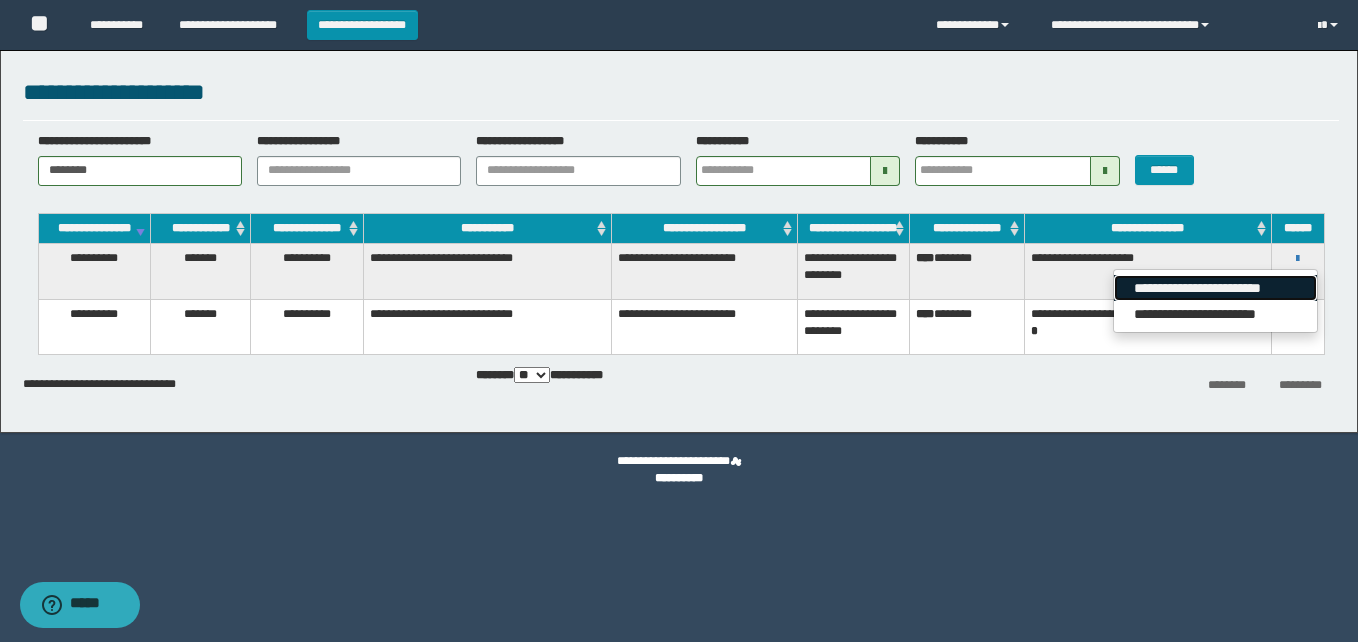 click on "**********" at bounding box center (1215, 288) 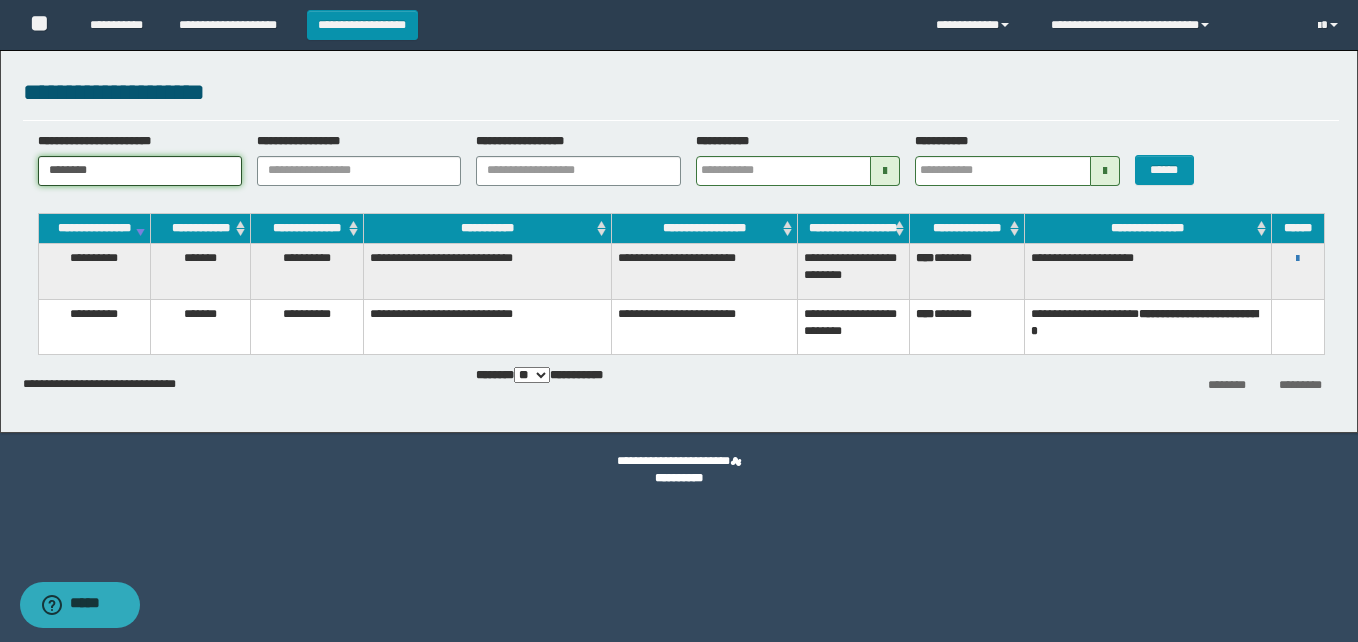click on "********" at bounding box center (140, 171) 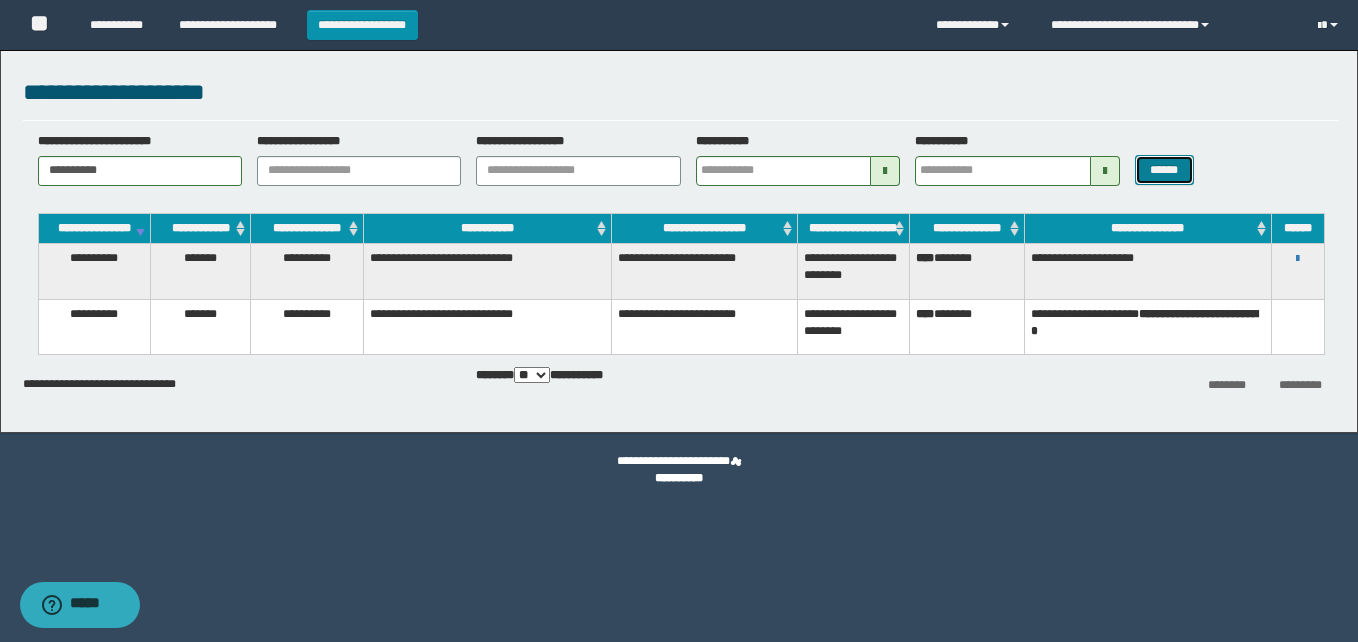 click on "******" at bounding box center [1164, 170] 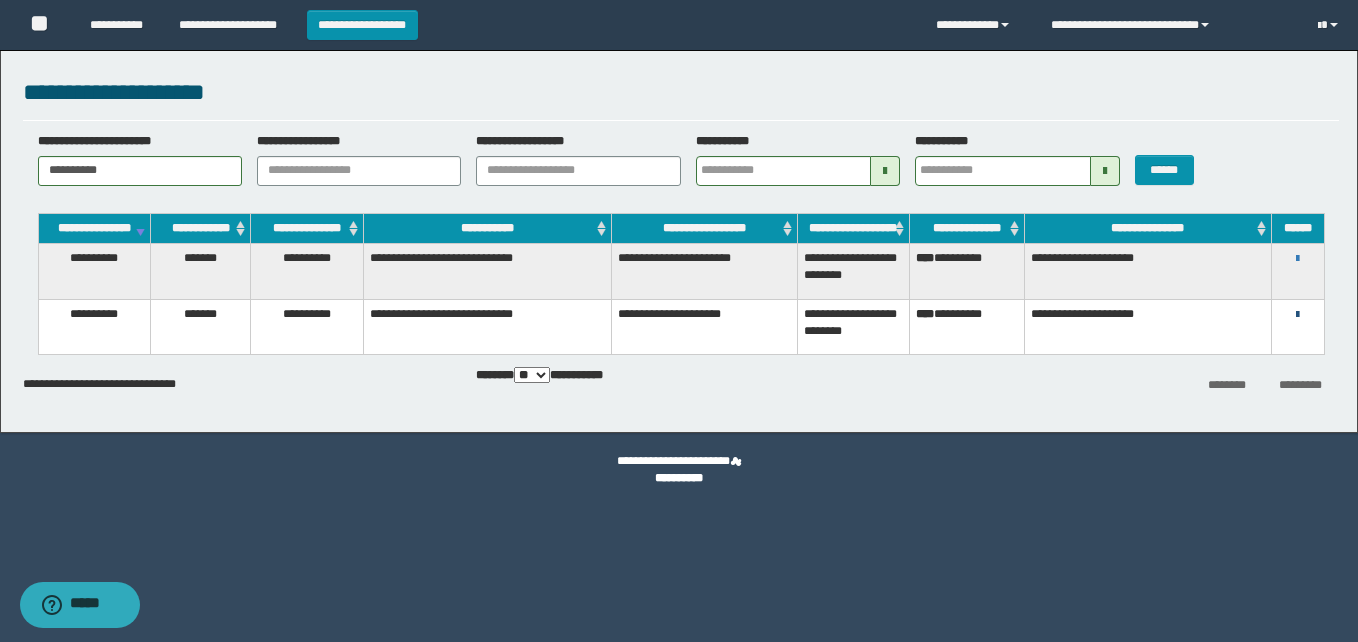 click at bounding box center (1297, 315) 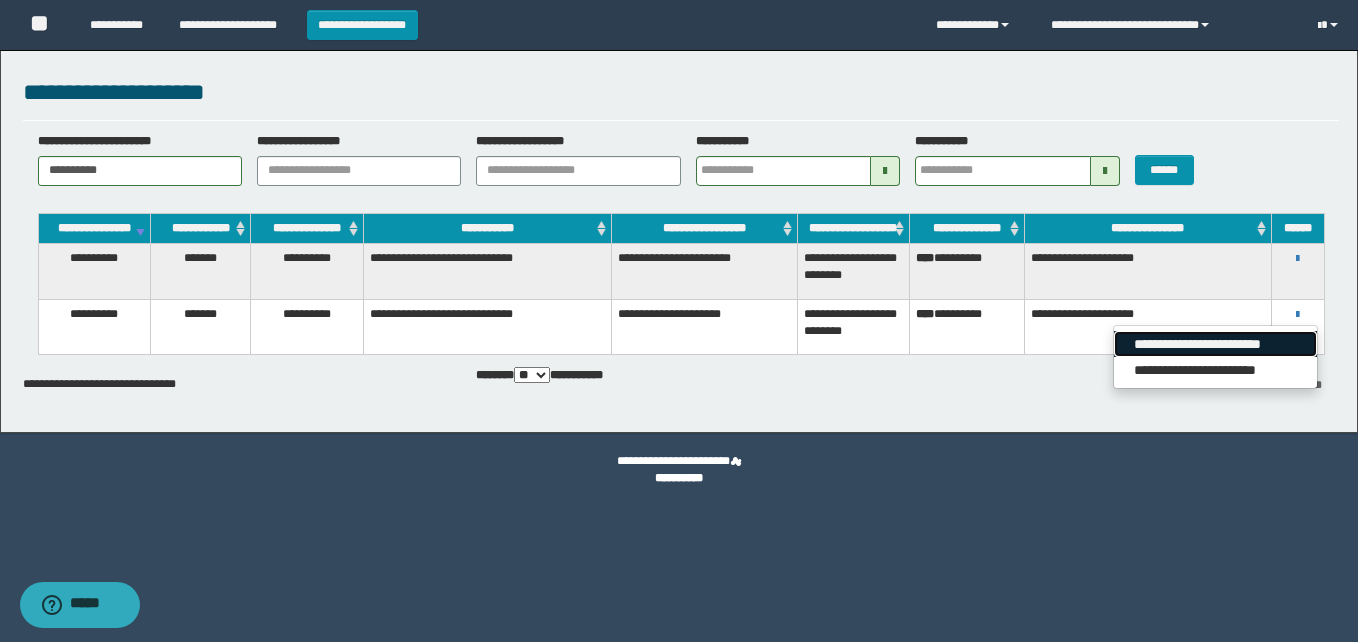 click on "**********" at bounding box center [1215, 344] 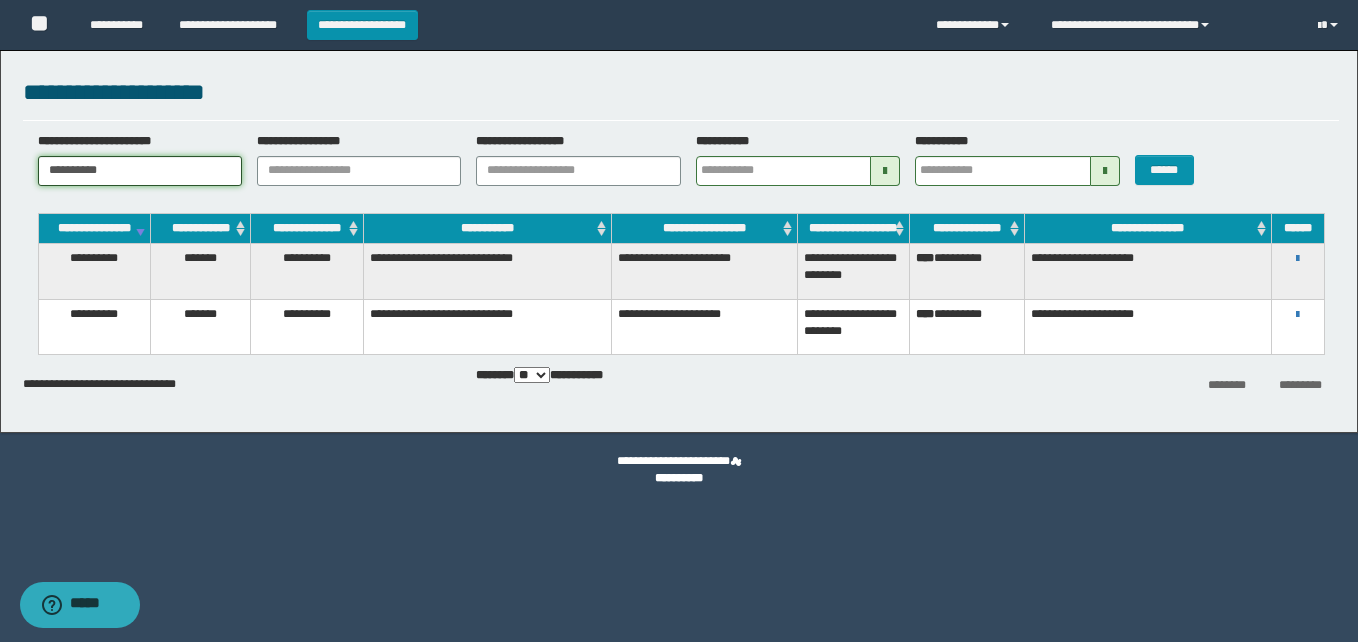 click on "**********" at bounding box center (140, 171) 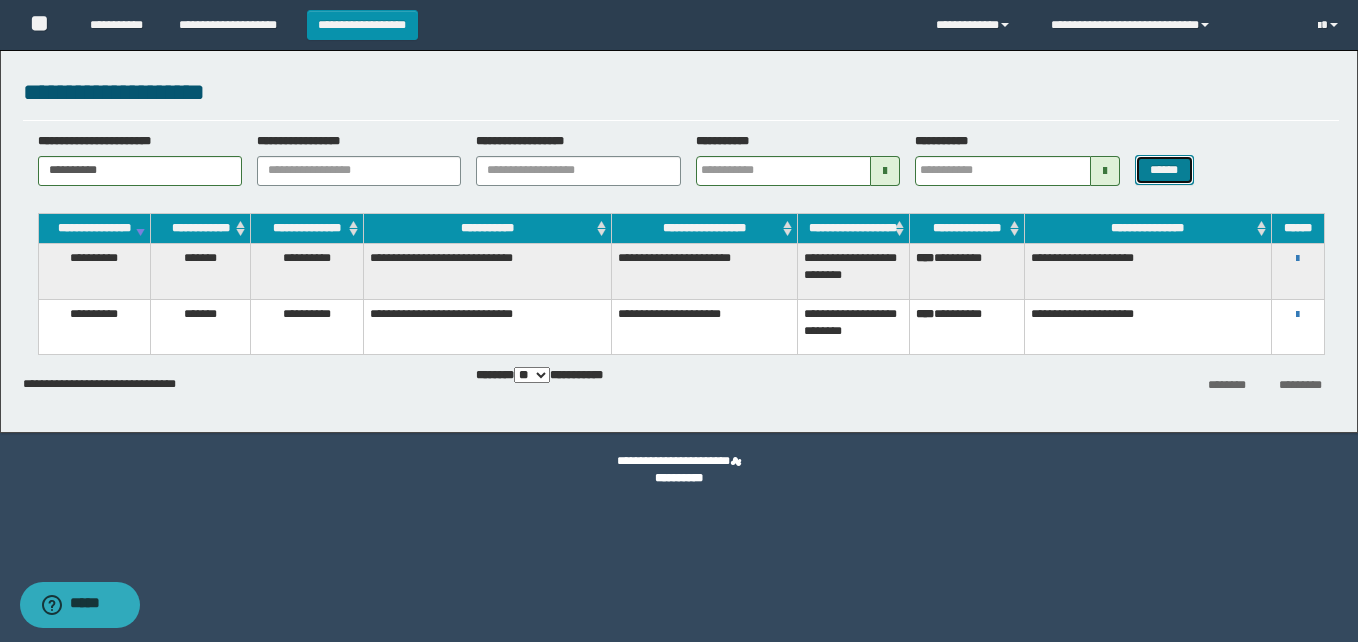 click on "******" at bounding box center [1164, 170] 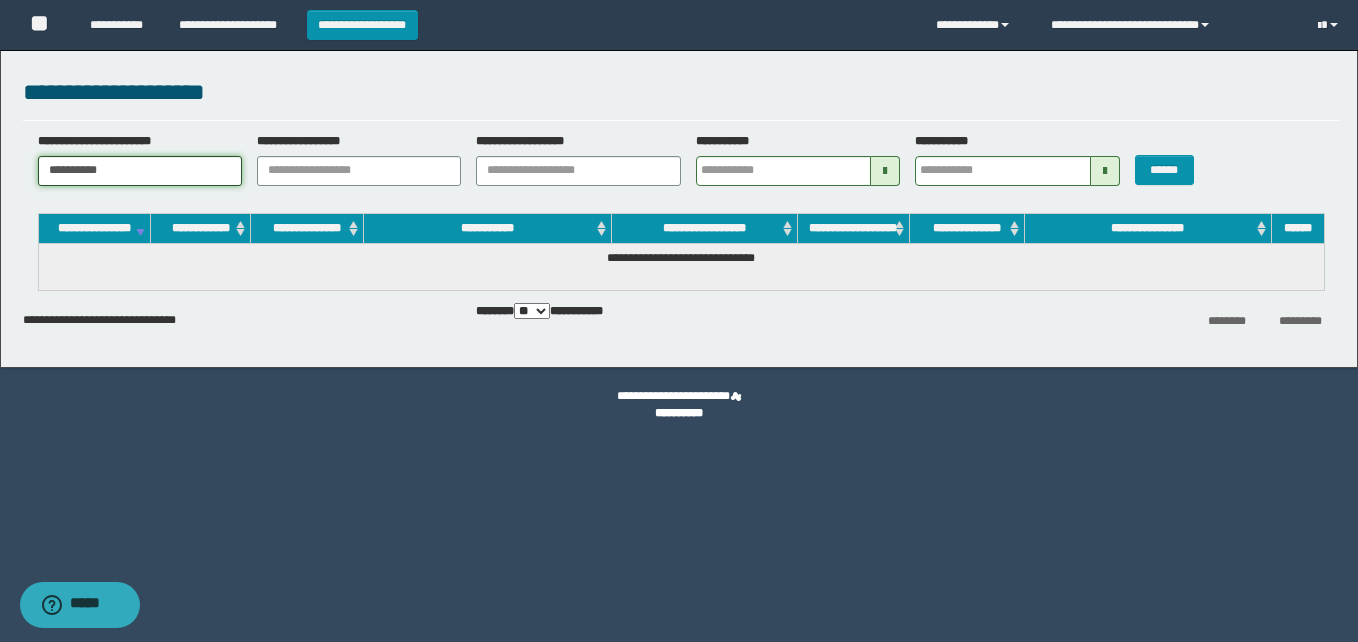 click on "**********" at bounding box center [140, 171] 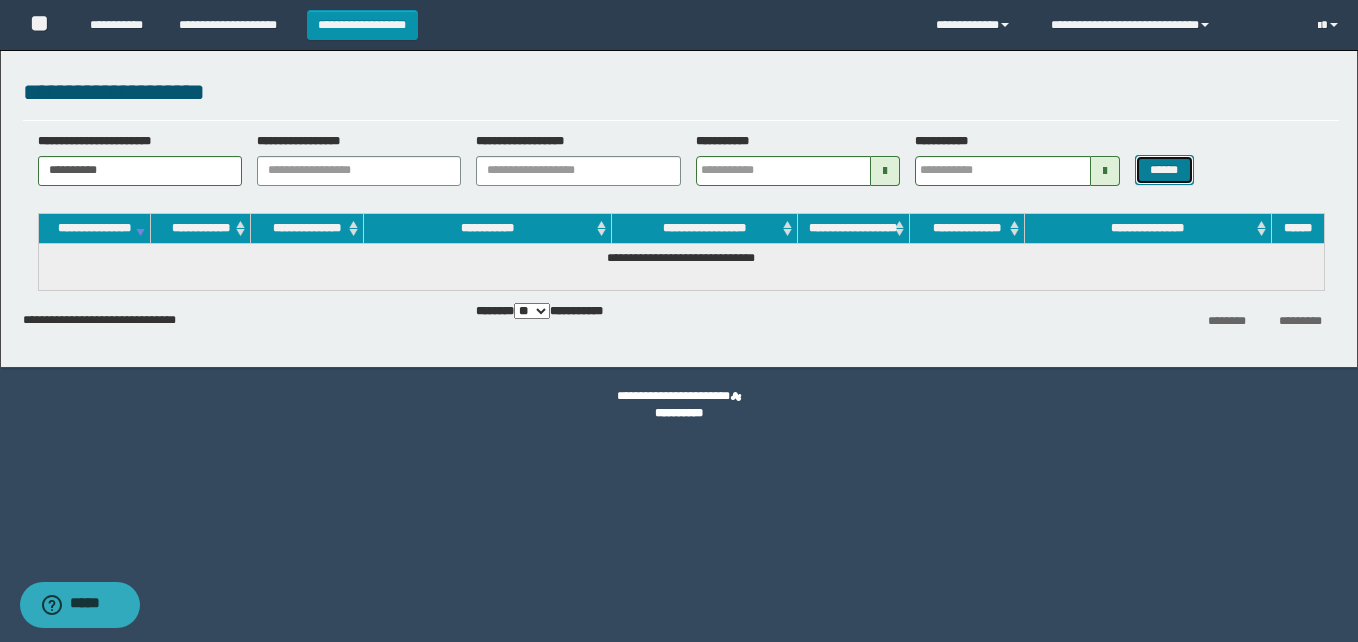 click on "******" at bounding box center [1164, 170] 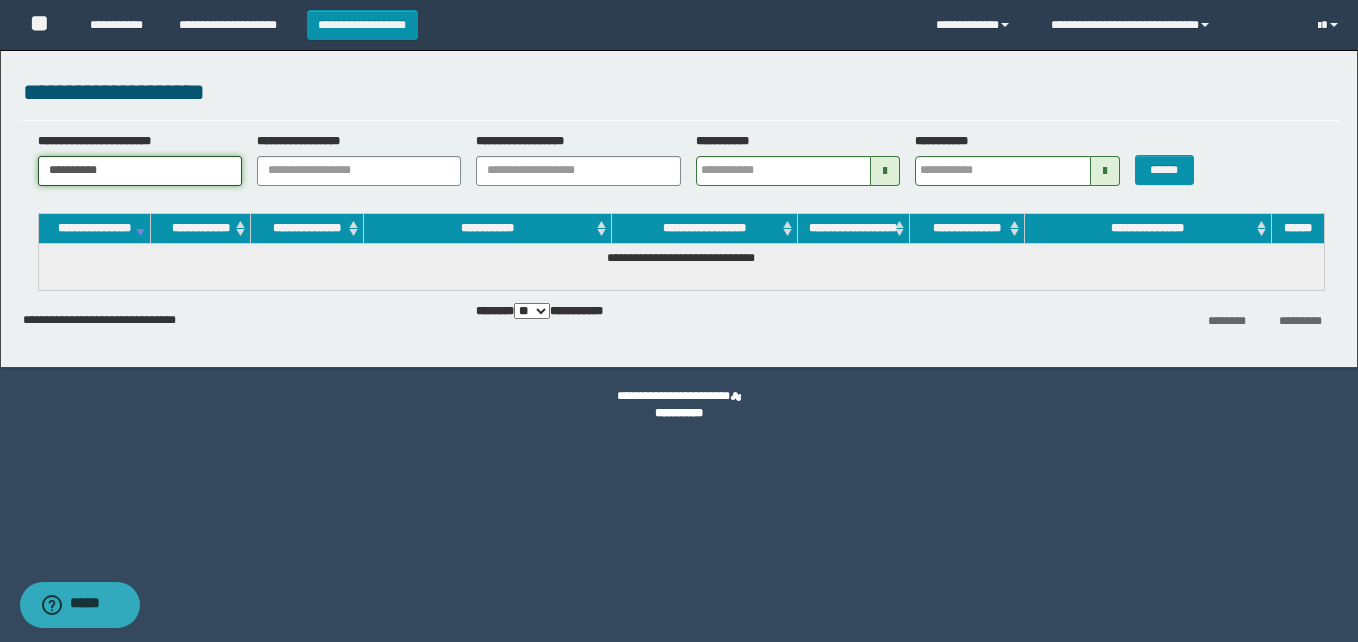 click on "**********" at bounding box center [140, 171] 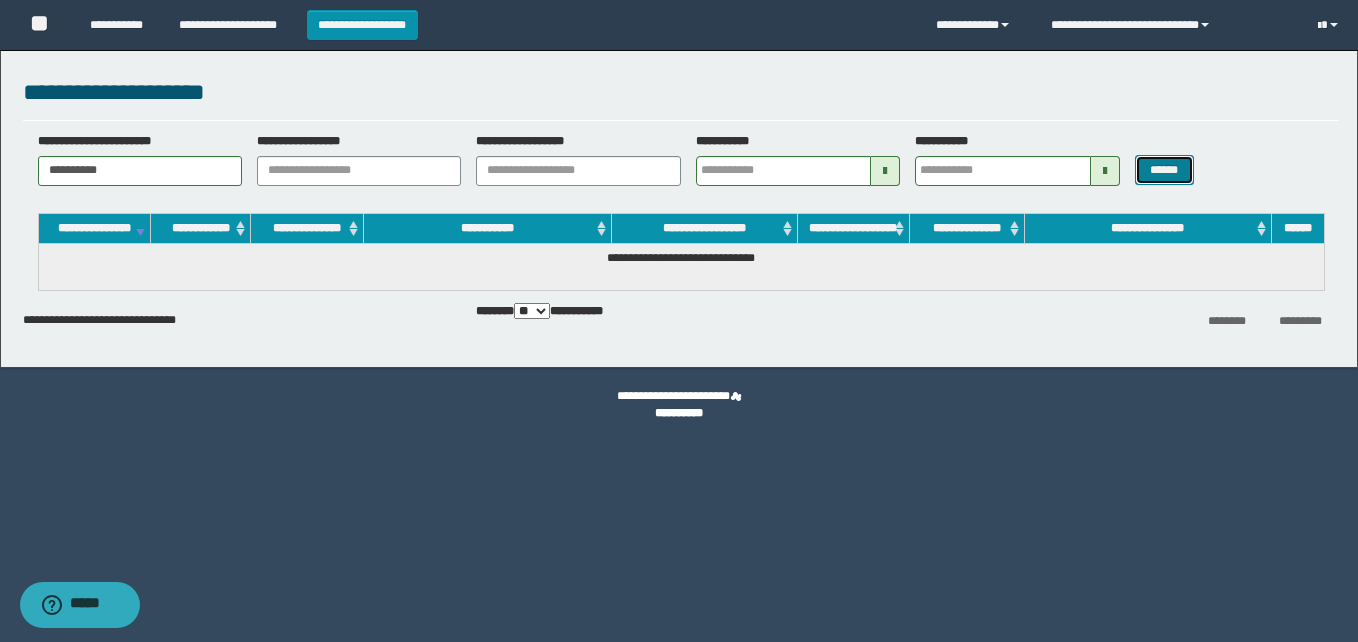 click on "******" at bounding box center (1164, 170) 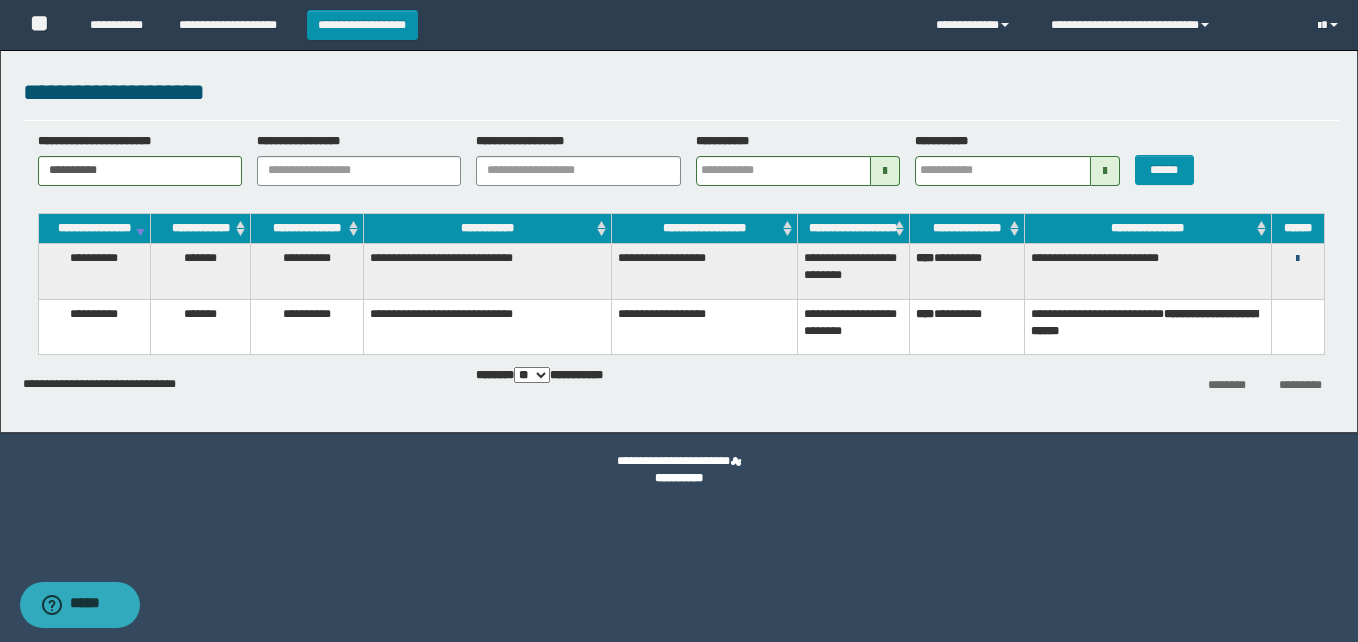 click at bounding box center (1297, 259) 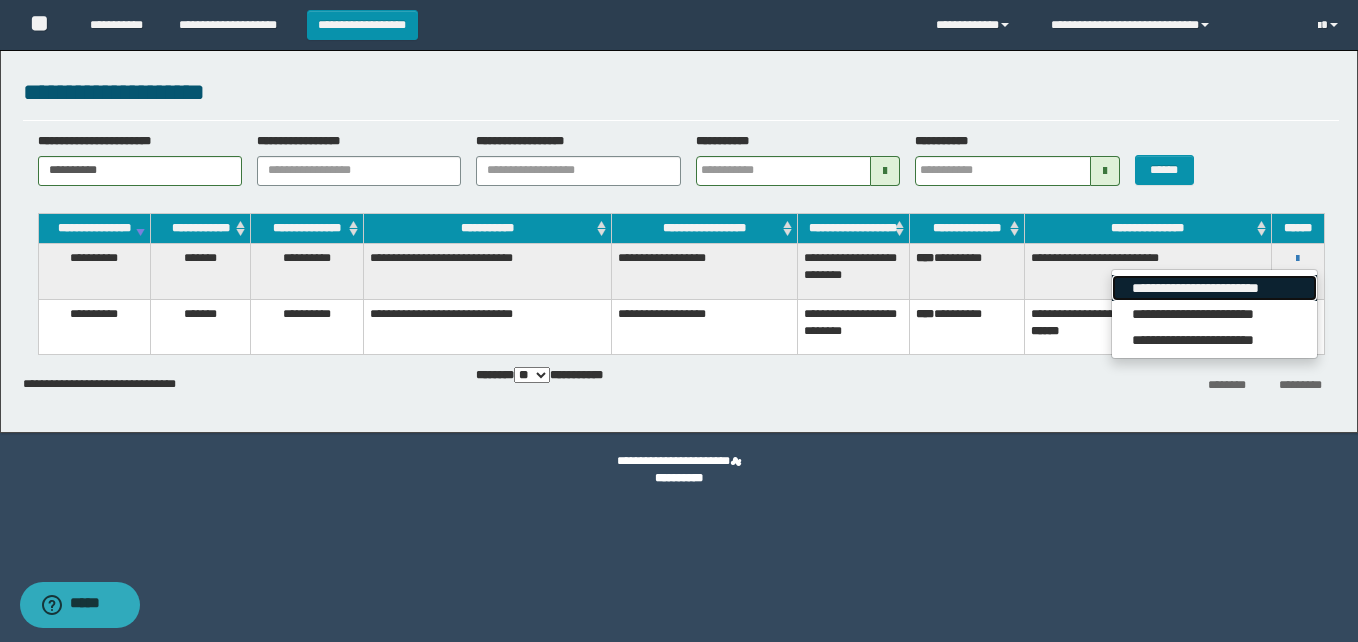 click on "**********" at bounding box center (1214, 288) 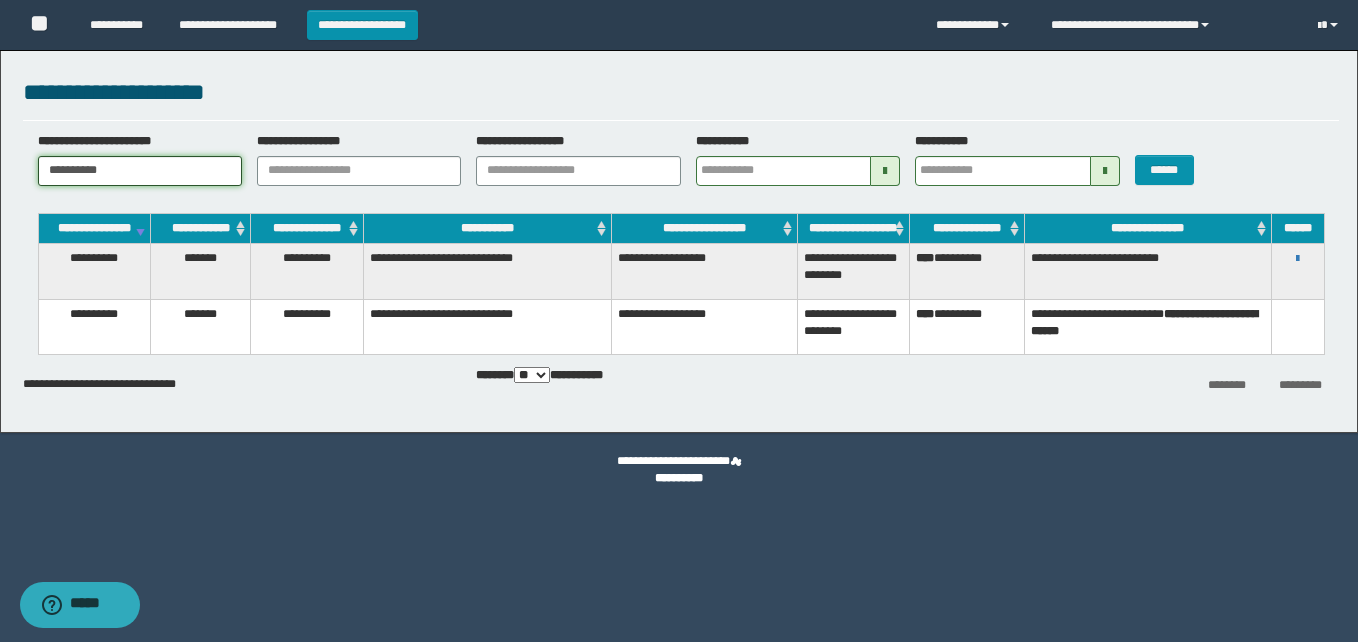 drag, startPoint x: 126, startPoint y: 176, endPoint x: 113, endPoint y: 175, distance: 13.038404 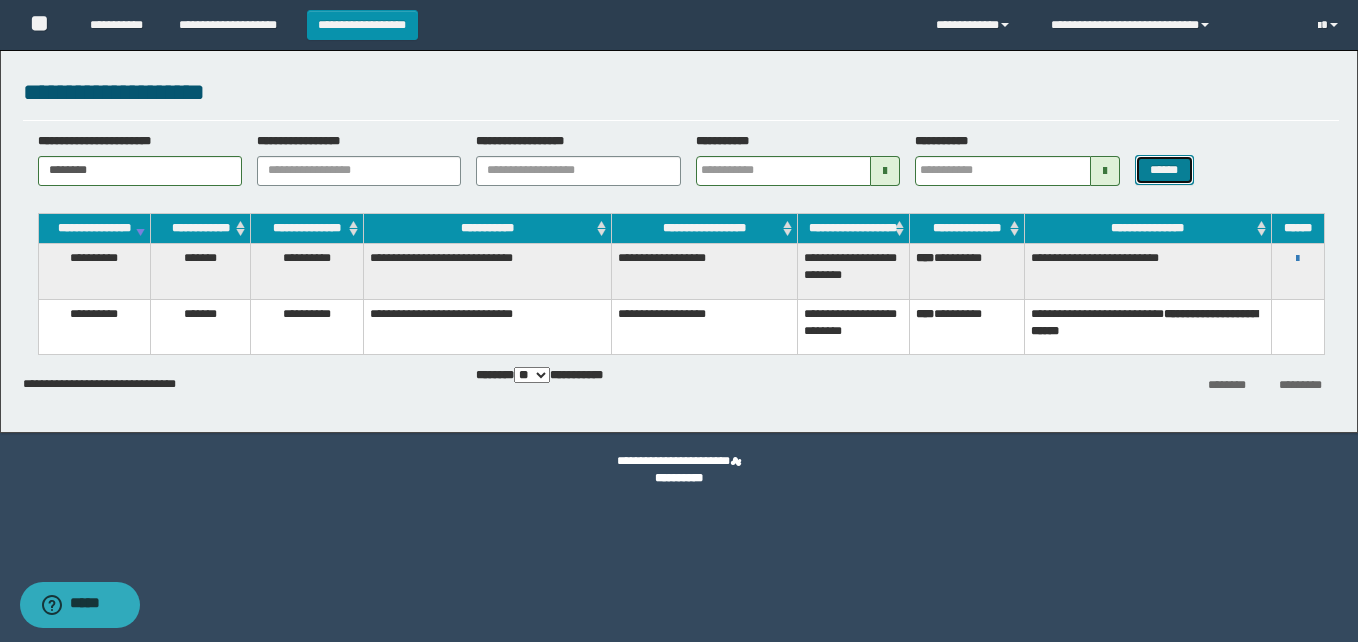 click on "******" at bounding box center (1164, 170) 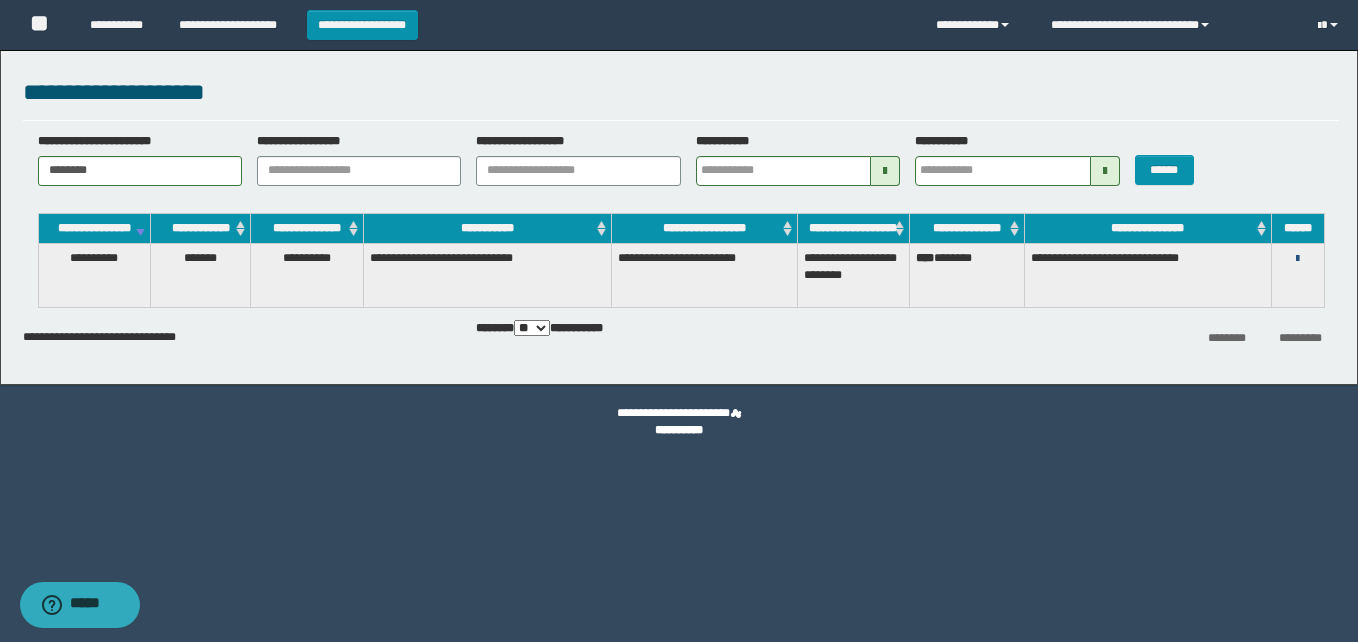 click at bounding box center (1297, 259) 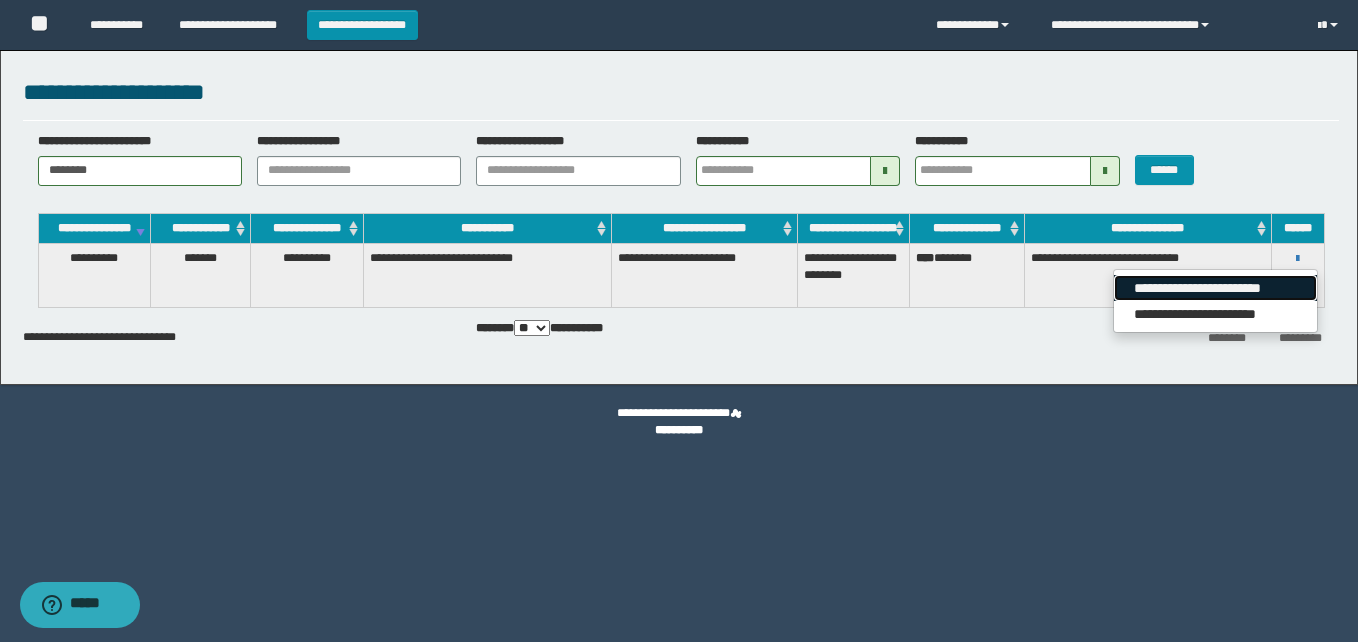 click on "**********" at bounding box center [1215, 288] 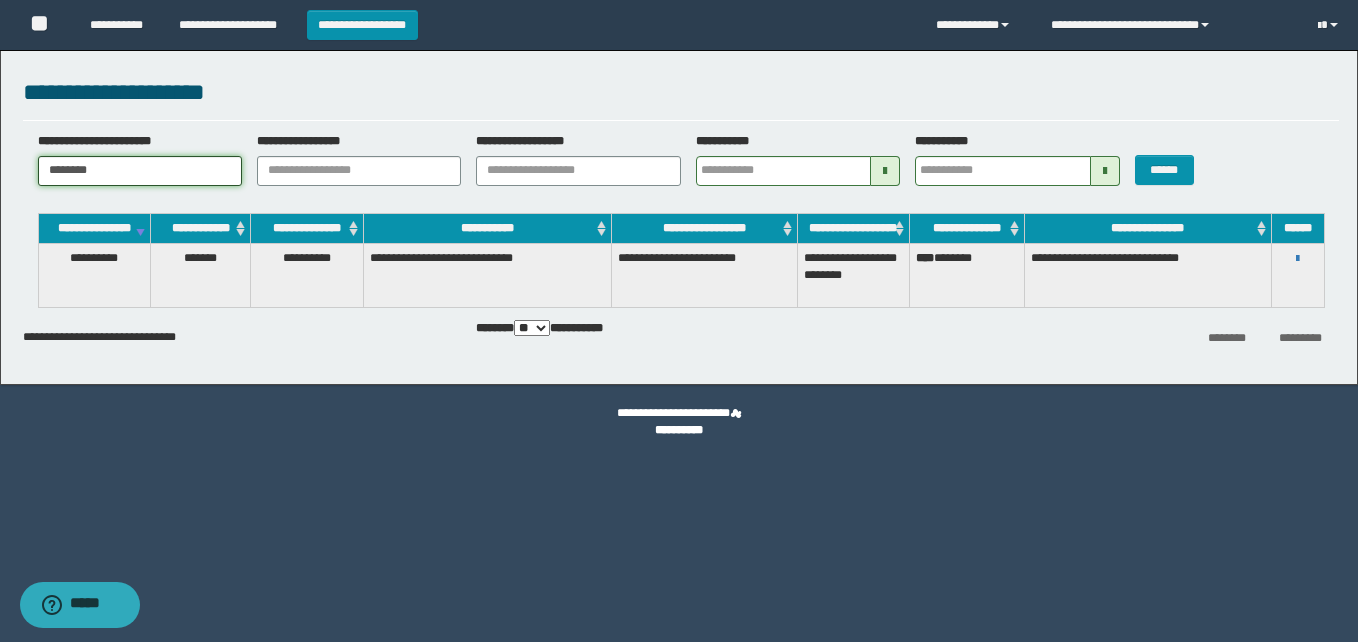 click on "********" at bounding box center (140, 171) 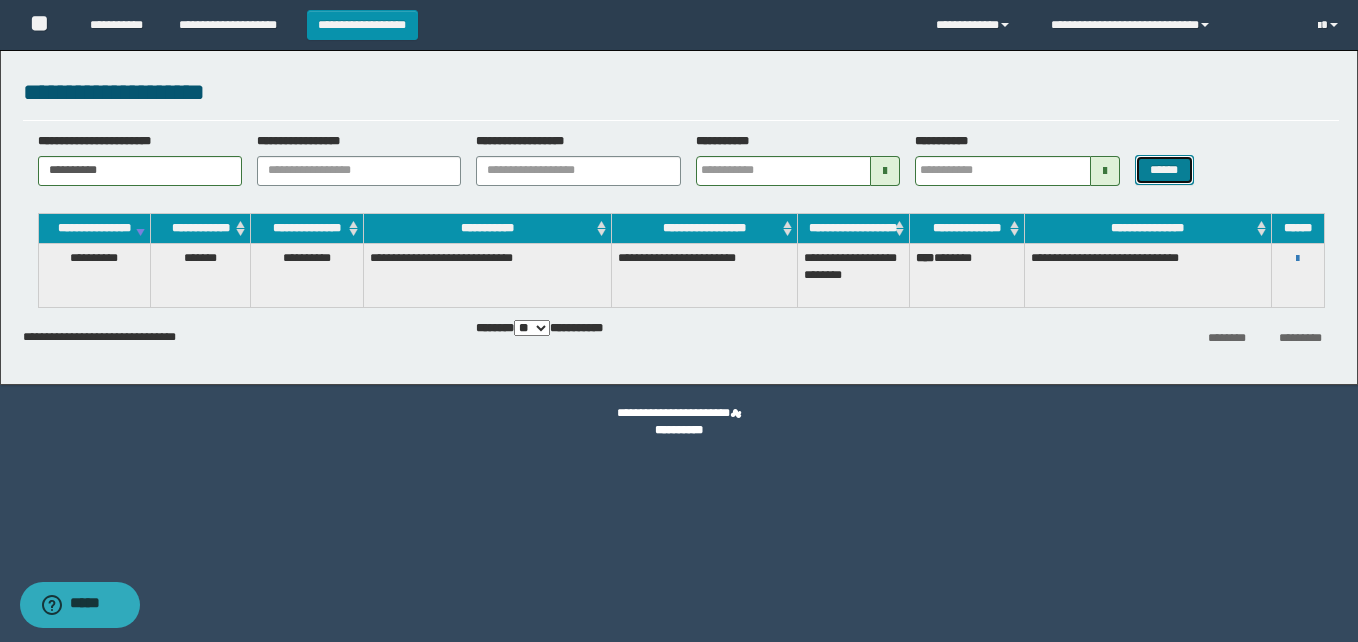 click on "******" at bounding box center (1164, 170) 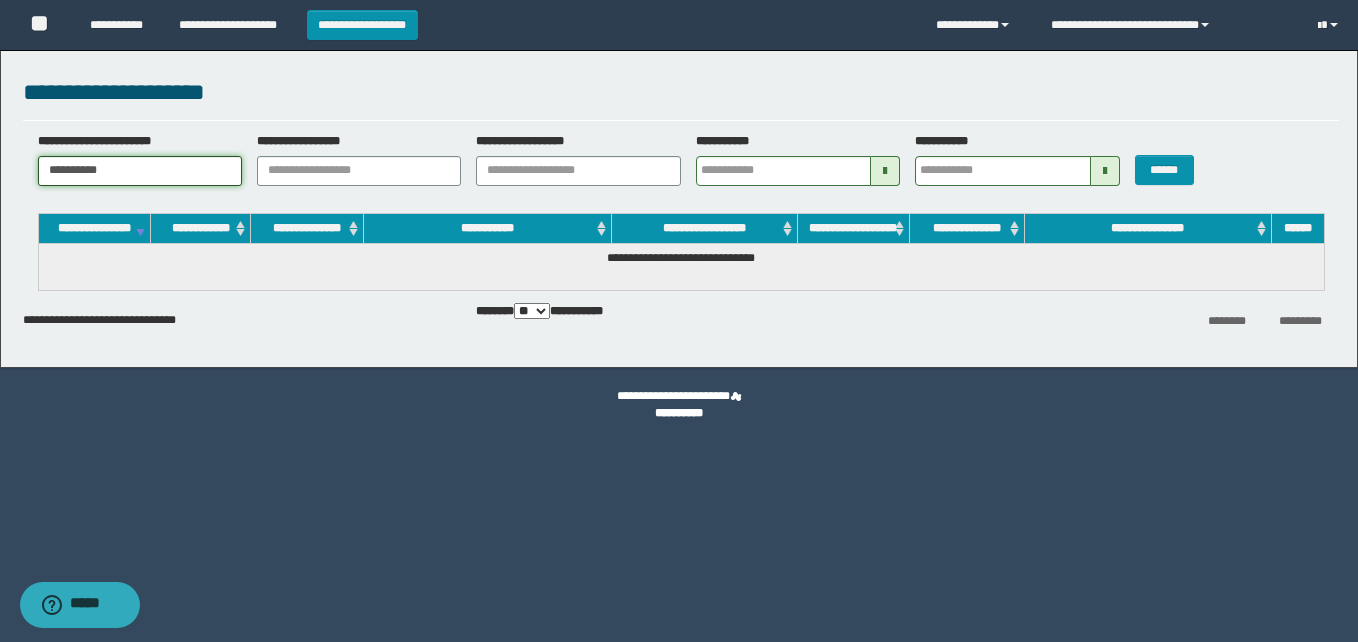 click on "**********" at bounding box center (140, 171) 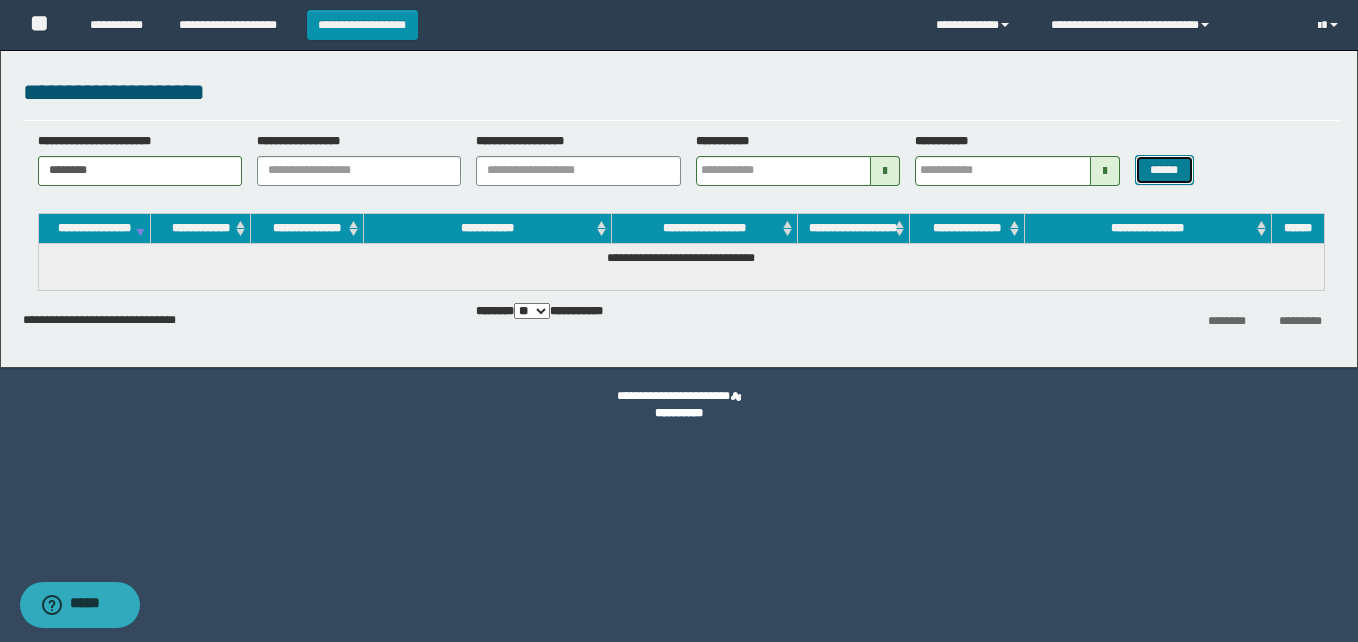 click on "******" at bounding box center [1164, 170] 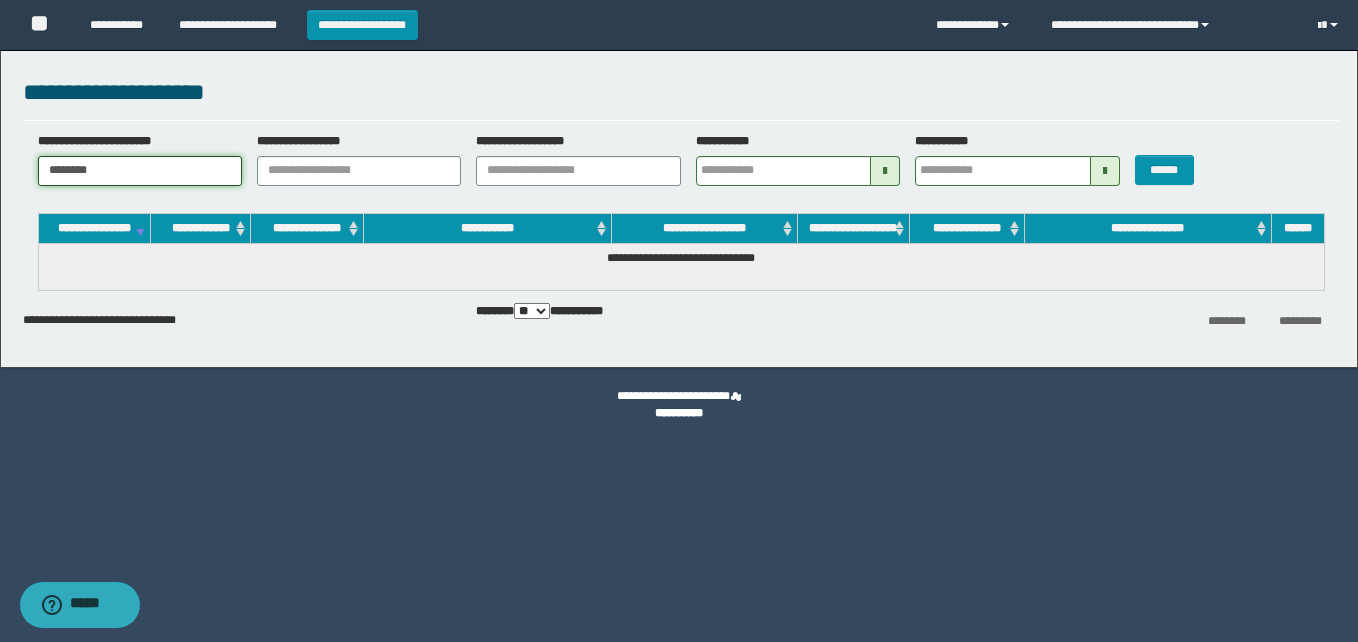 click on "********" at bounding box center [140, 171] 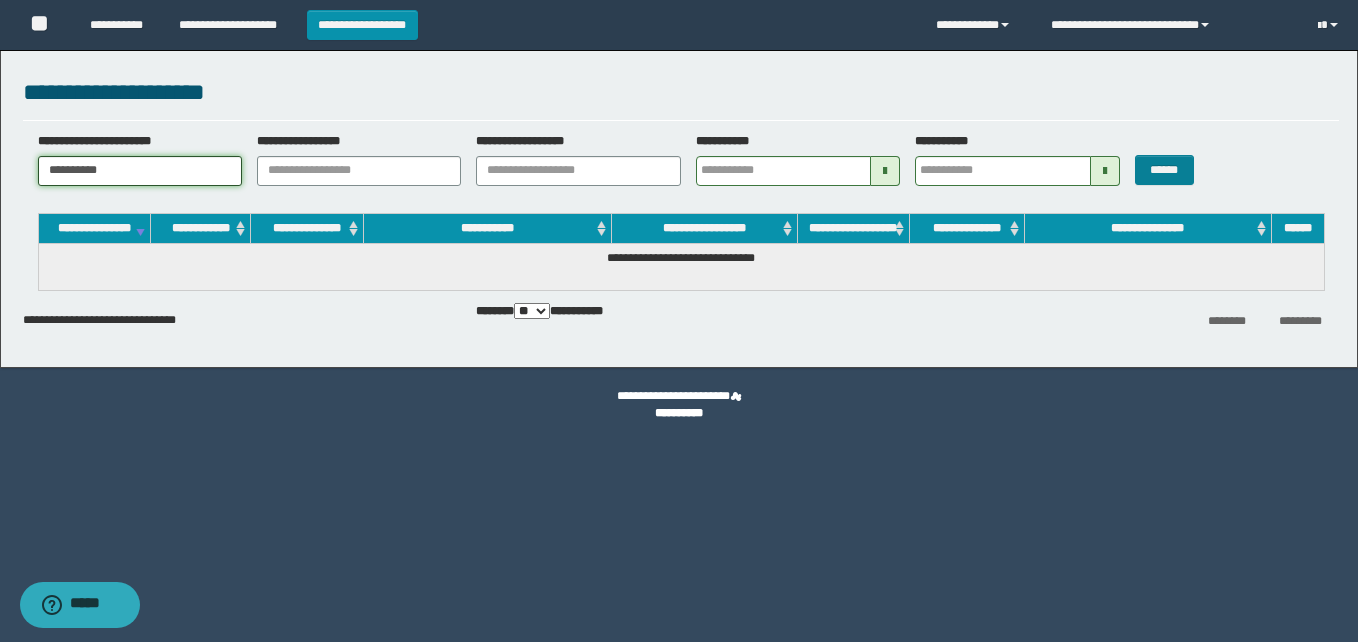 type on "**********" 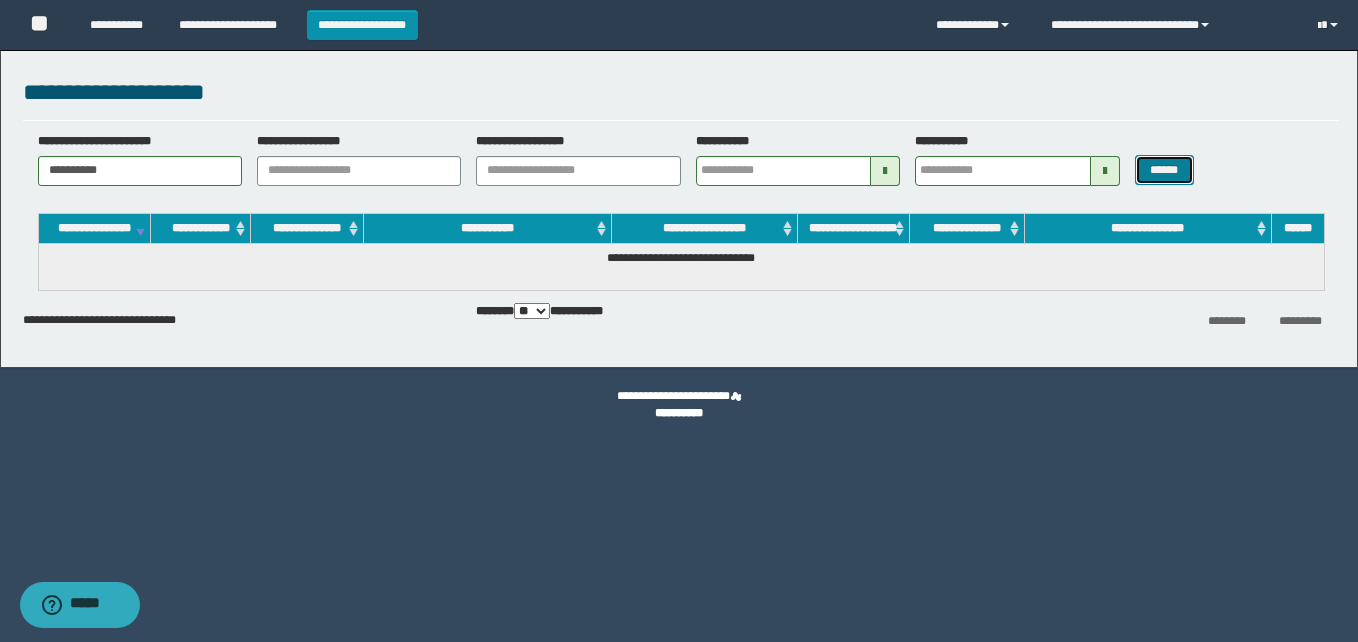 click on "******" at bounding box center [1164, 170] 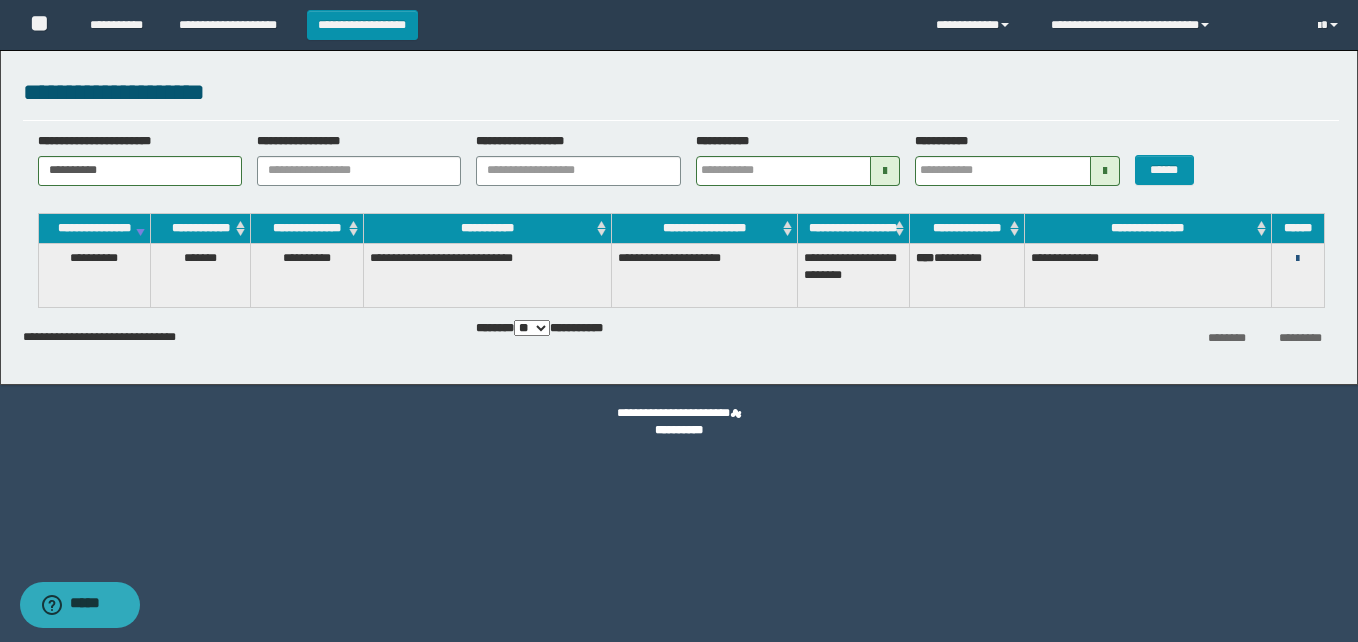 click at bounding box center (1297, 259) 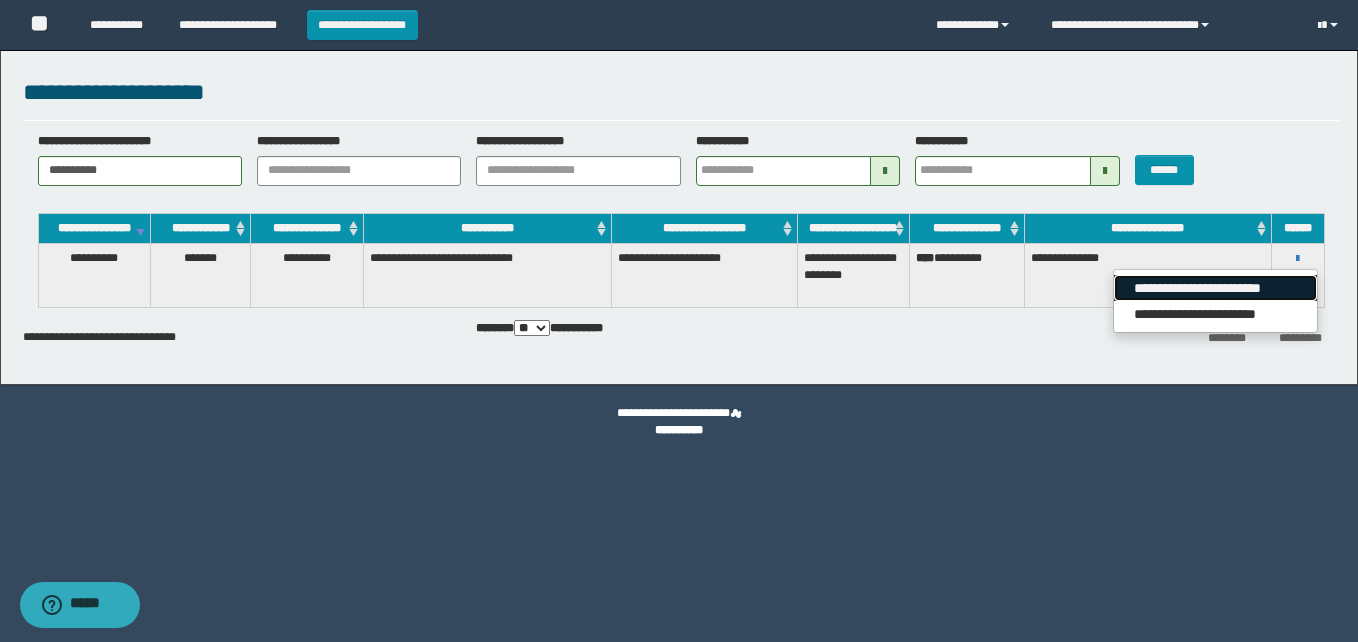 click on "**********" at bounding box center (1215, 288) 